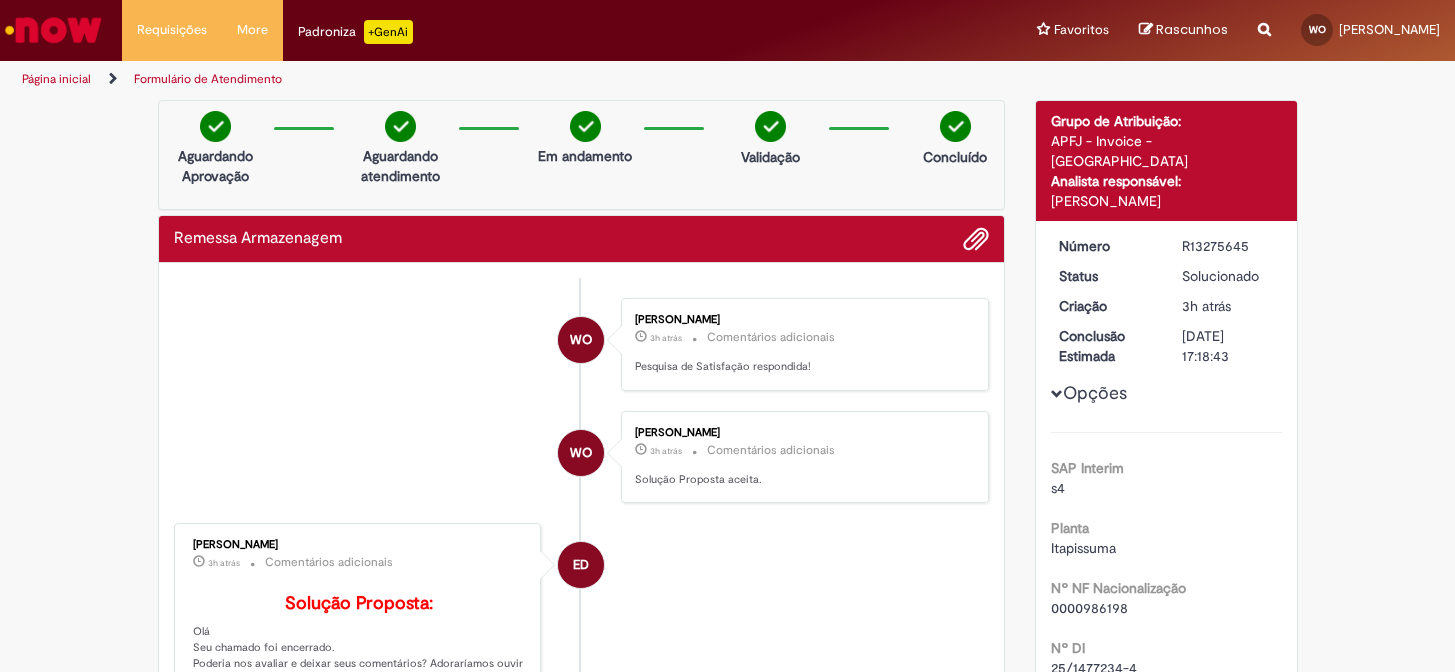 scroll, scrollTop: 0, scrollLeft: 0, axis: both 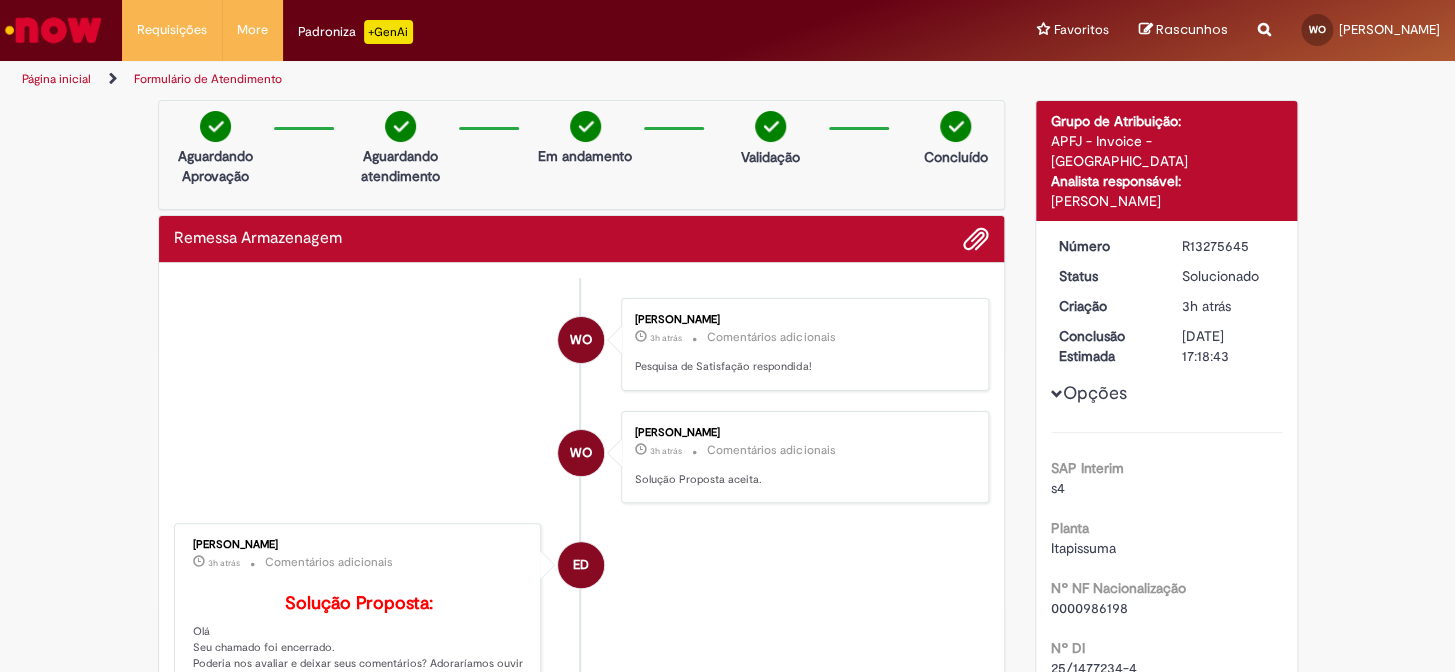 click at bounding box center [53, 30] 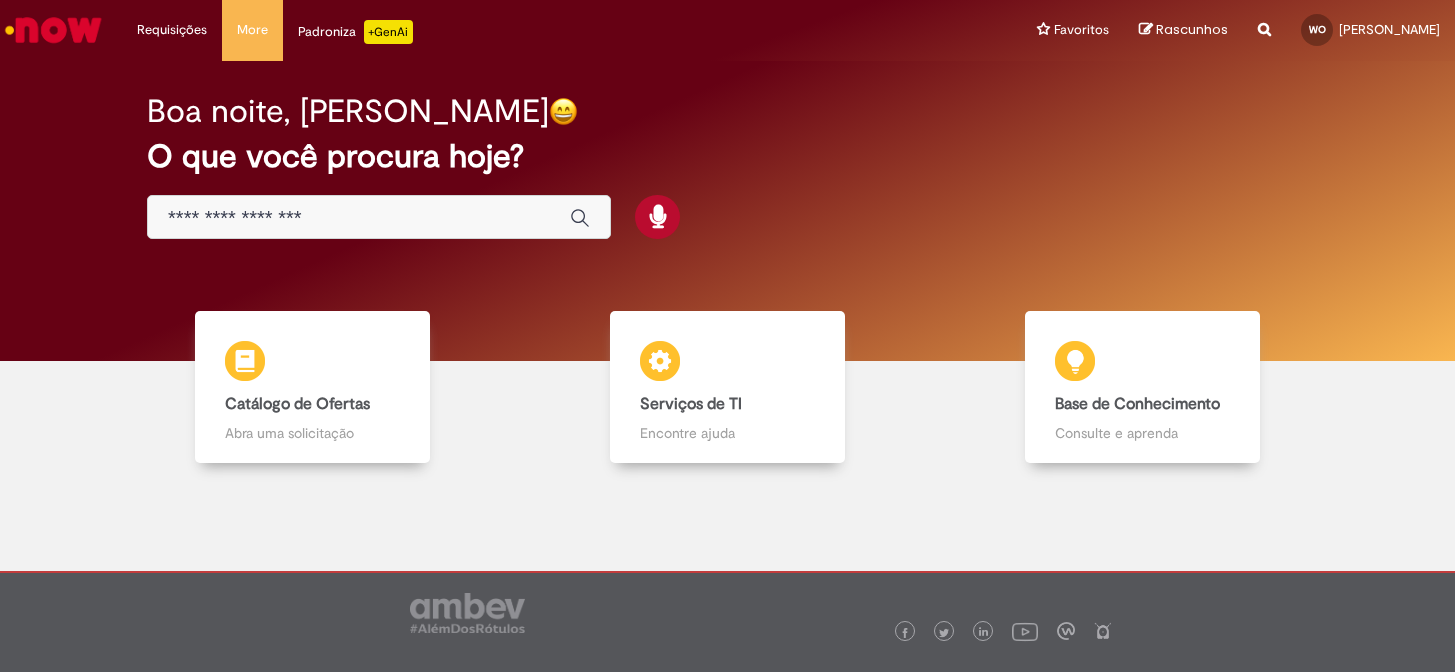 scroll, scrollTop: 0, scrollLeft: 0, axis: both 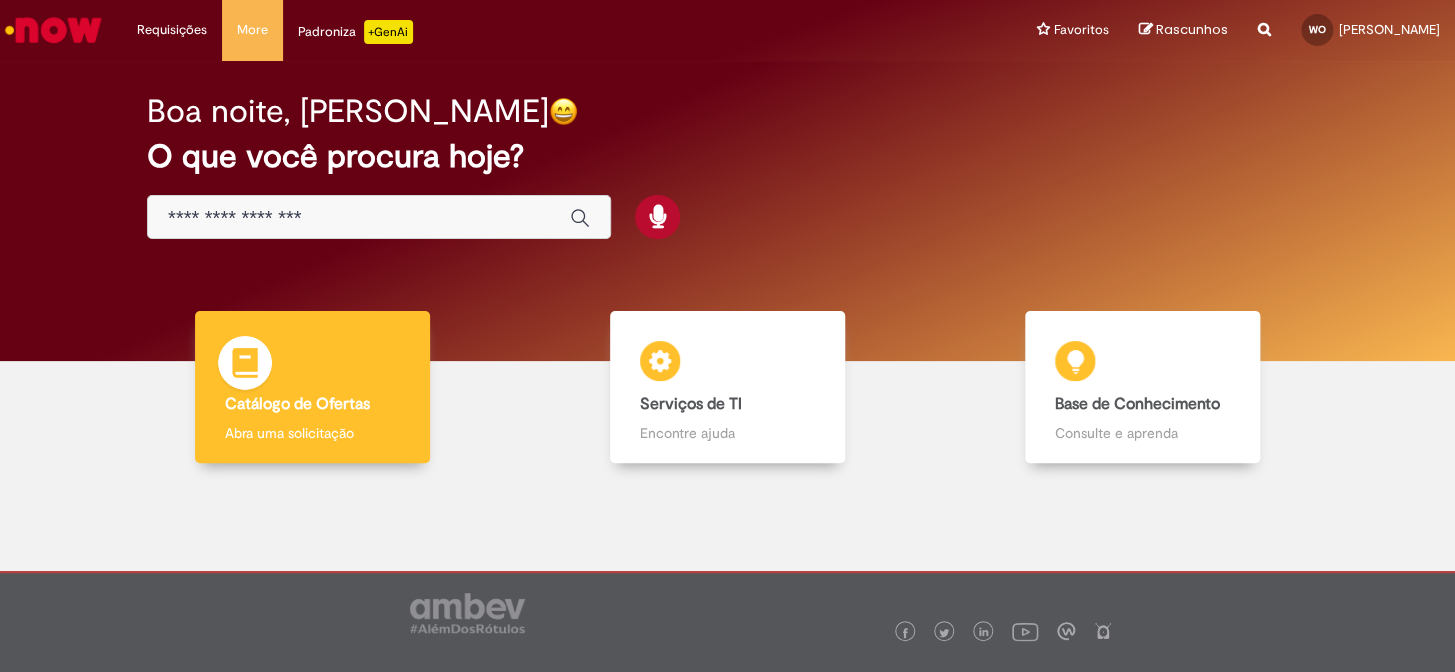 click on "Catálogo de Ofertas
Catálogo de Ofertas
Abra uma solicitação" at bounding box center [312, 387] 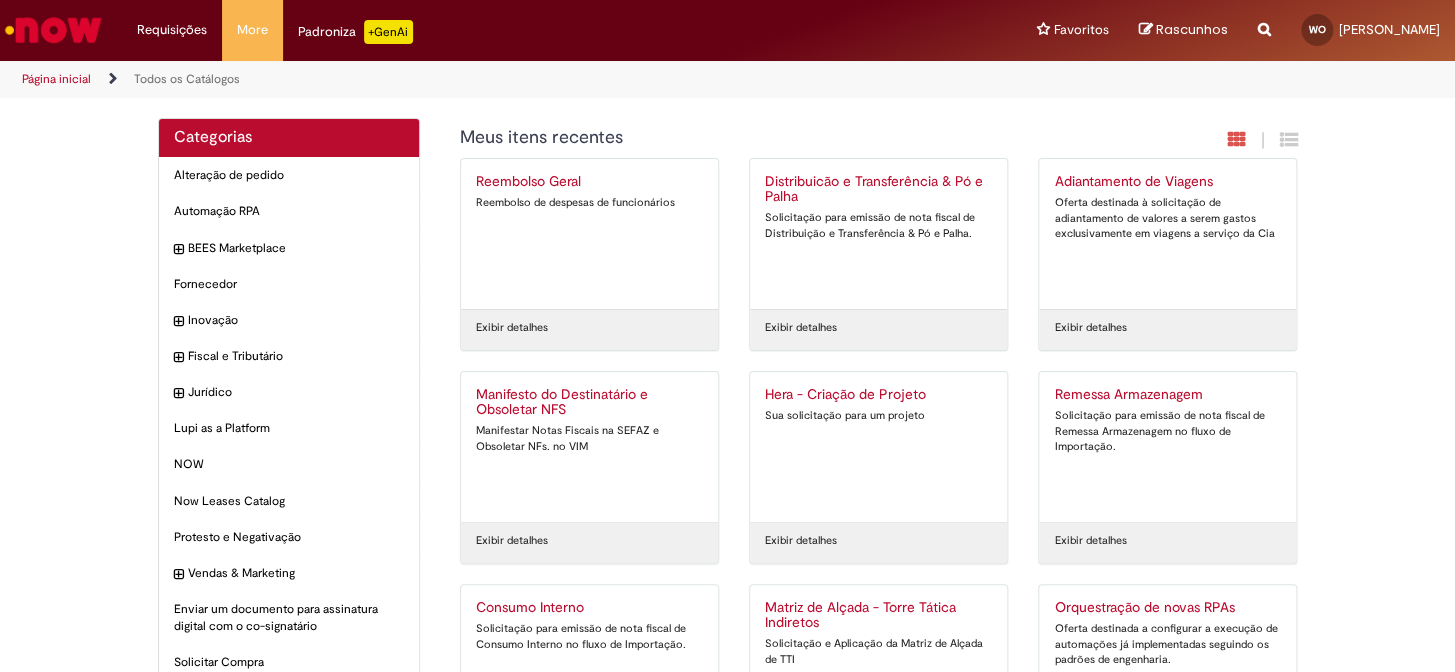 click on "Distribuicão e Transferência & Pó e Palha
Solicitação para emissão de nota fiscal de Distribuição e Transferência  & Pó e Palha." at bounding box center [878, 234] 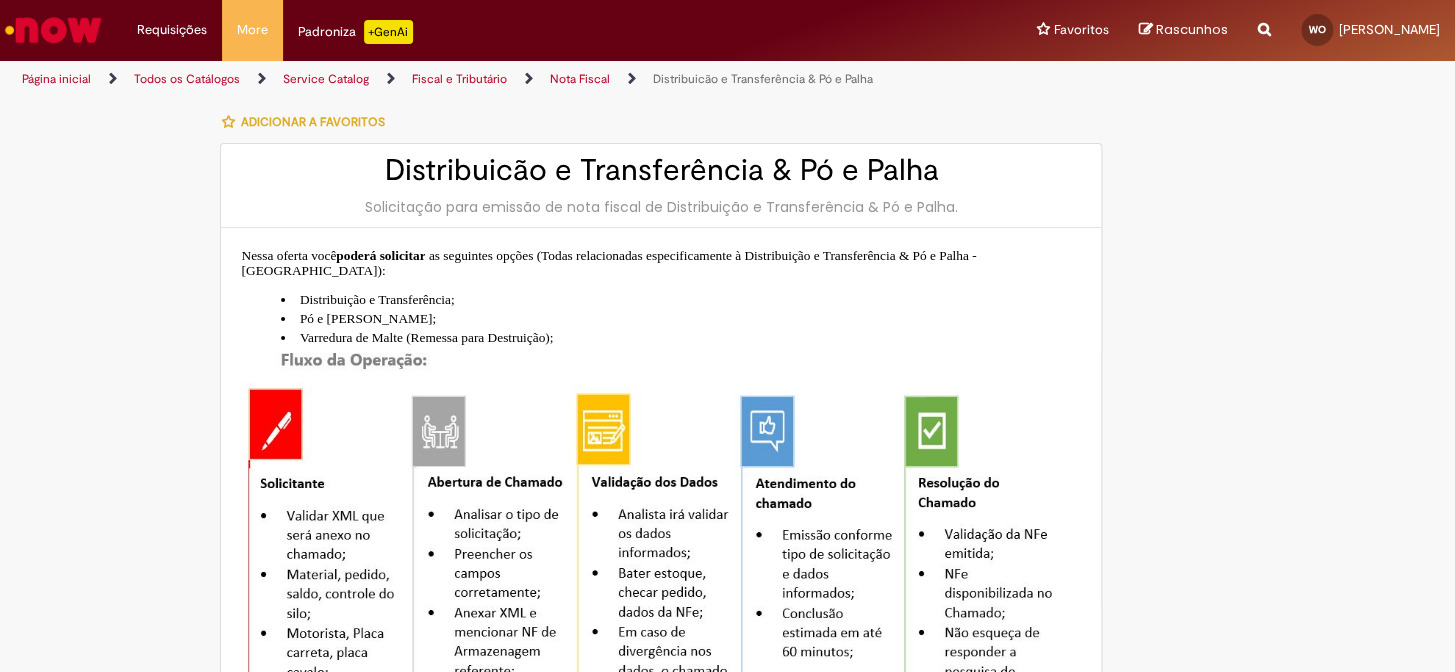 type on "**********" 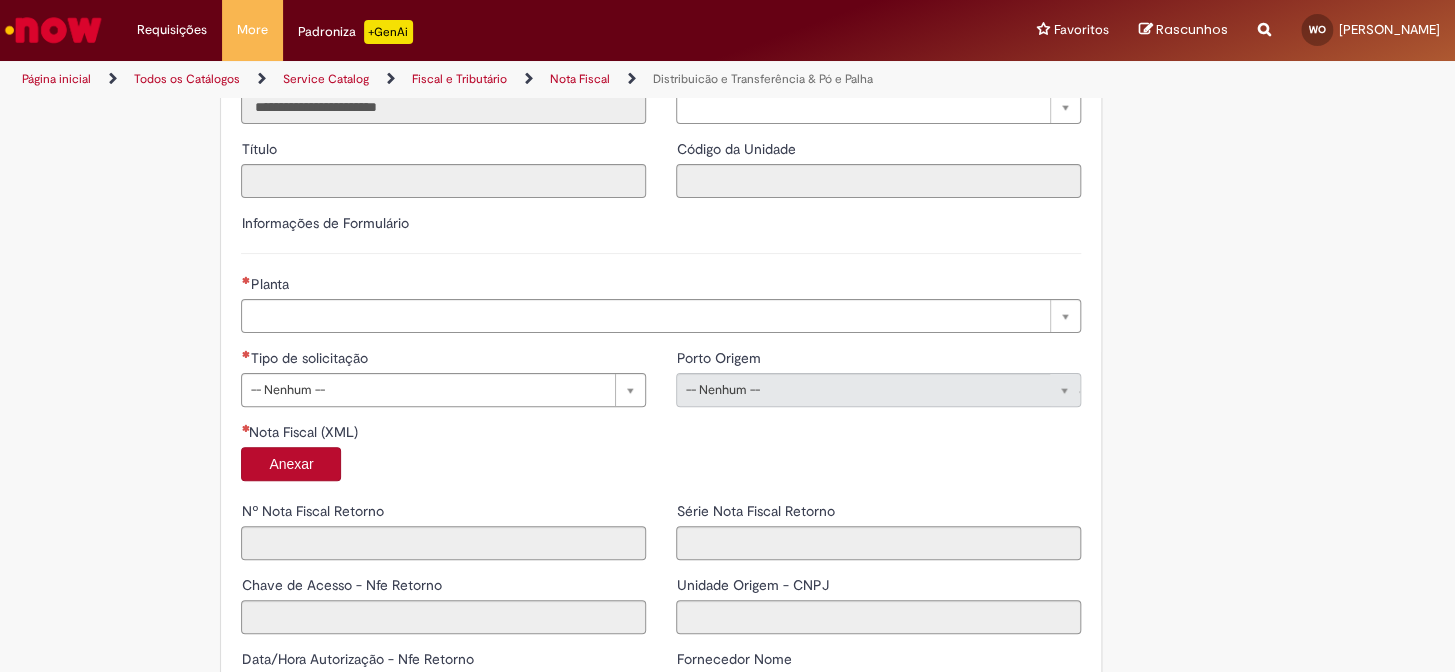 scroll, scrollTop: 1090, scrollLeft: 0, axis: vertical 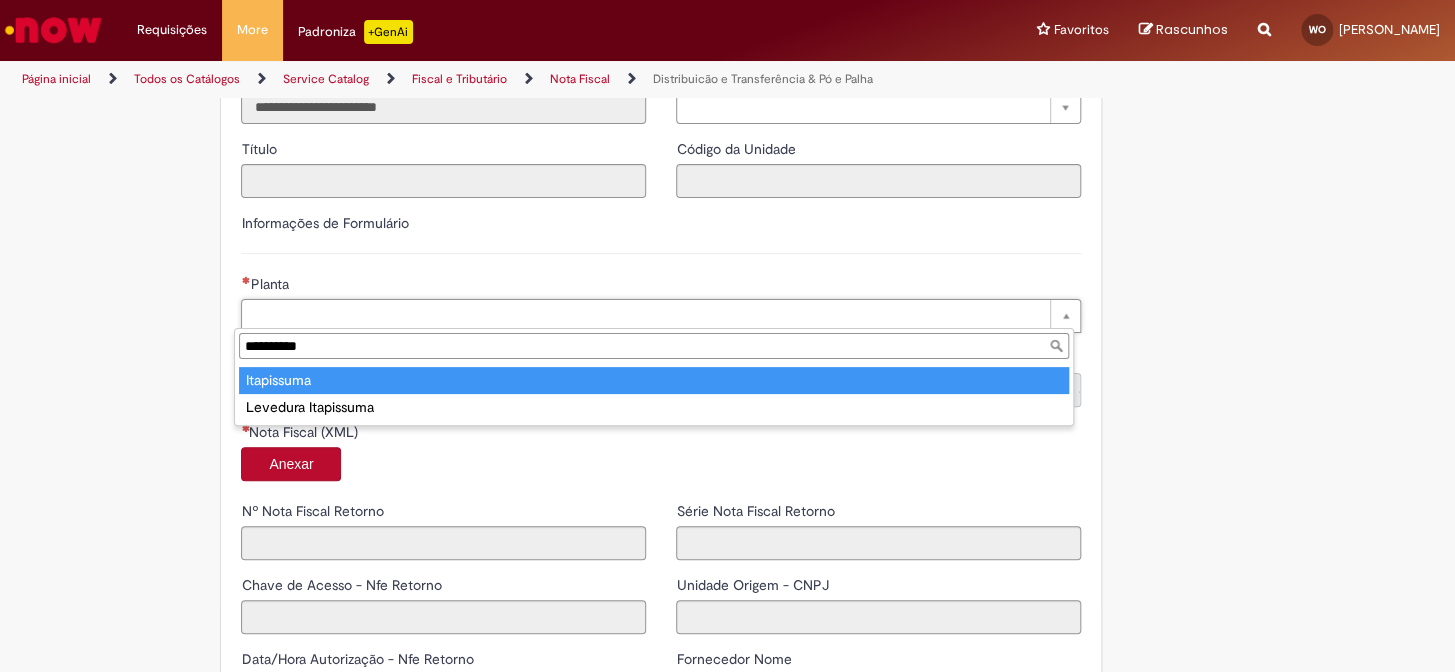 type on "**********" 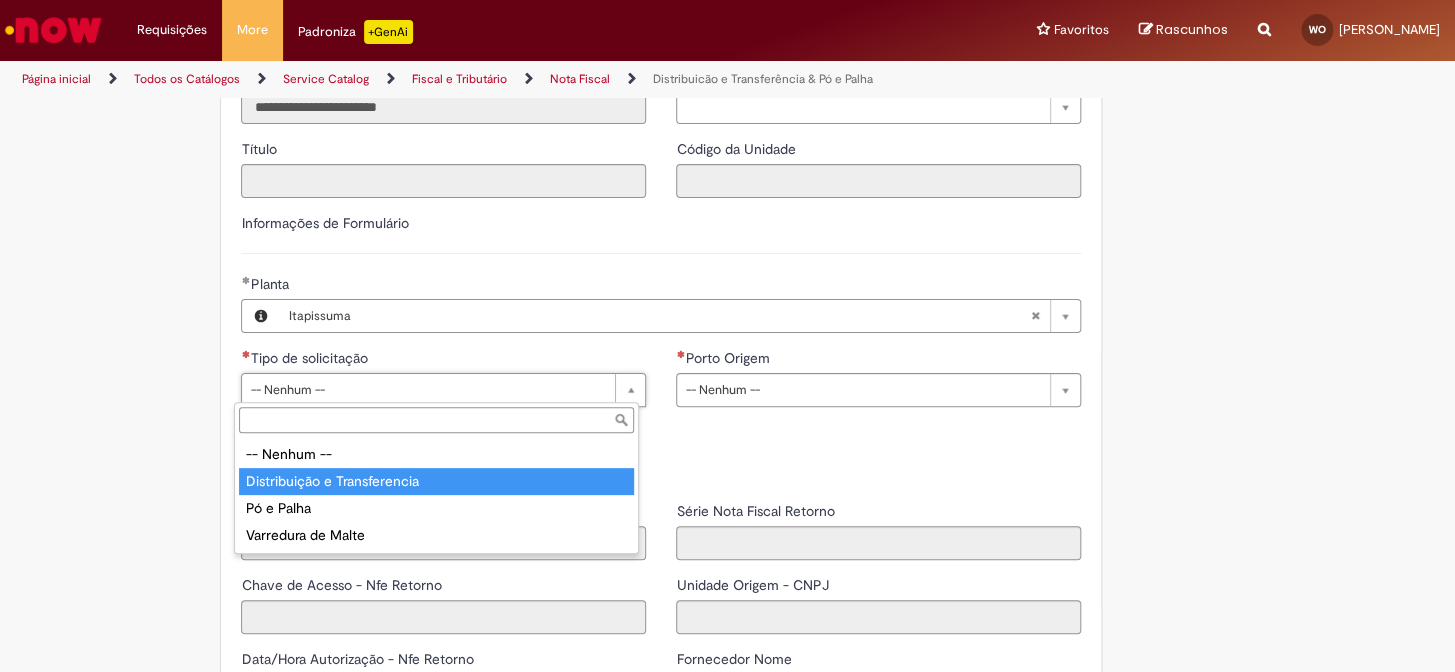 type on "**********" 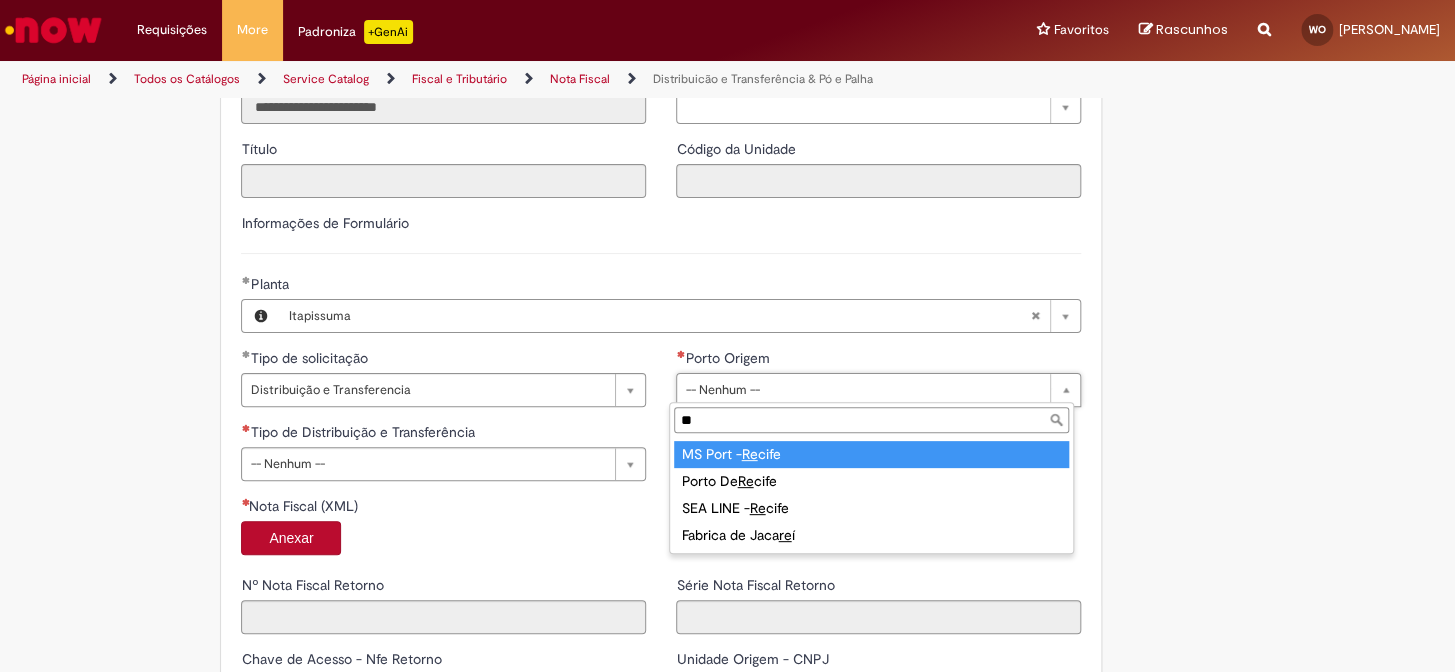 type on "**" 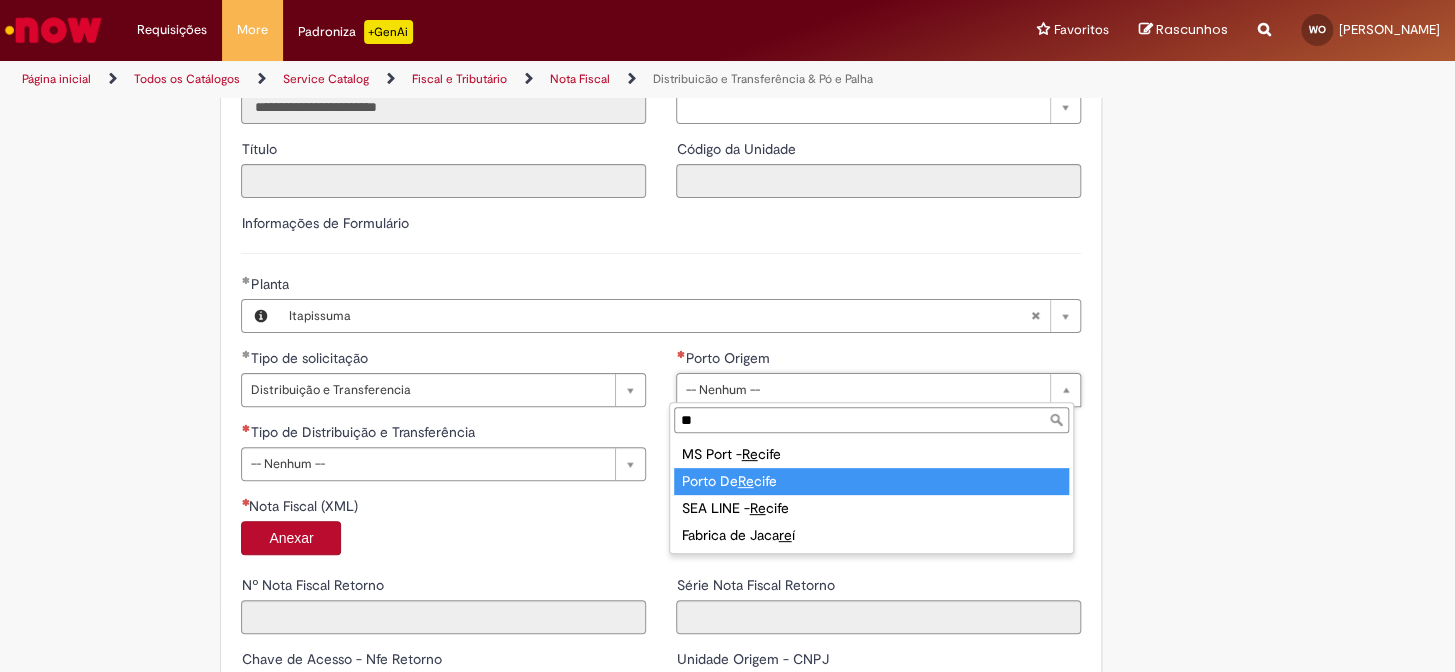 drag, startPoint x: 718, startPoint y: 473, endPoint x: 656, endPoint y: 474, distance: 62.008064 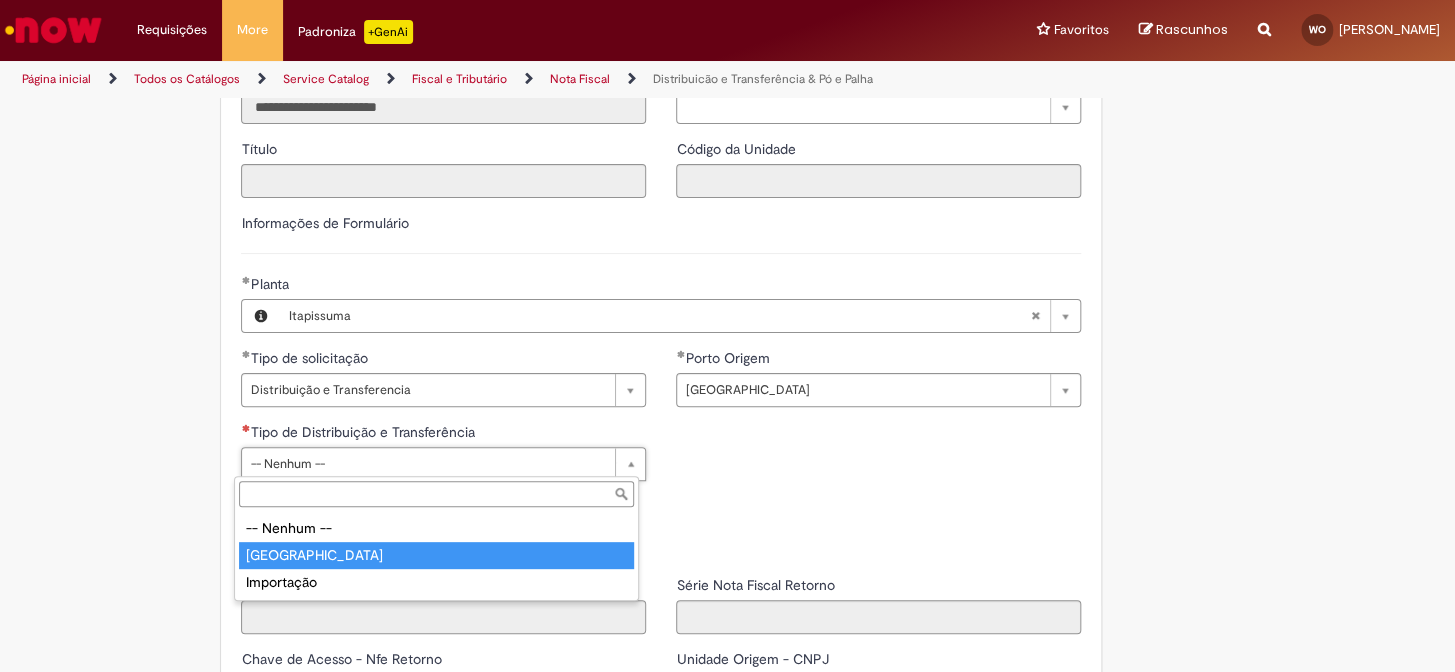 type on "*****" 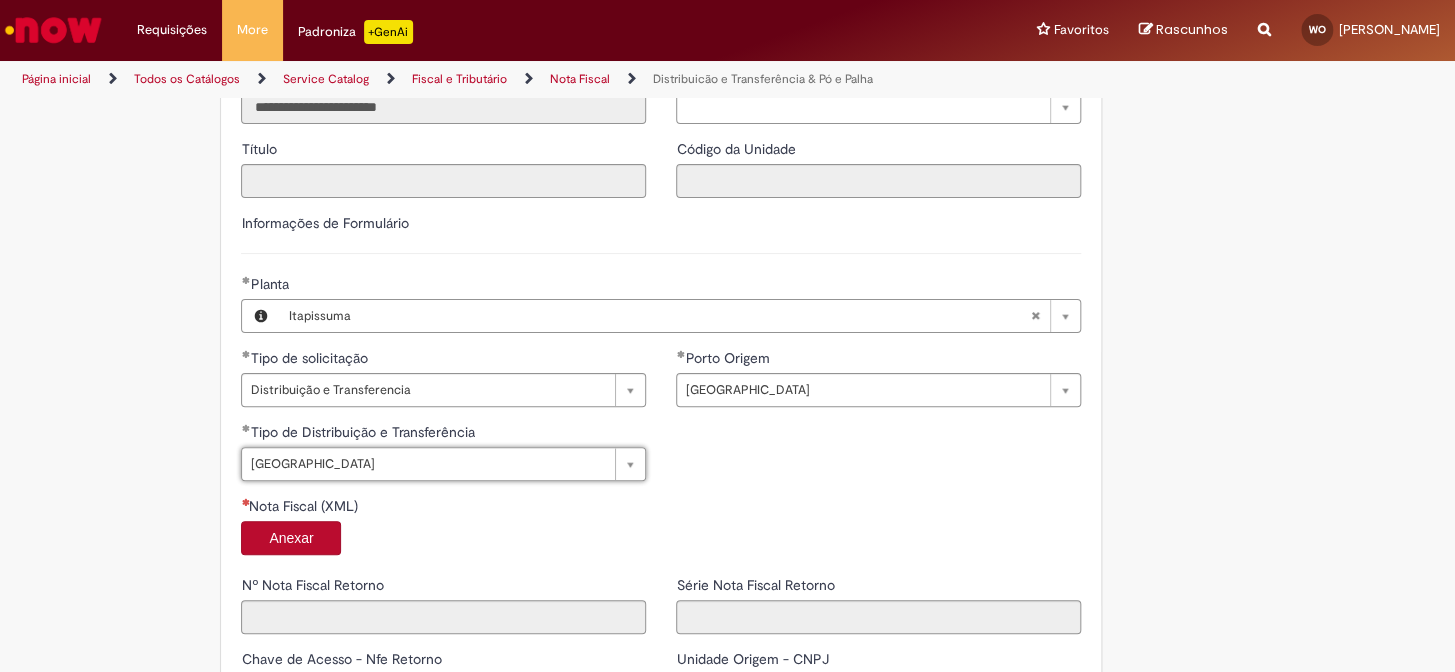 click on "Anexar" at bounding box center (291, 538) 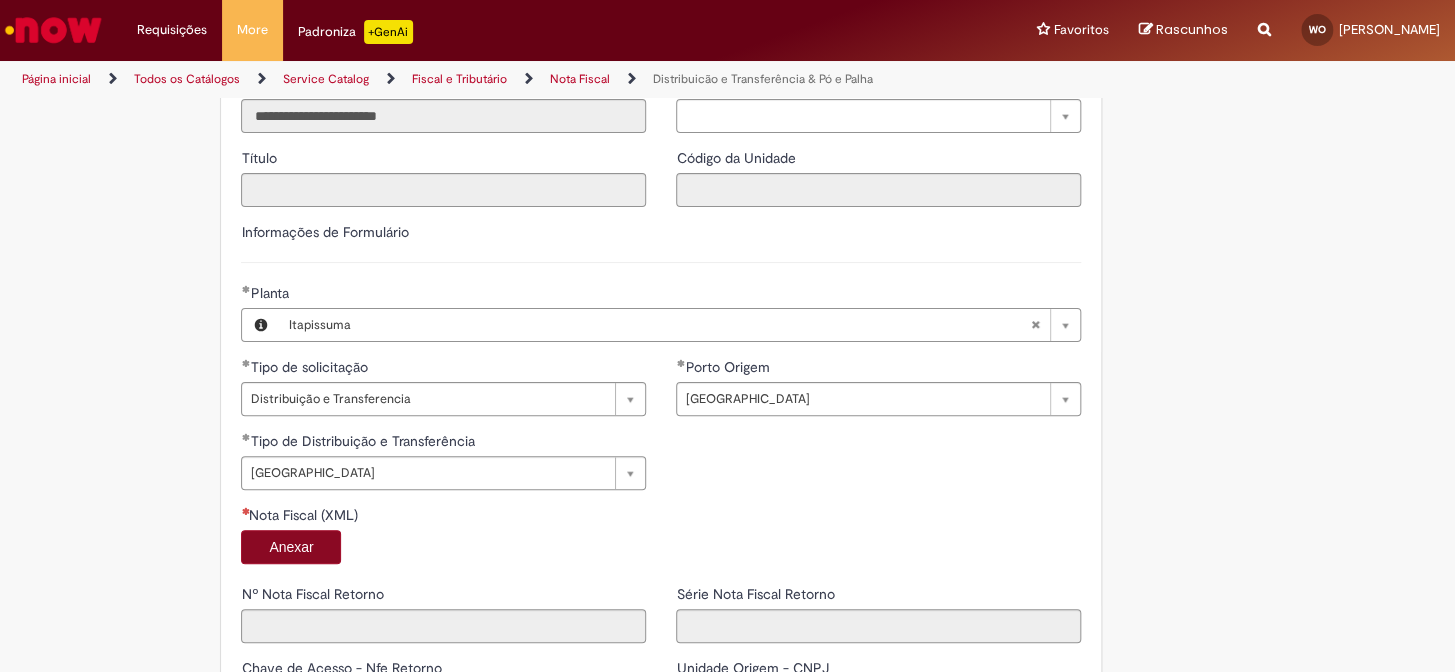scroll, scrollTop: 1090, scrollLeft: 0, axis: vertical 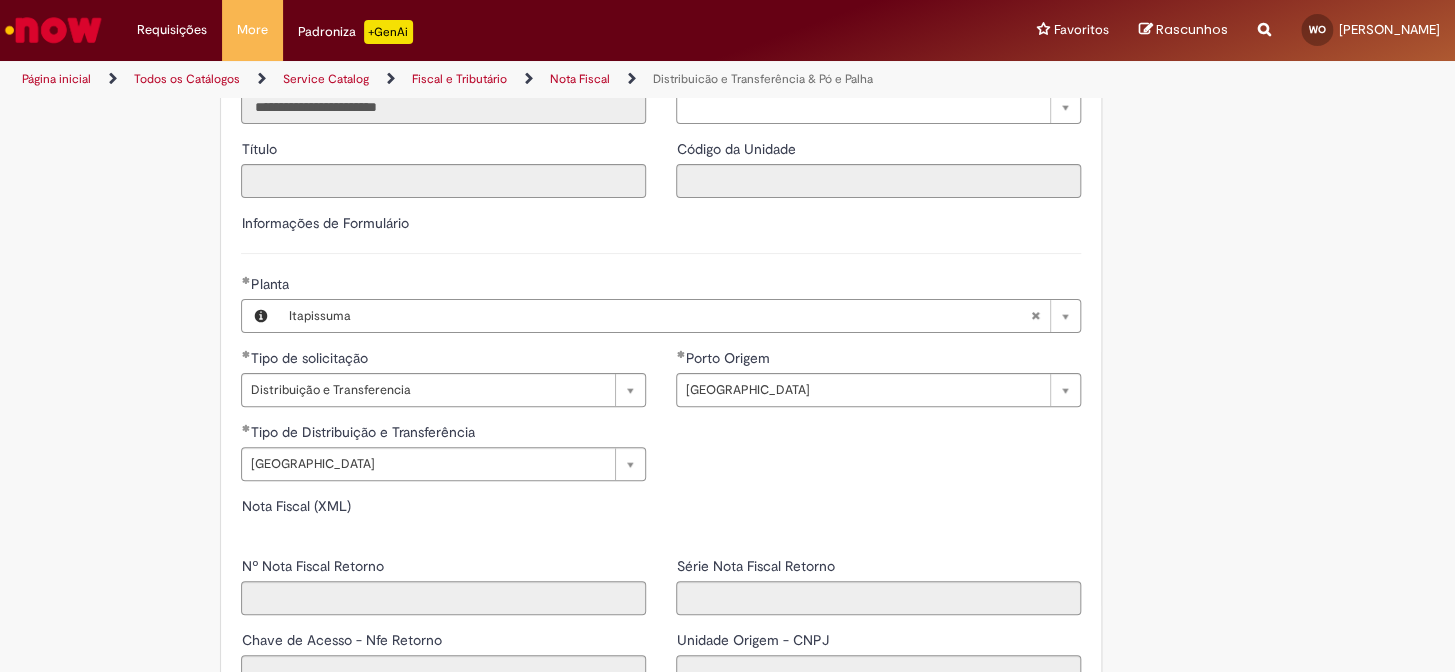 type on "*****" 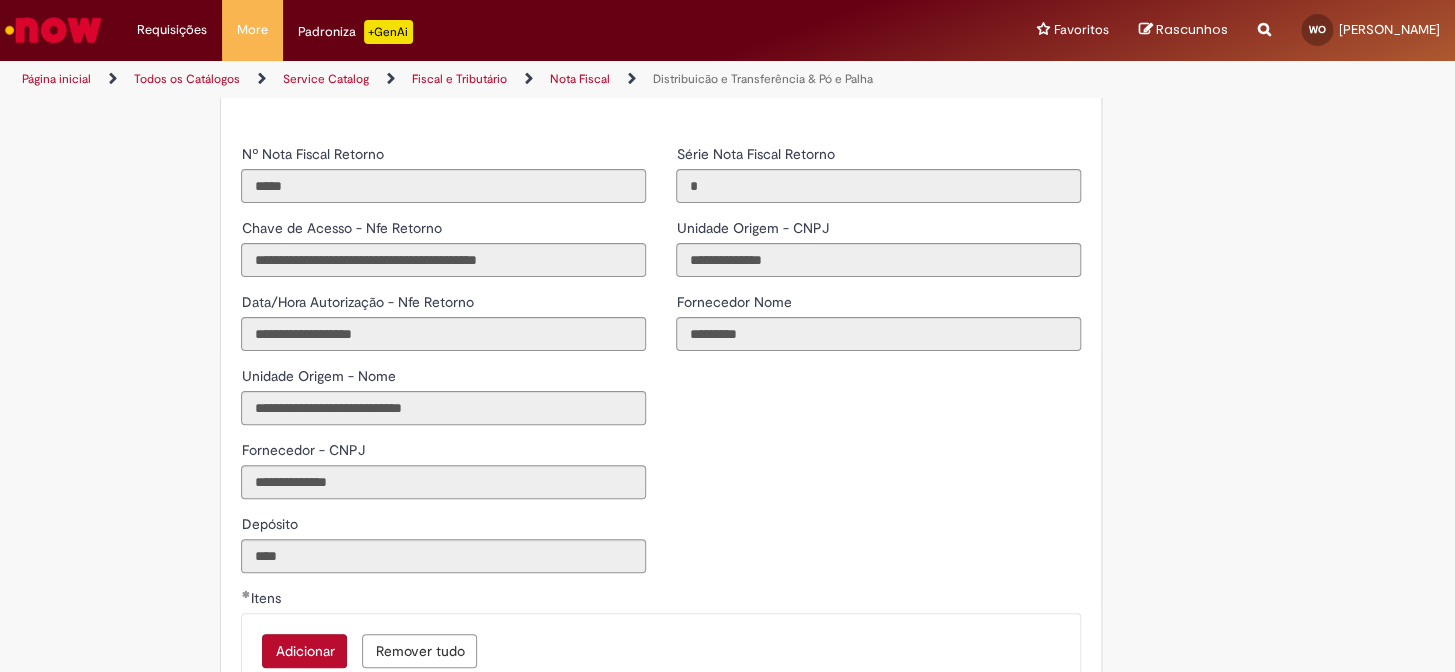 scroll, scrollTop: 1909, scrollLeft: 0, axis: vertical 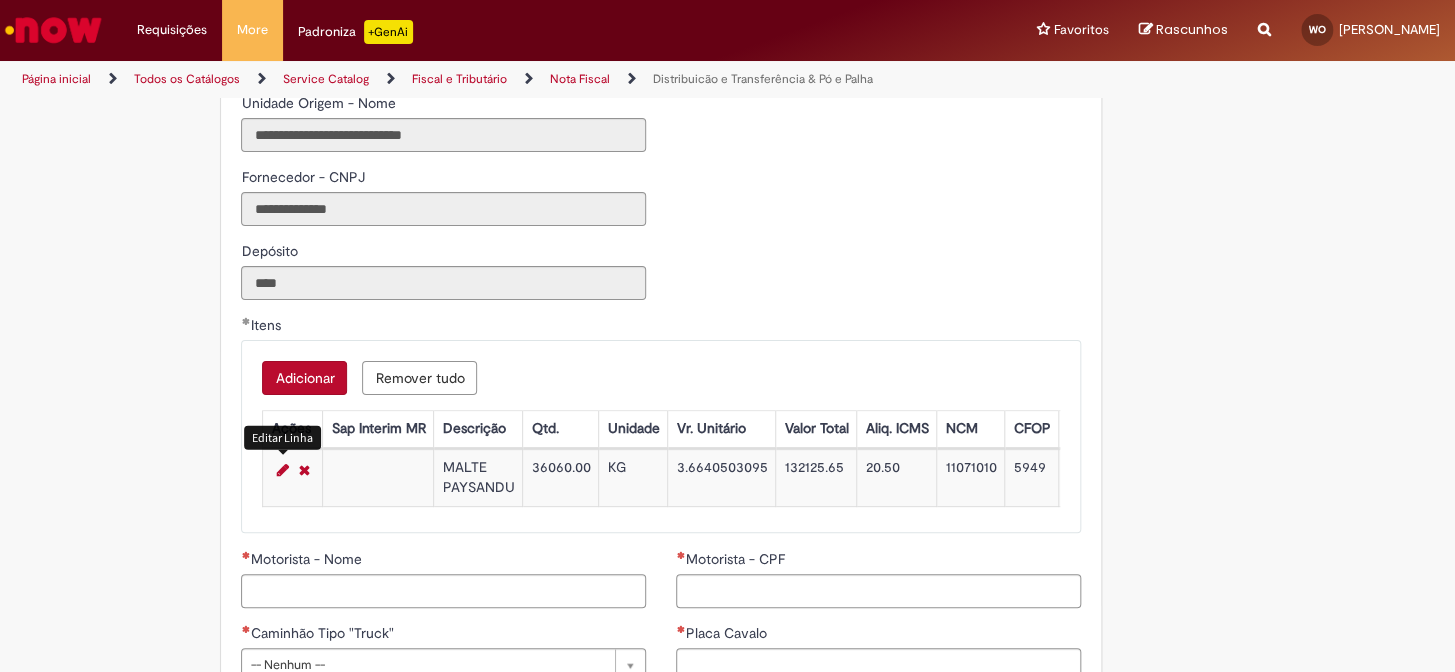 click at bounding box center [282, 470] 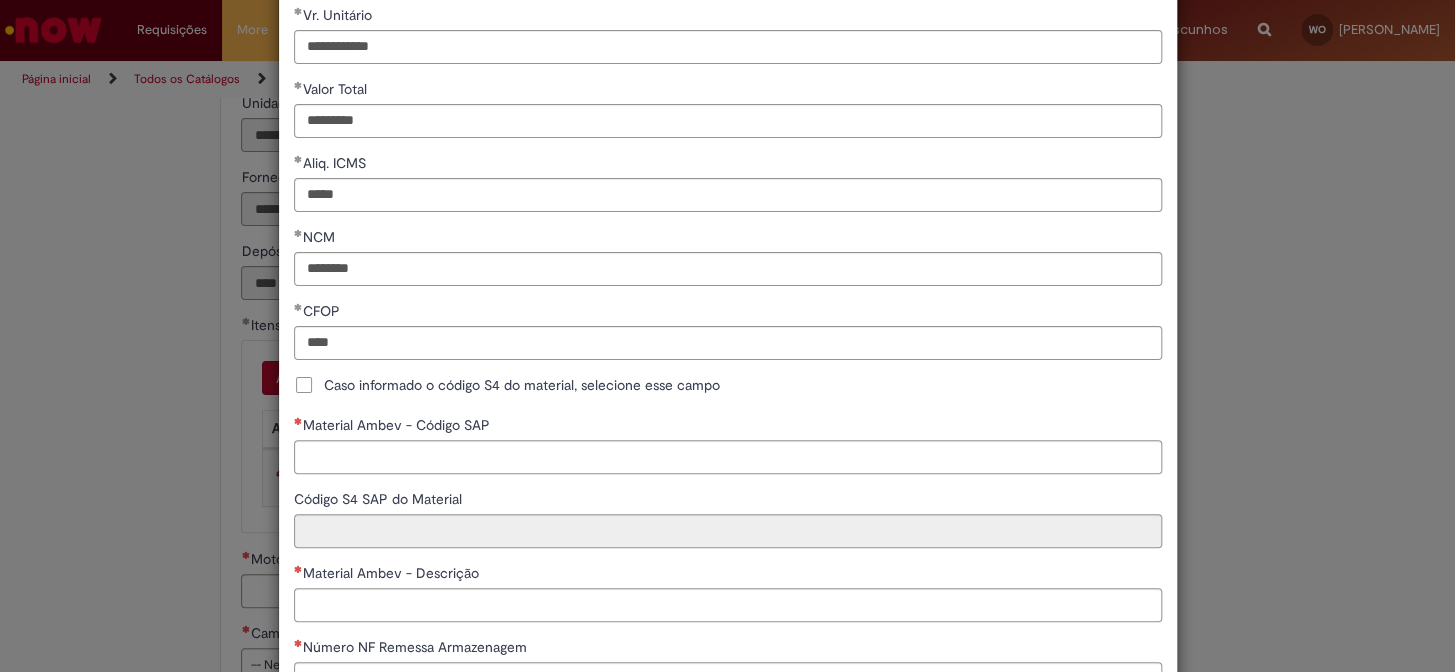 scroll, scrollTop: 454, scrollLeft: 0, axis: vertical 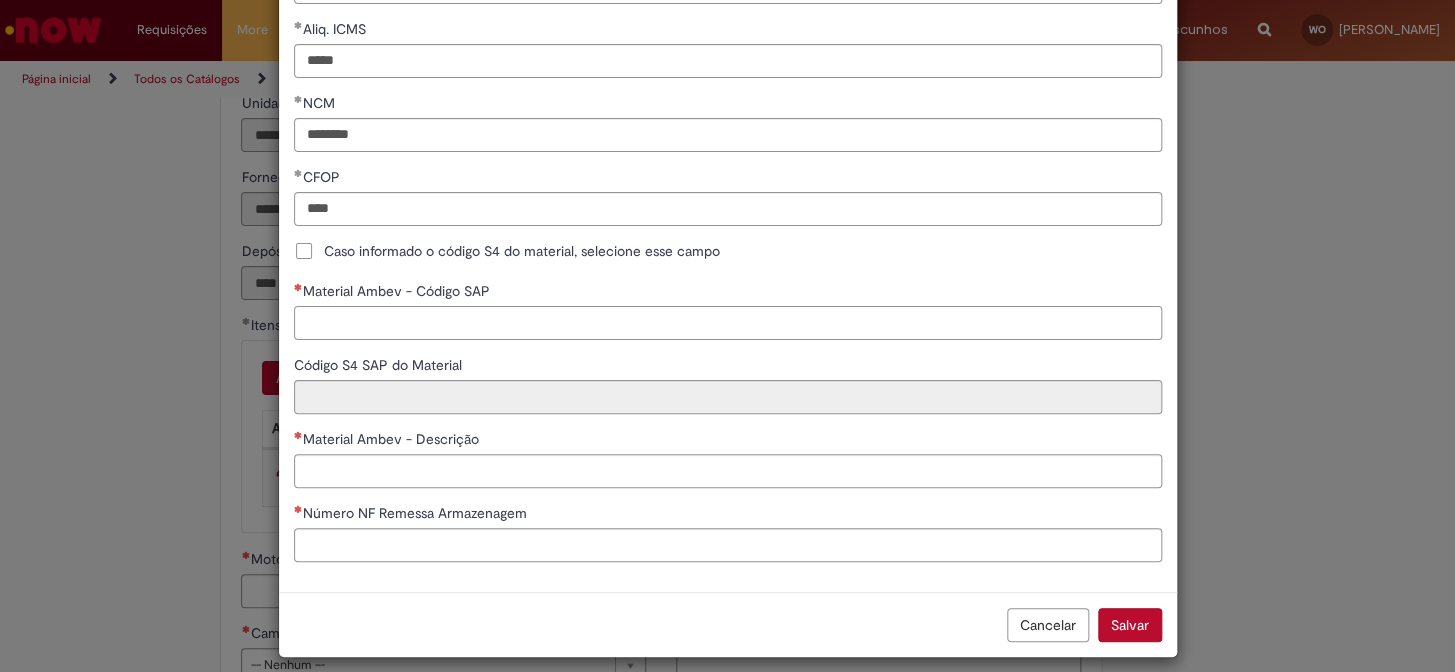 click on "Material Ambev - Código SAP" at bounding box center (728, 323) 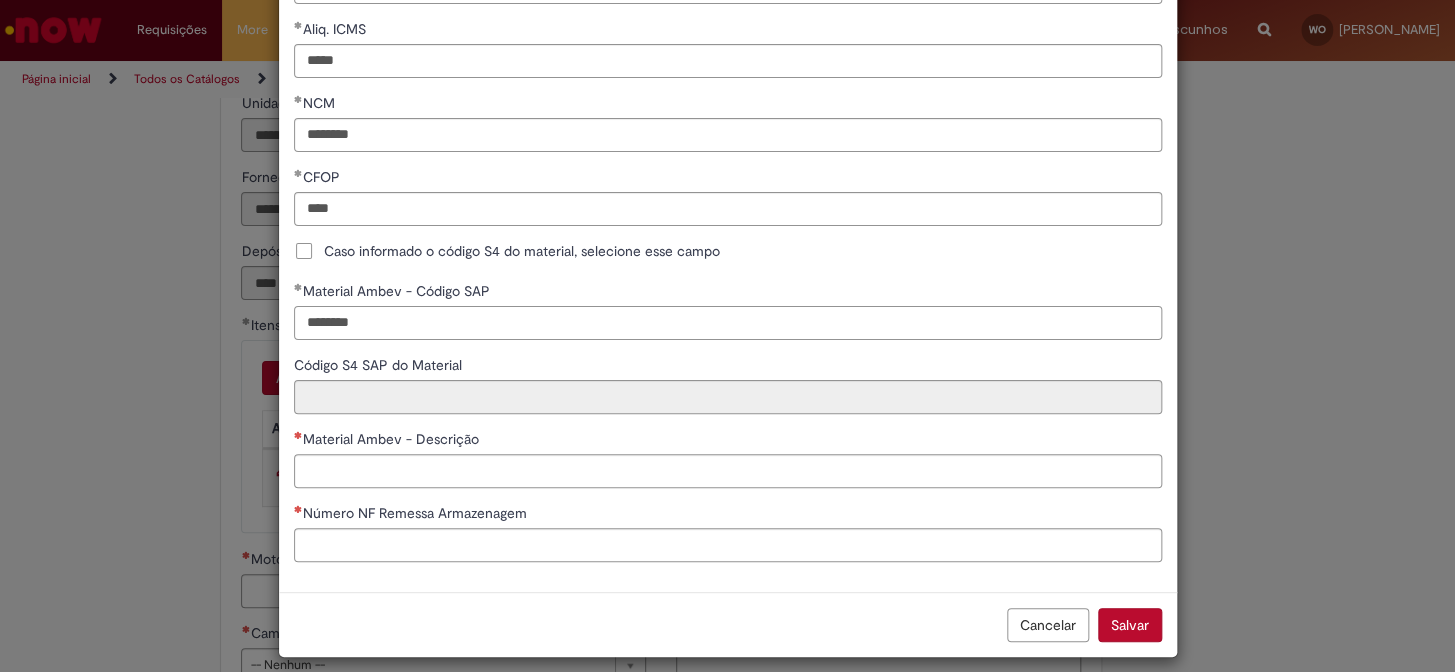 type on "********" 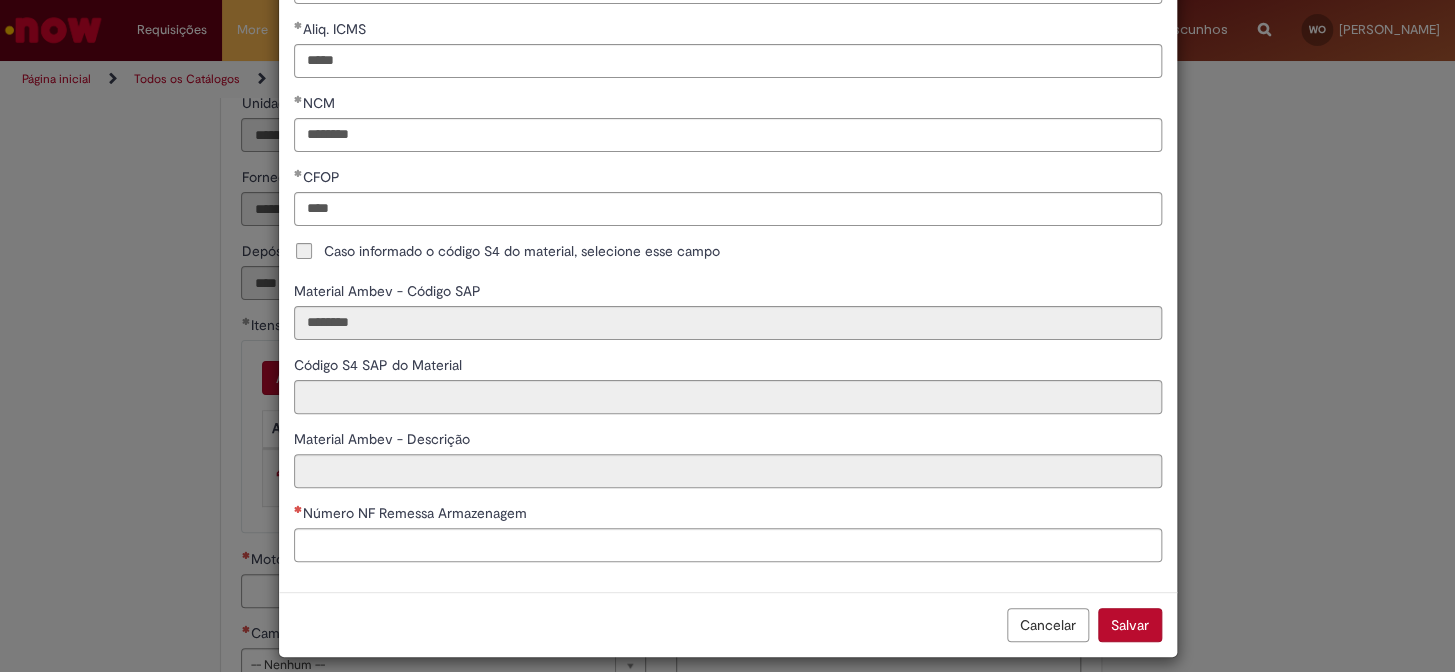 type on "**********" 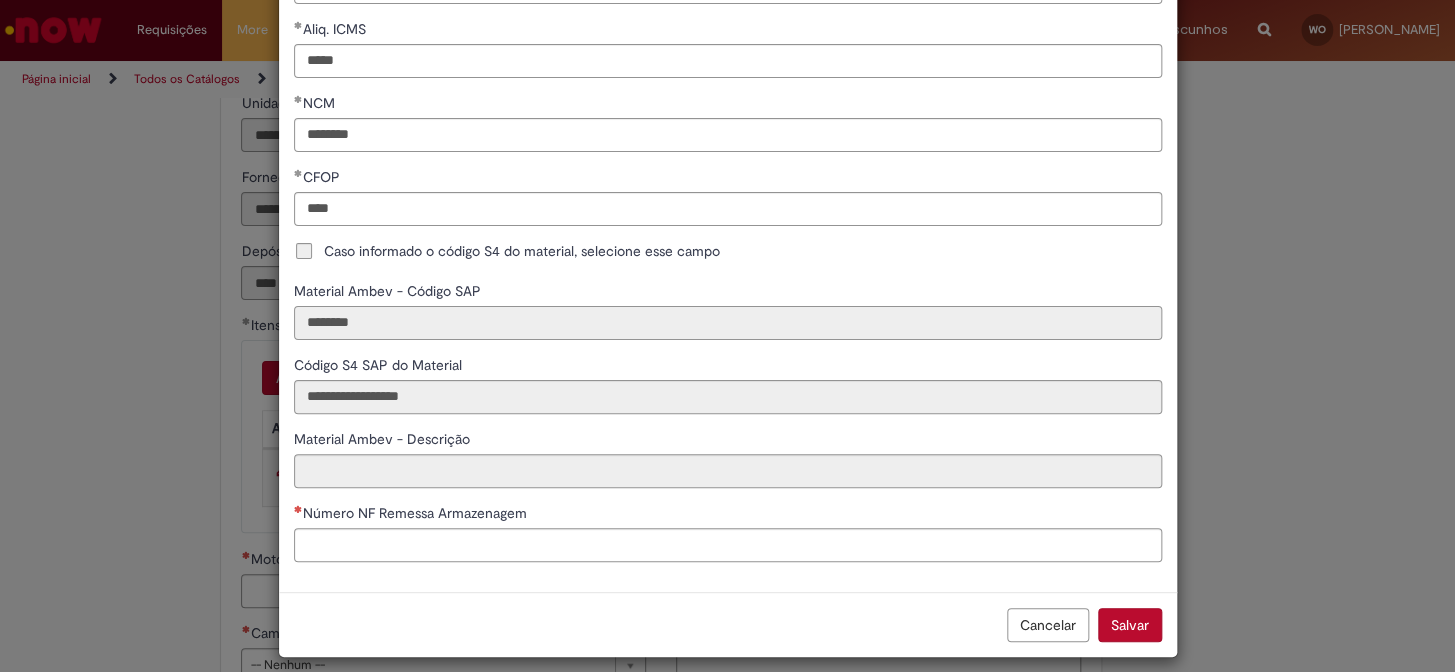 type on "**********" 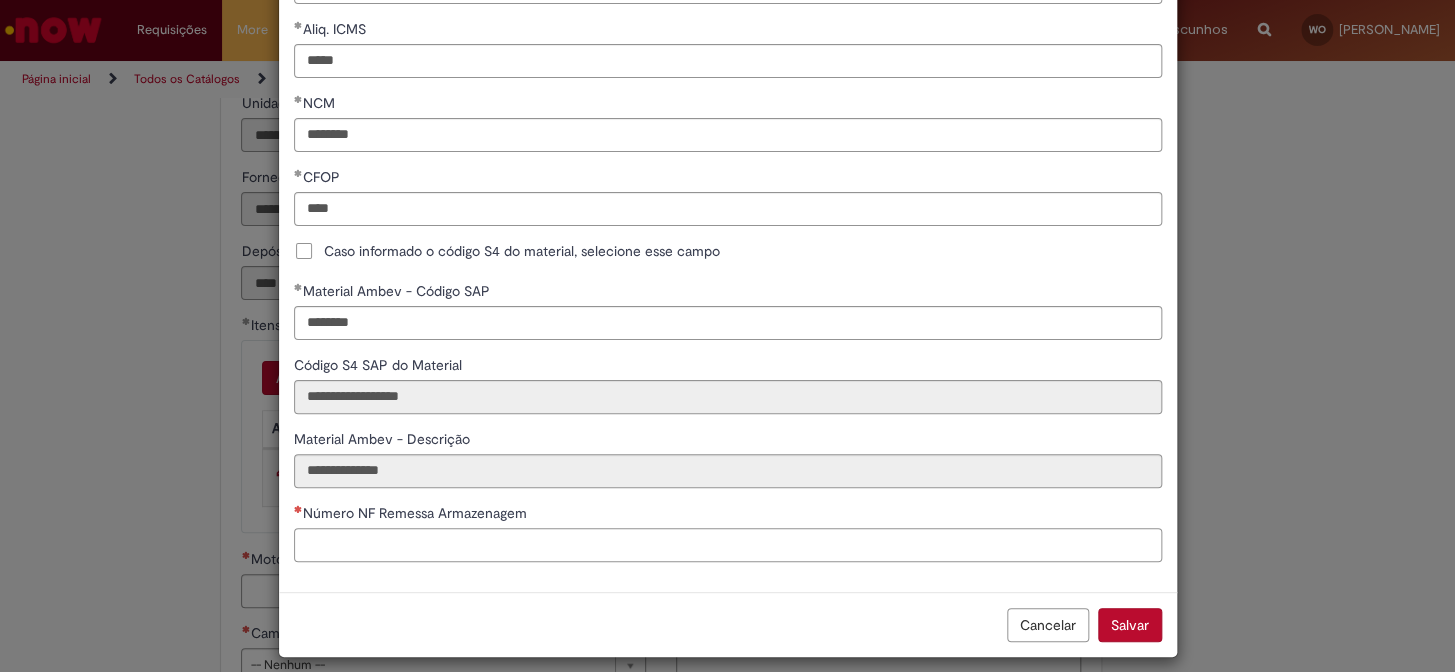 click on "Número NF Remessa Armazenagem" at bounding box center (728, 545) 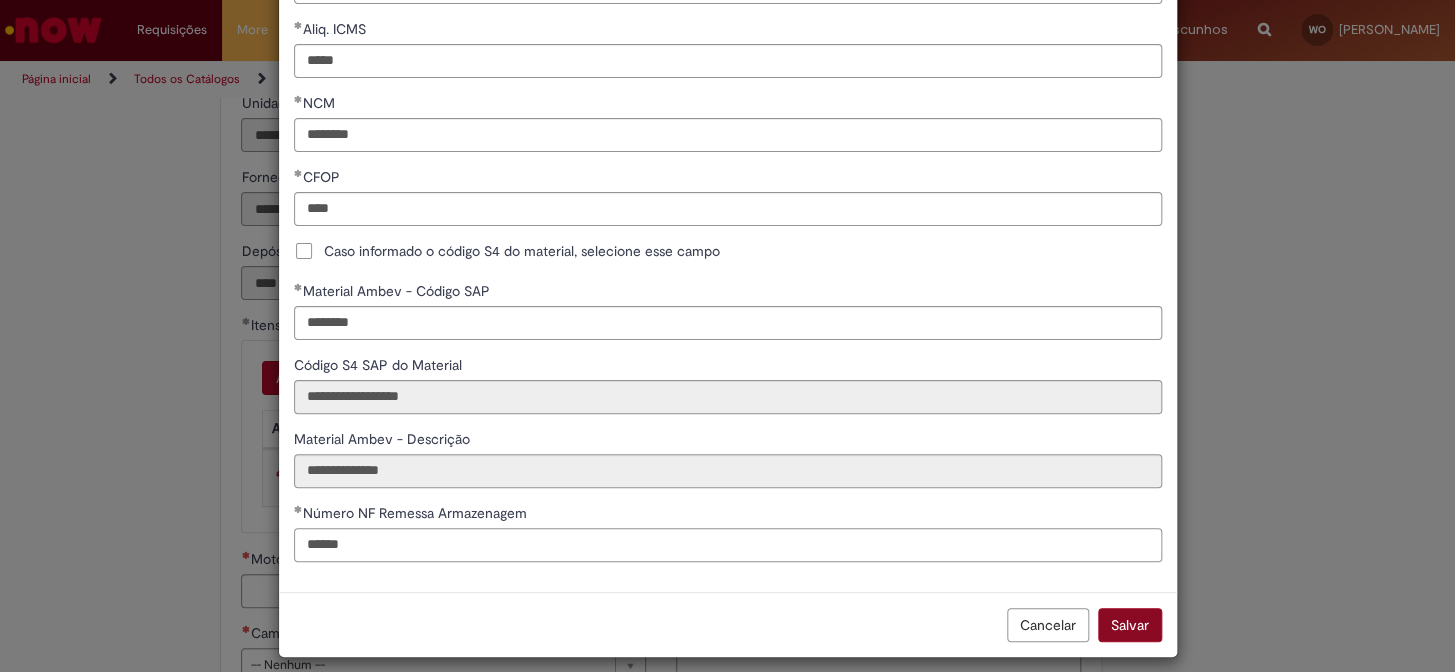 type on "******" 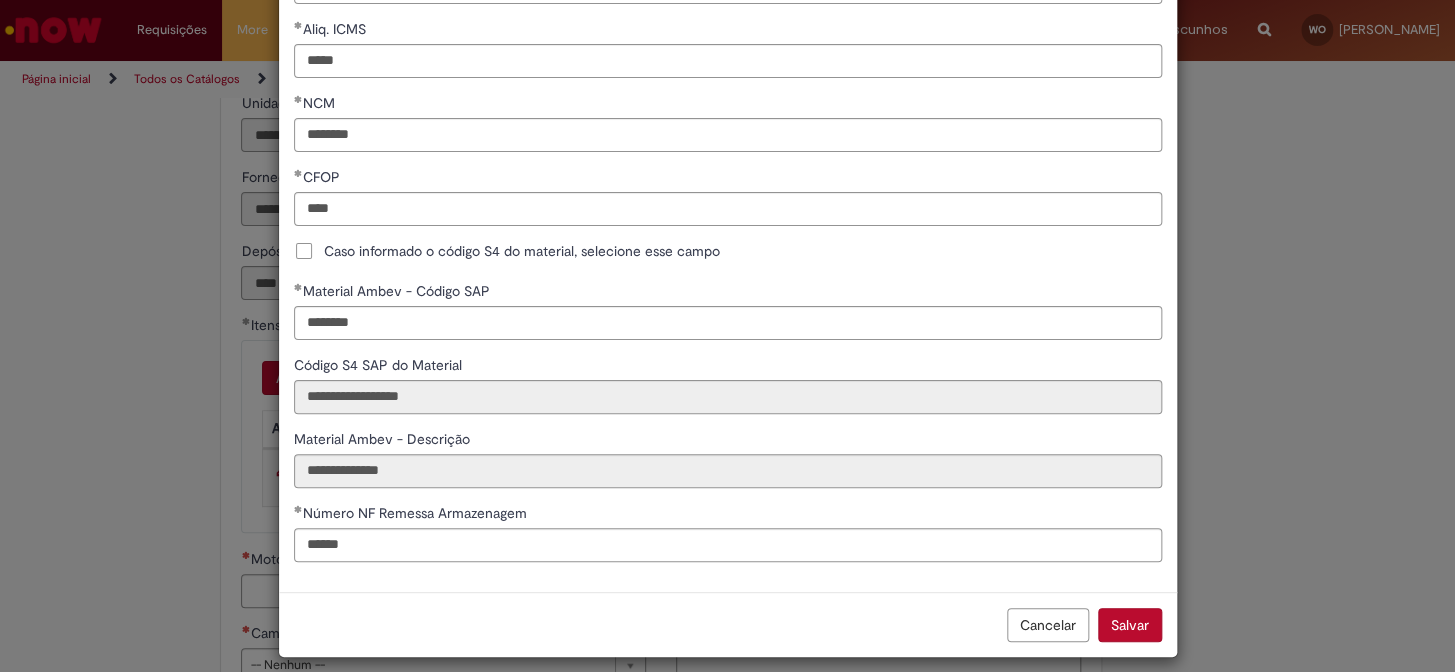 click on "Salvar" at bounding box center (1130, 625) 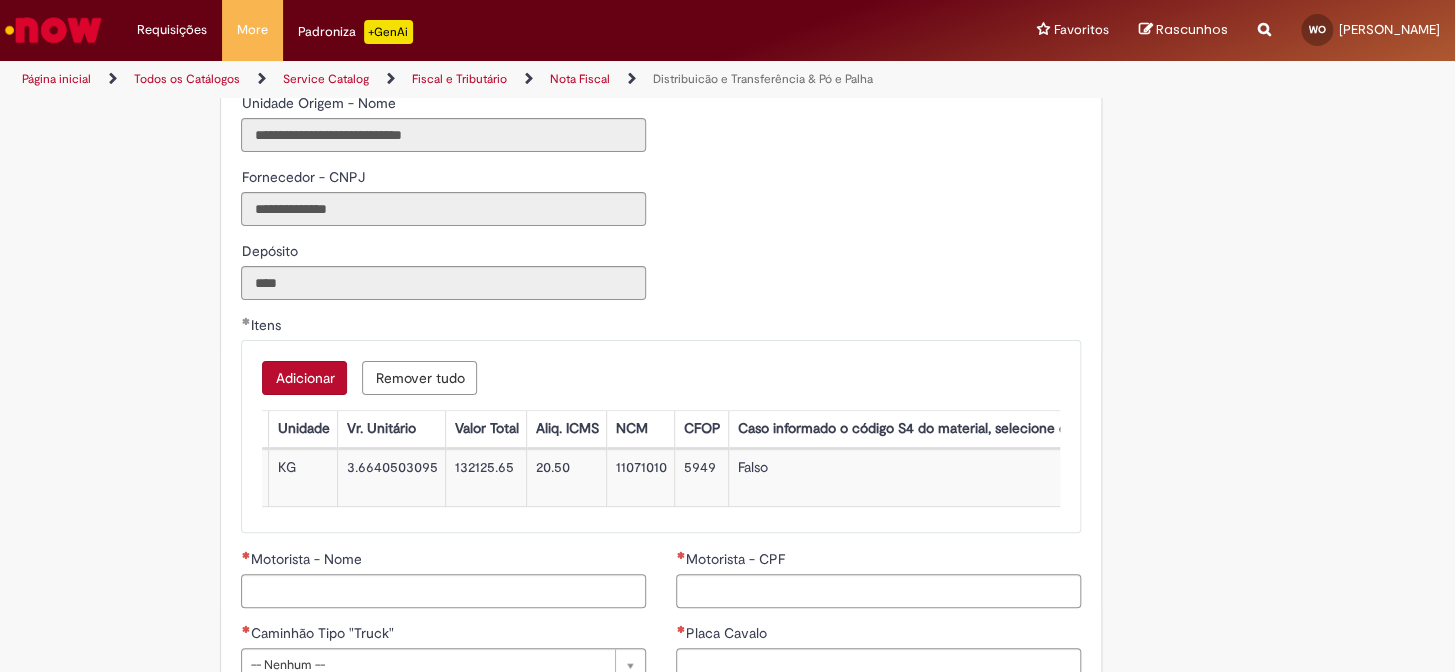 scroll, scrollTop: 0, scrollLeft: 0, axis: both 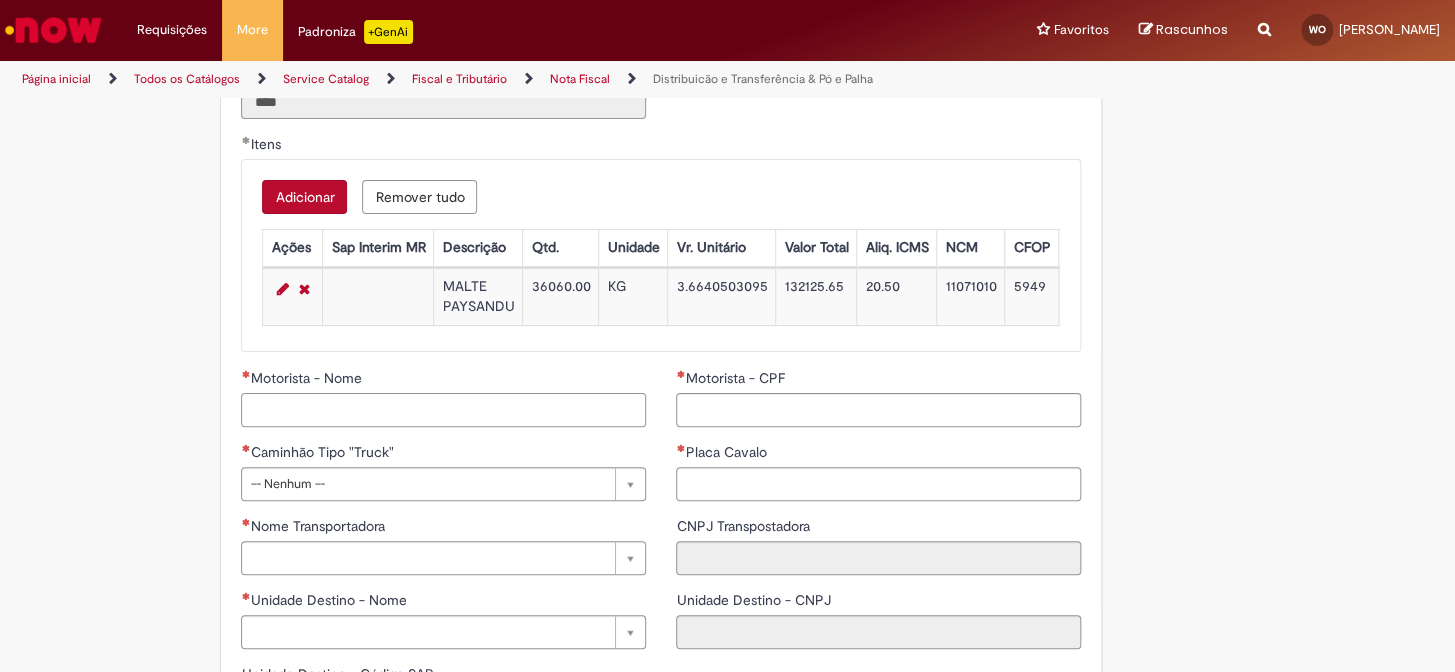 click on "Motorista - Nome" at bounding box center (443, 410) 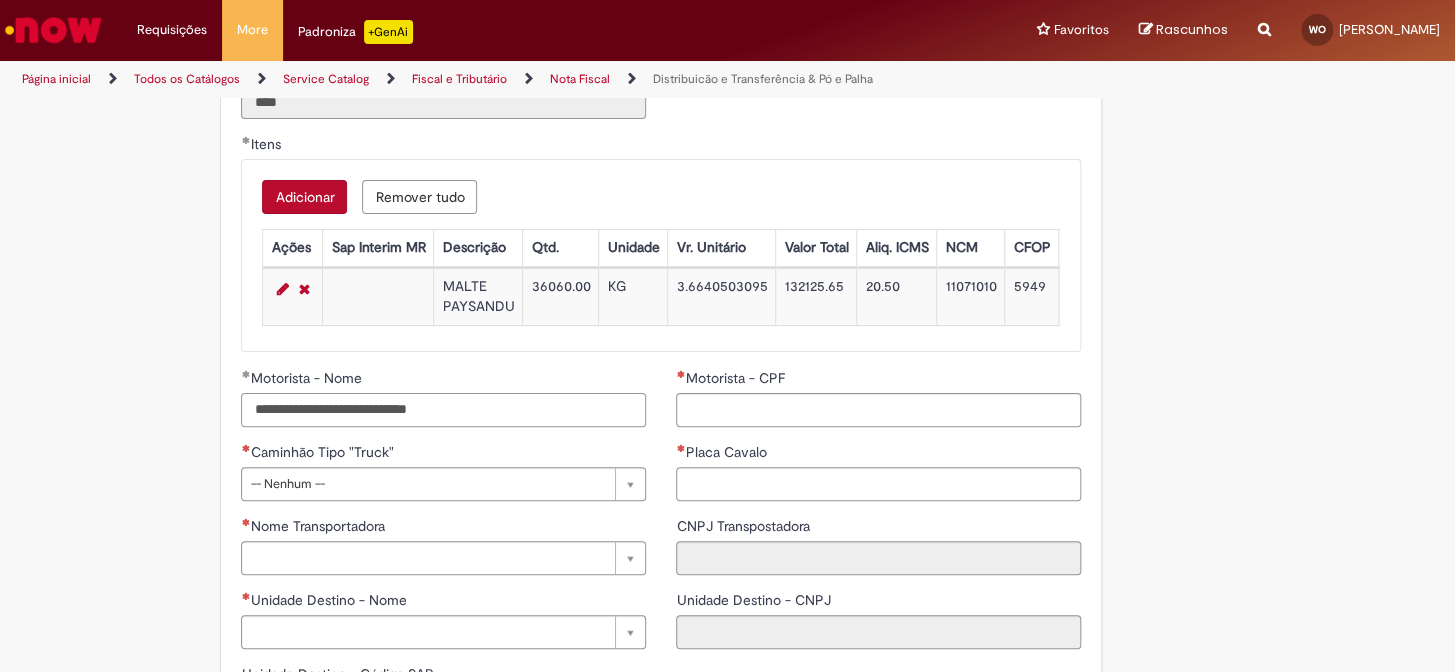 click on "**********" at bounding box center [443, 410] 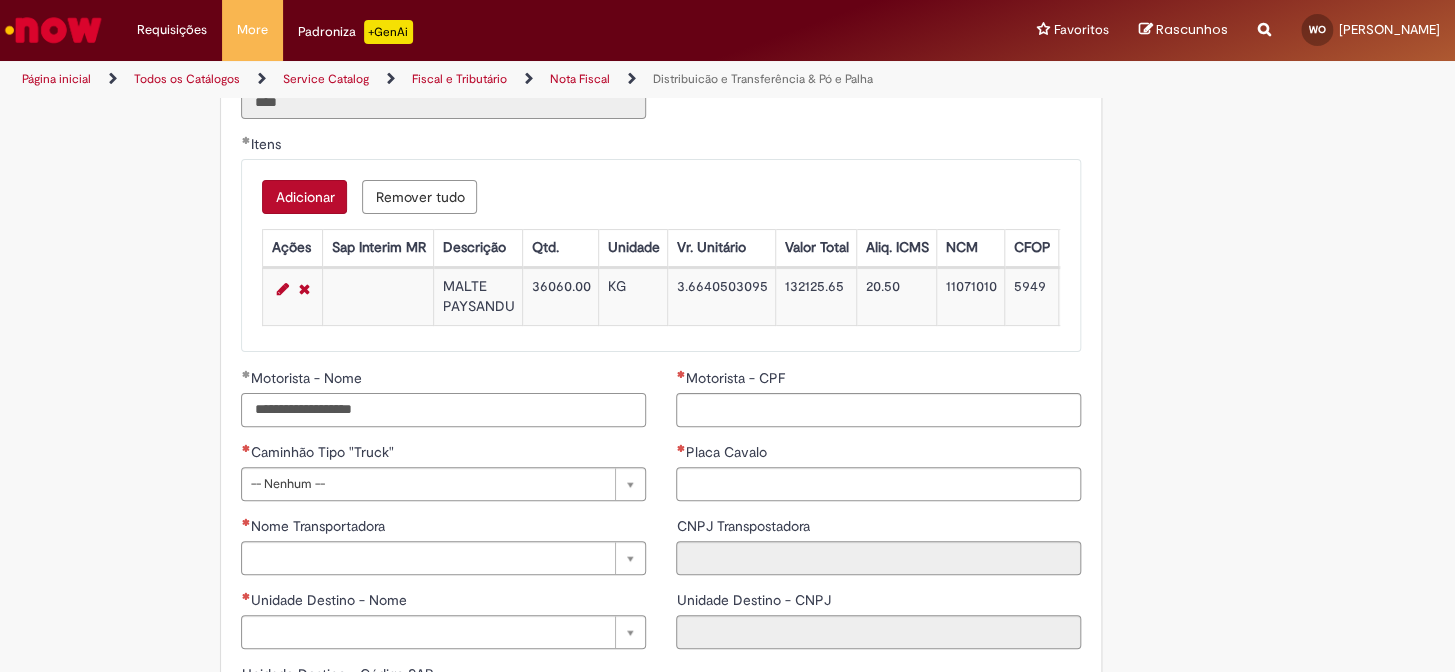 type on "**********" 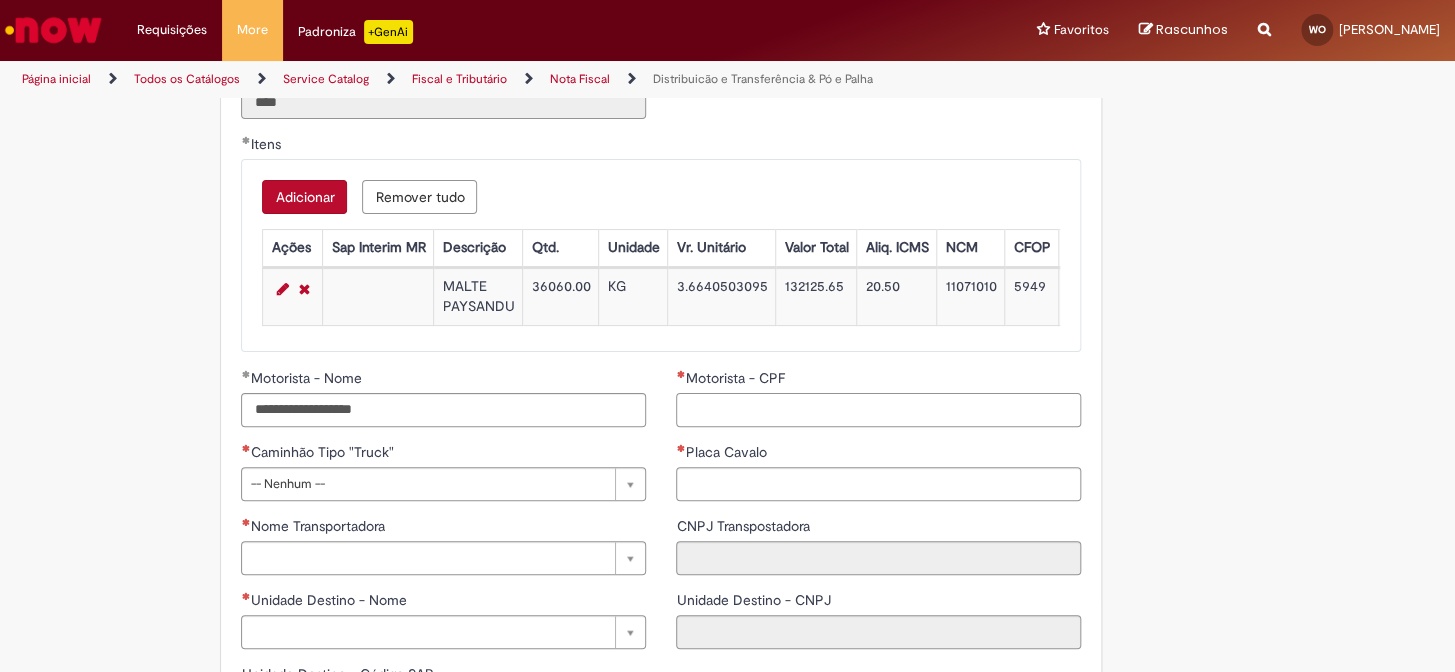 click on "Motorista - CPF" at bounding box center (878, 410) 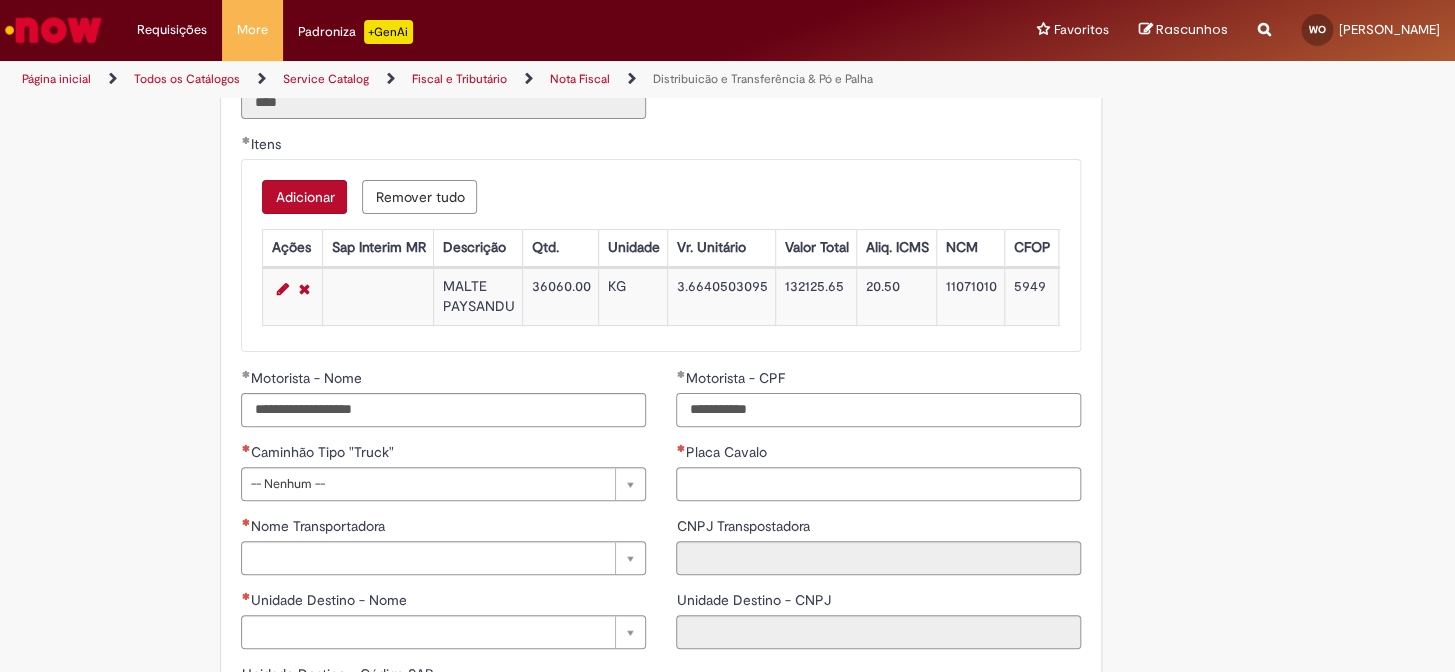 type on "**********" 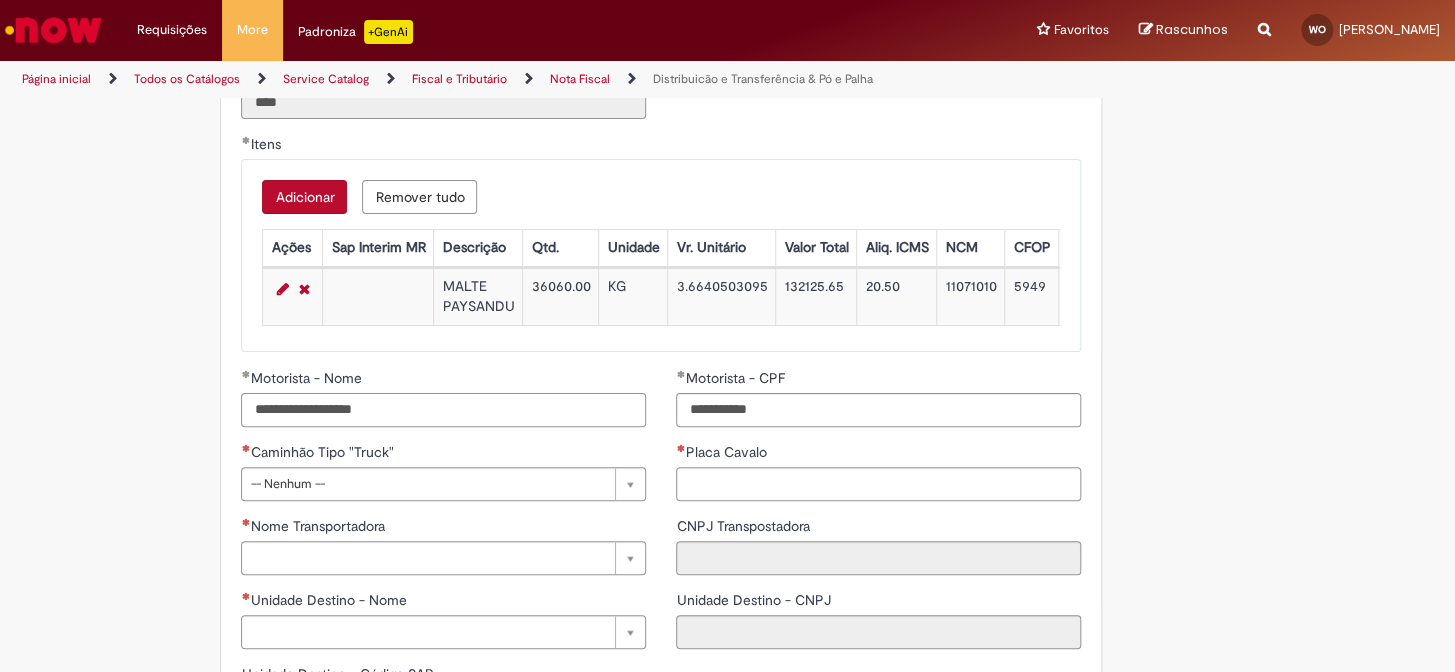 drag, startPoint x: 440, startPoint y: 421, endPoint x: 364, endPoint y: 428, distance: 76.321686 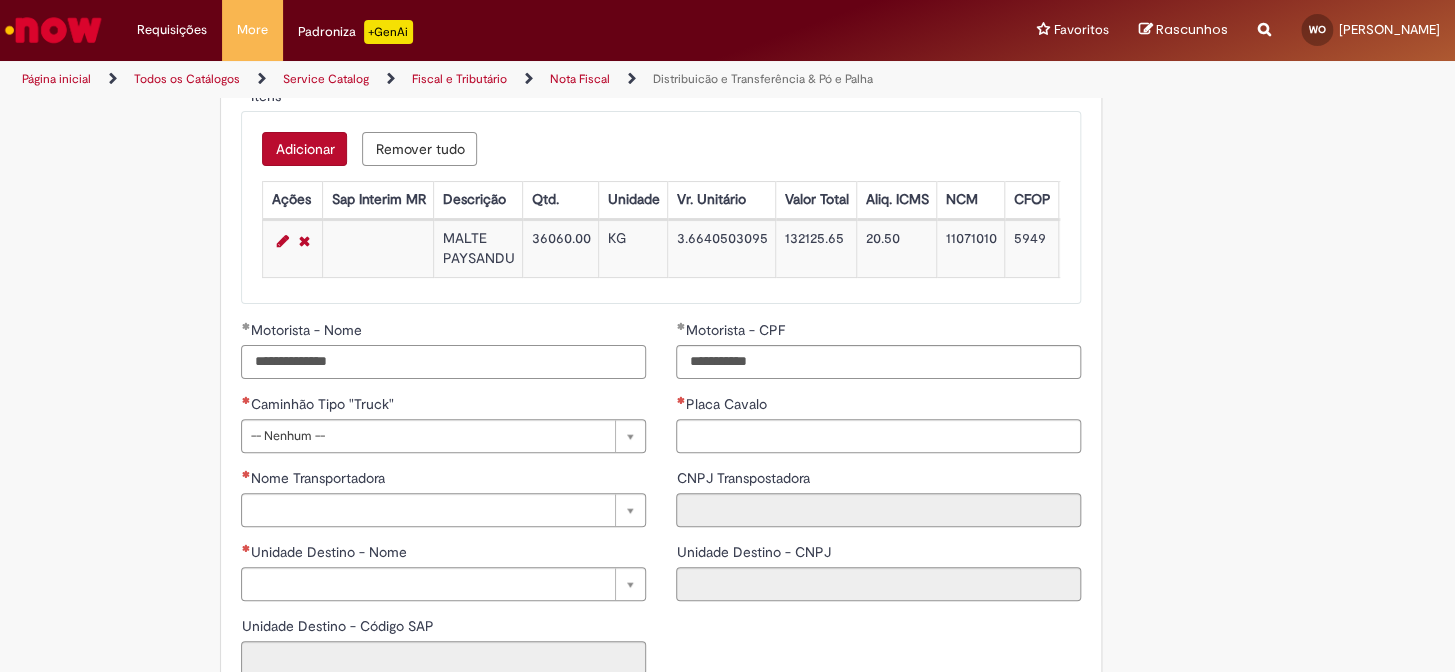 scroll, scrollTop: 2181, scrollLeft: 0, axis: vertical 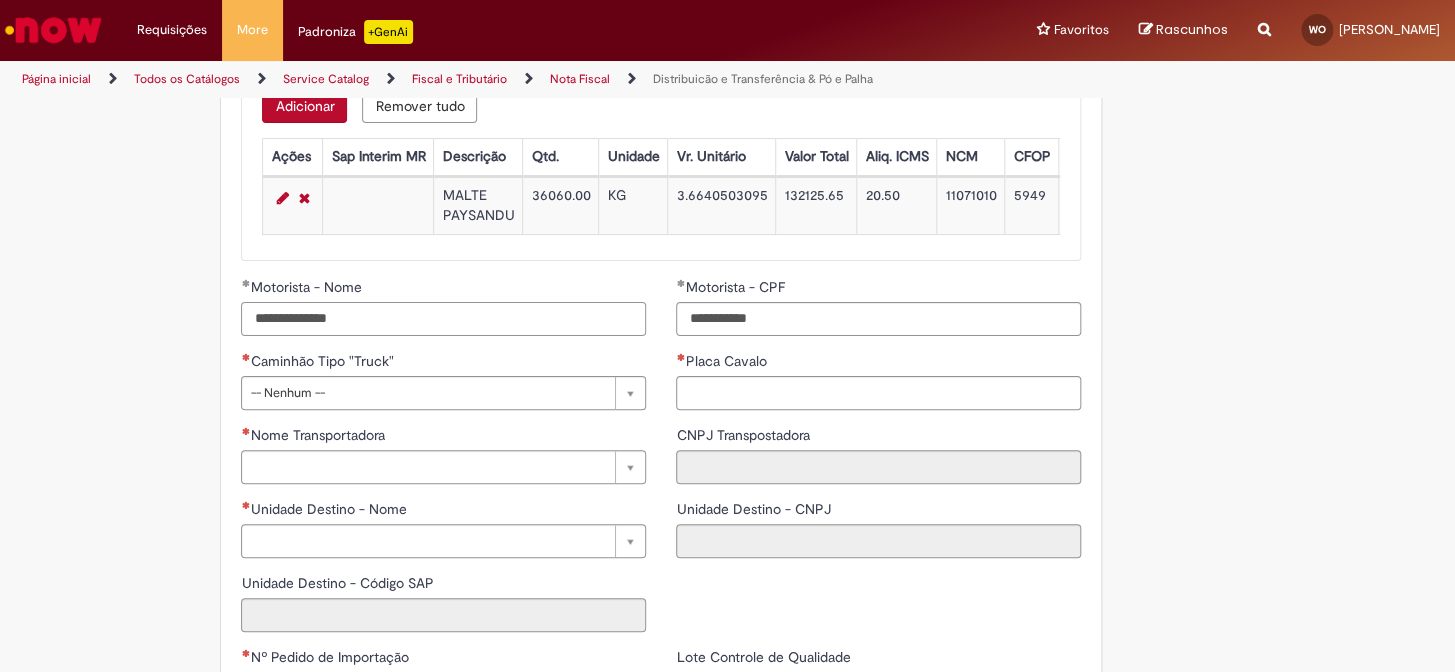 type on "**********" 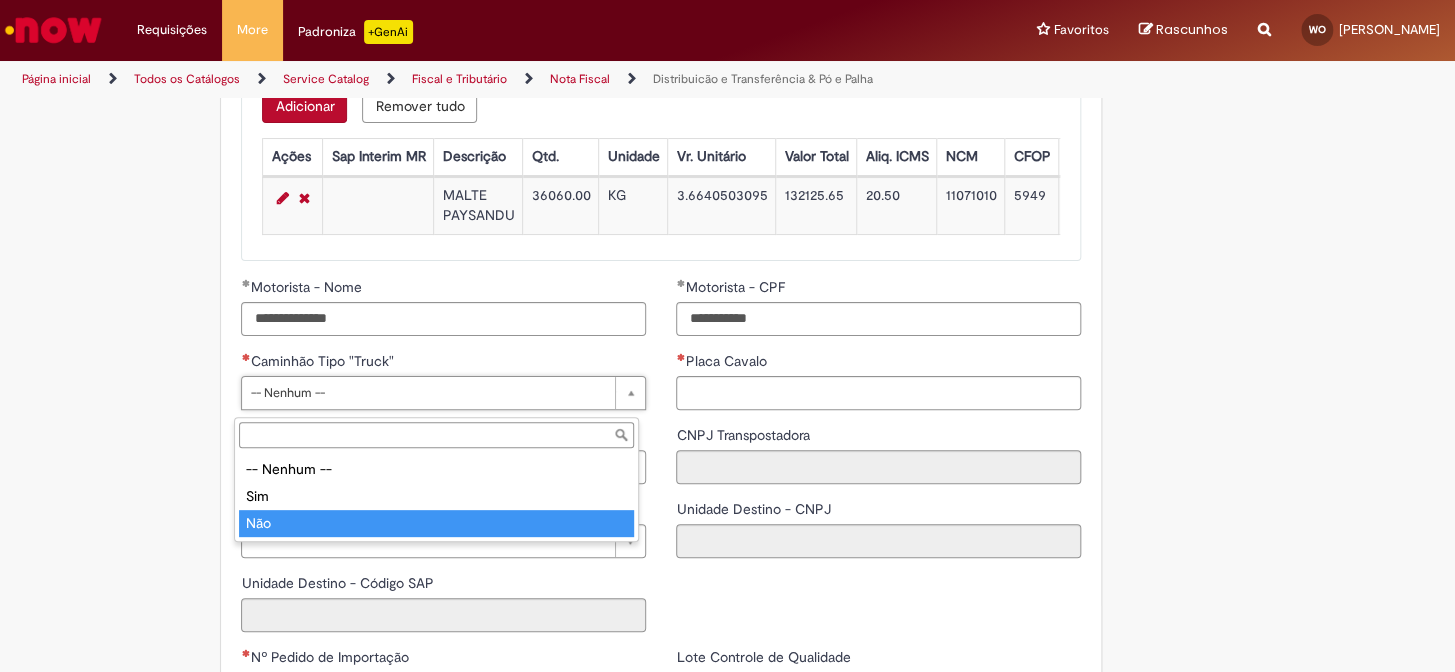 type on "***" 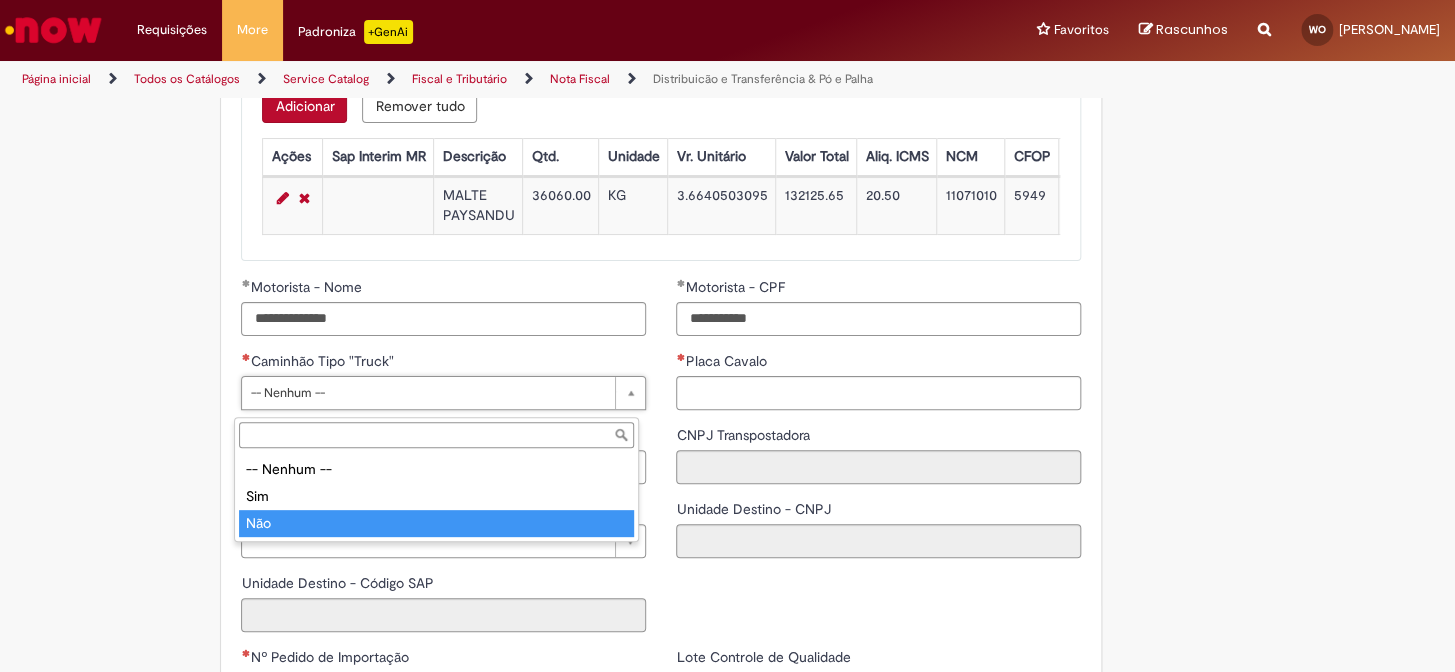 select on "**" 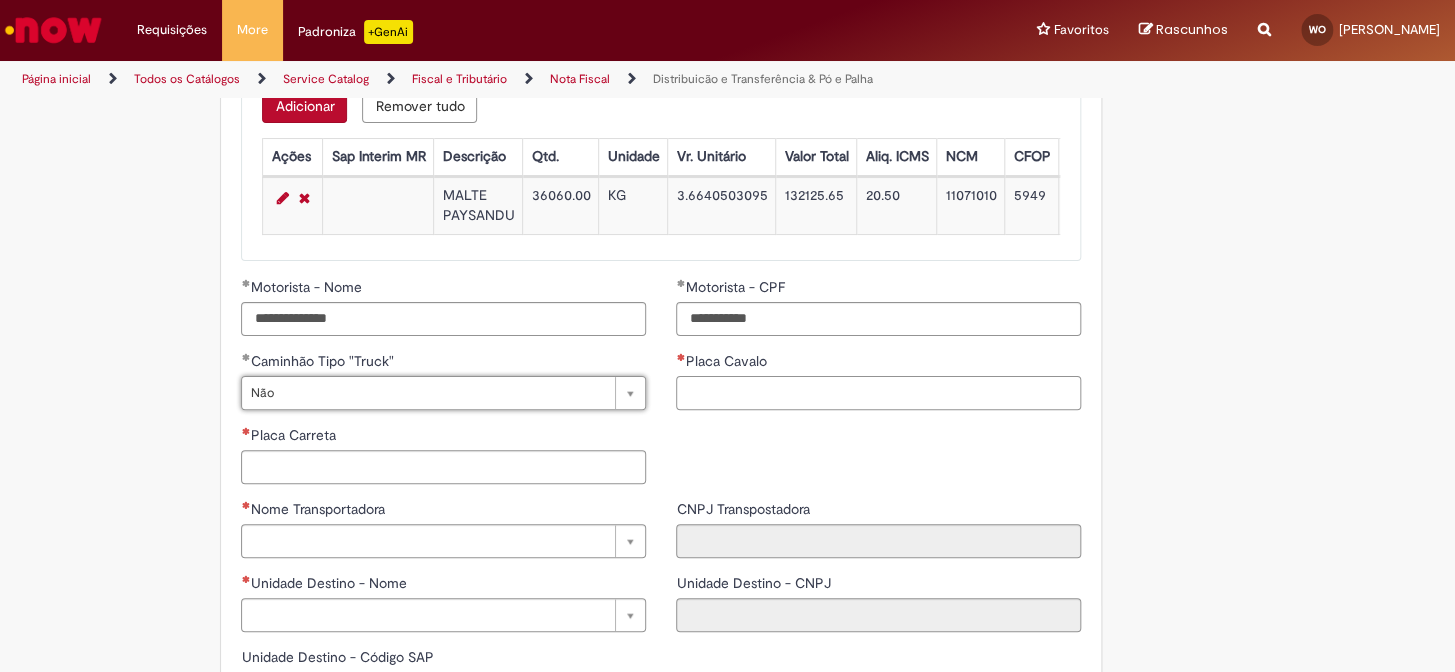 click on "Placa Cavalo" at bounding box center (878, 393) 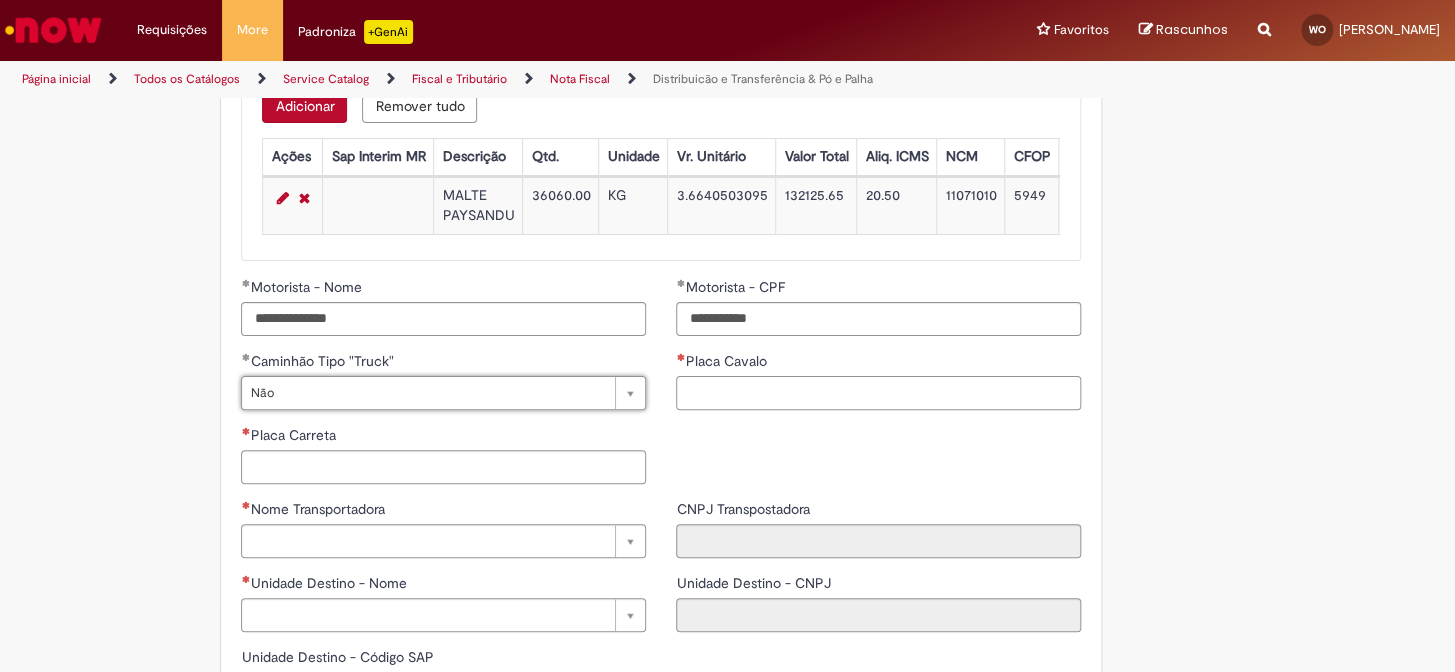 paste on "*******" 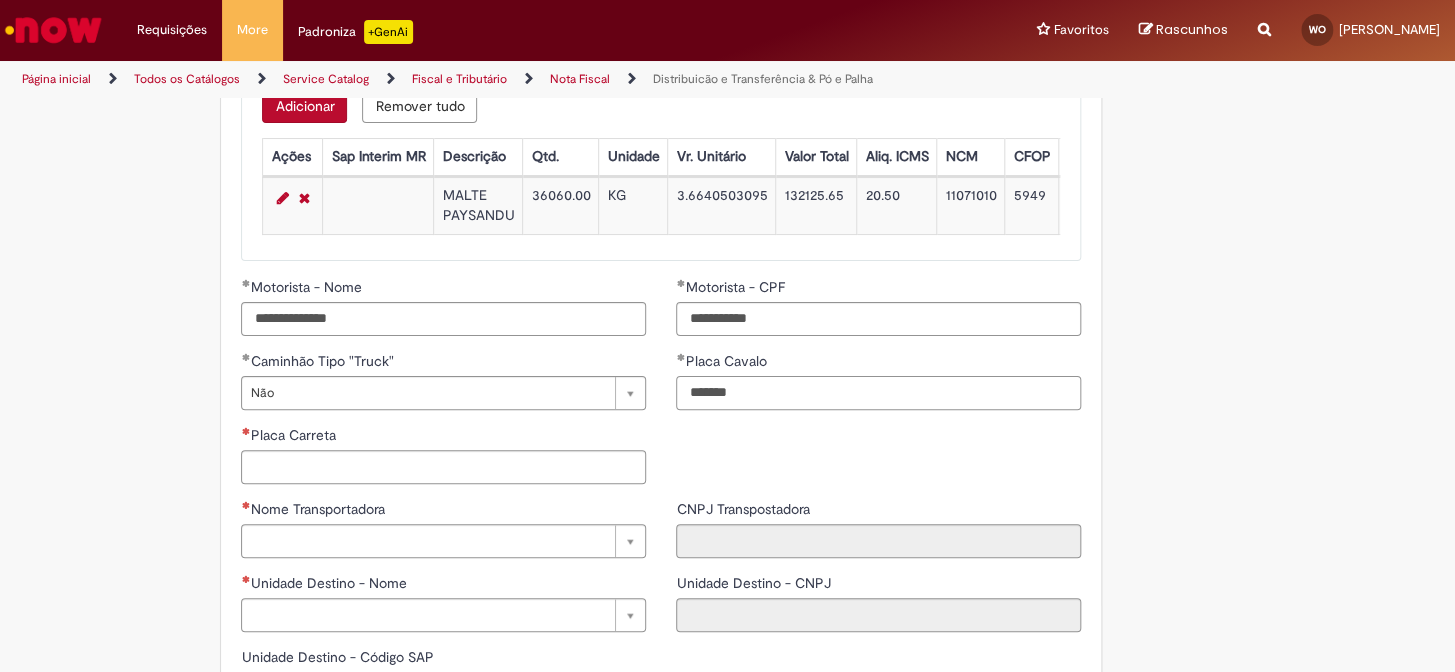 type on "*******" 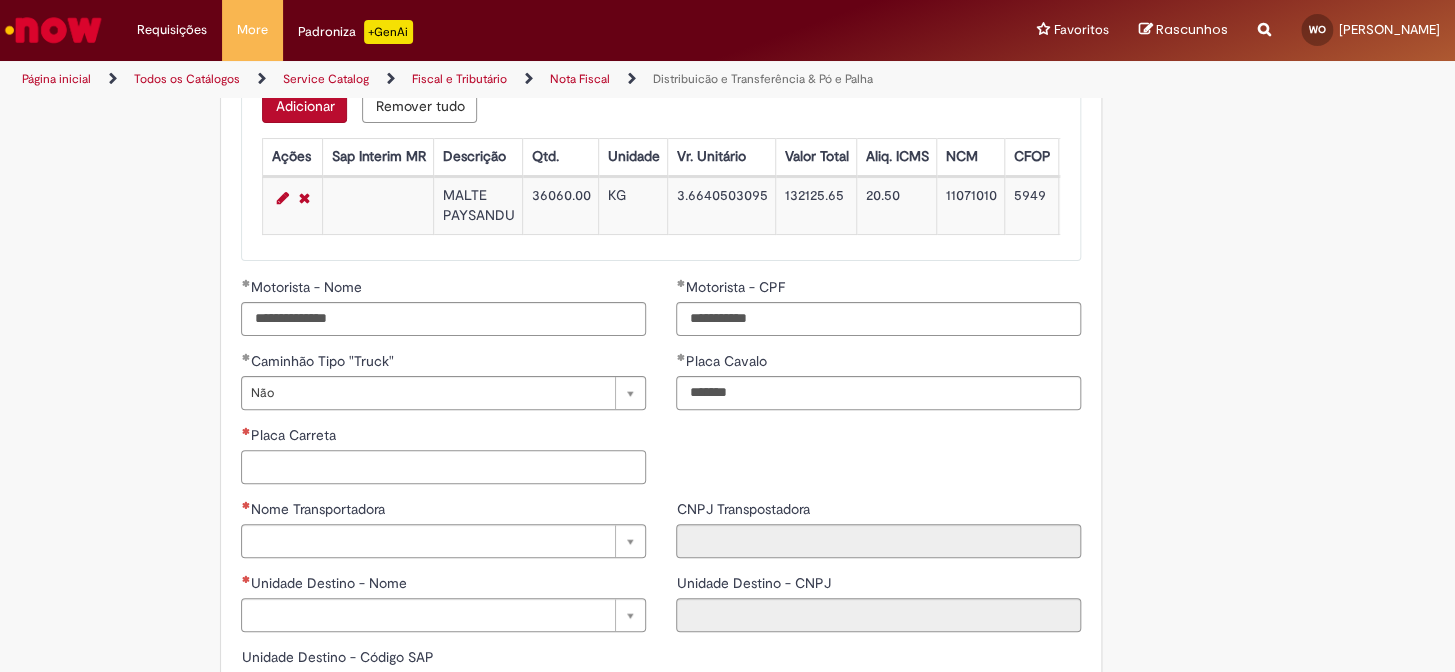 click on "Placa Carreta" at bounding box center (443, 467) 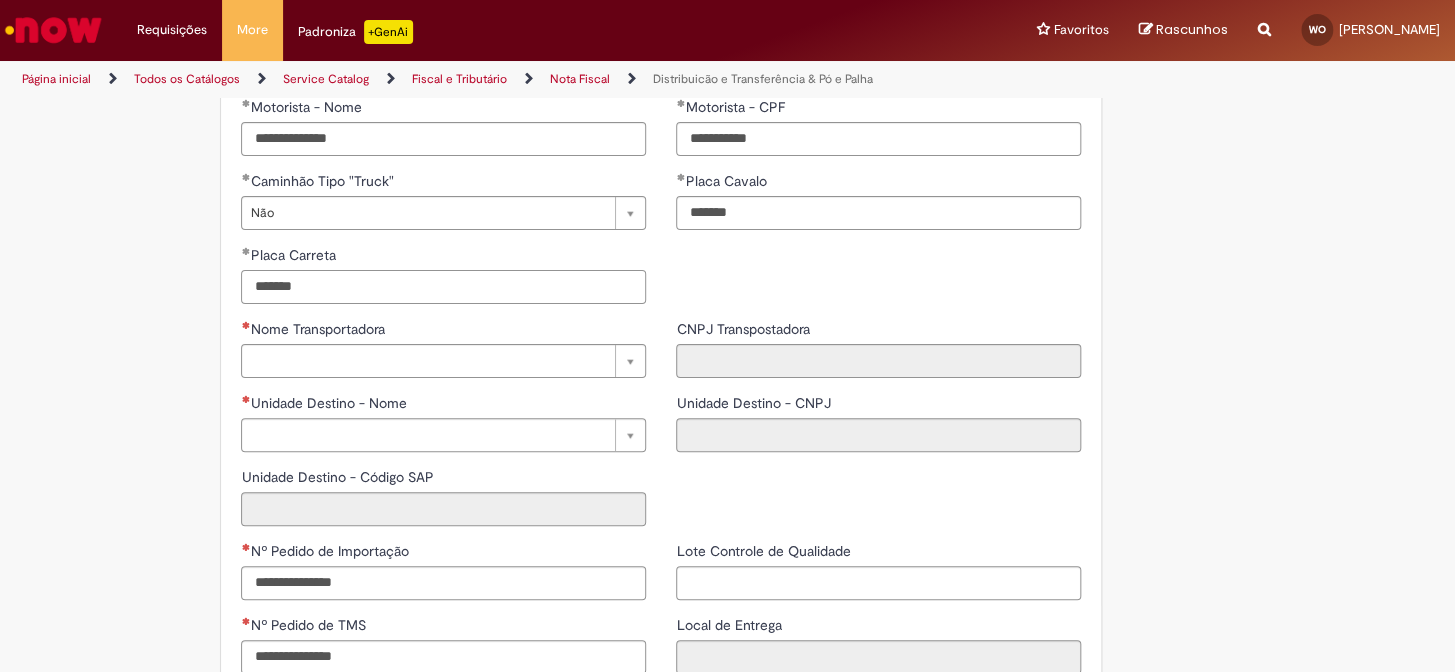 scroll, scrollTop: 2363, scrollLeft: 0, axis: vertical 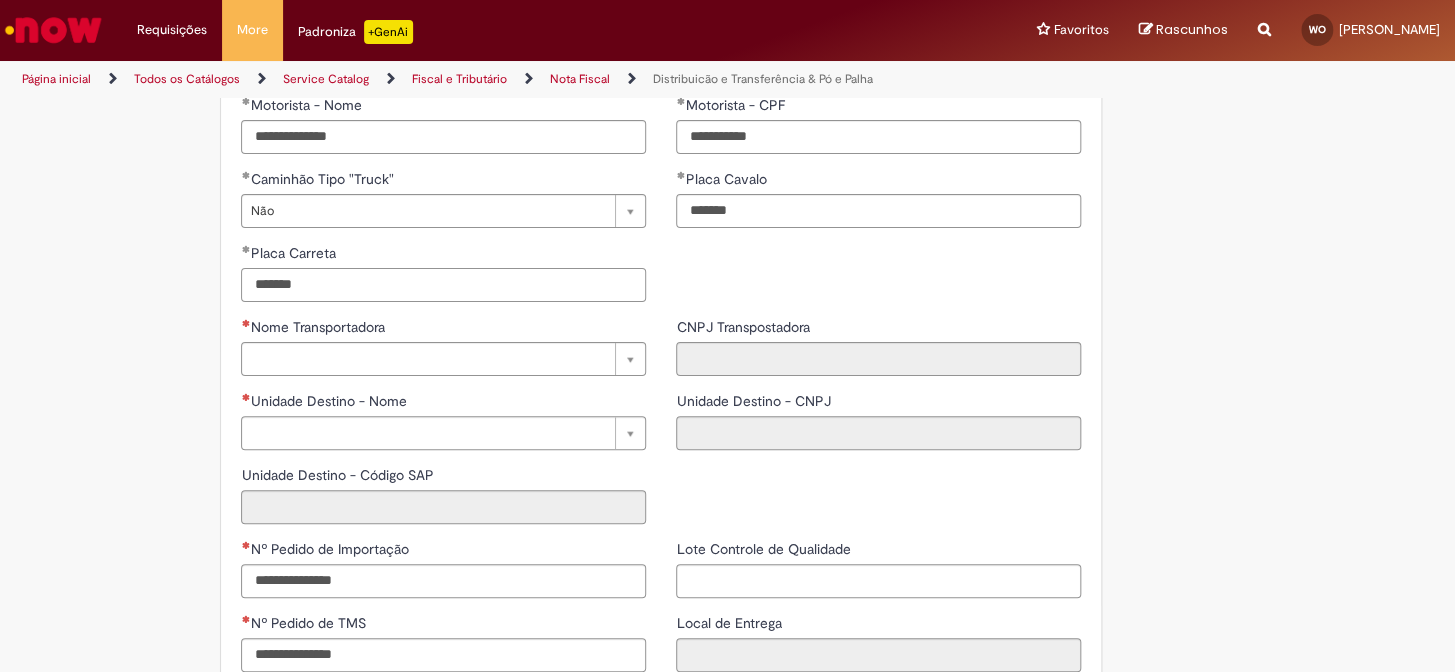 type on "*******" 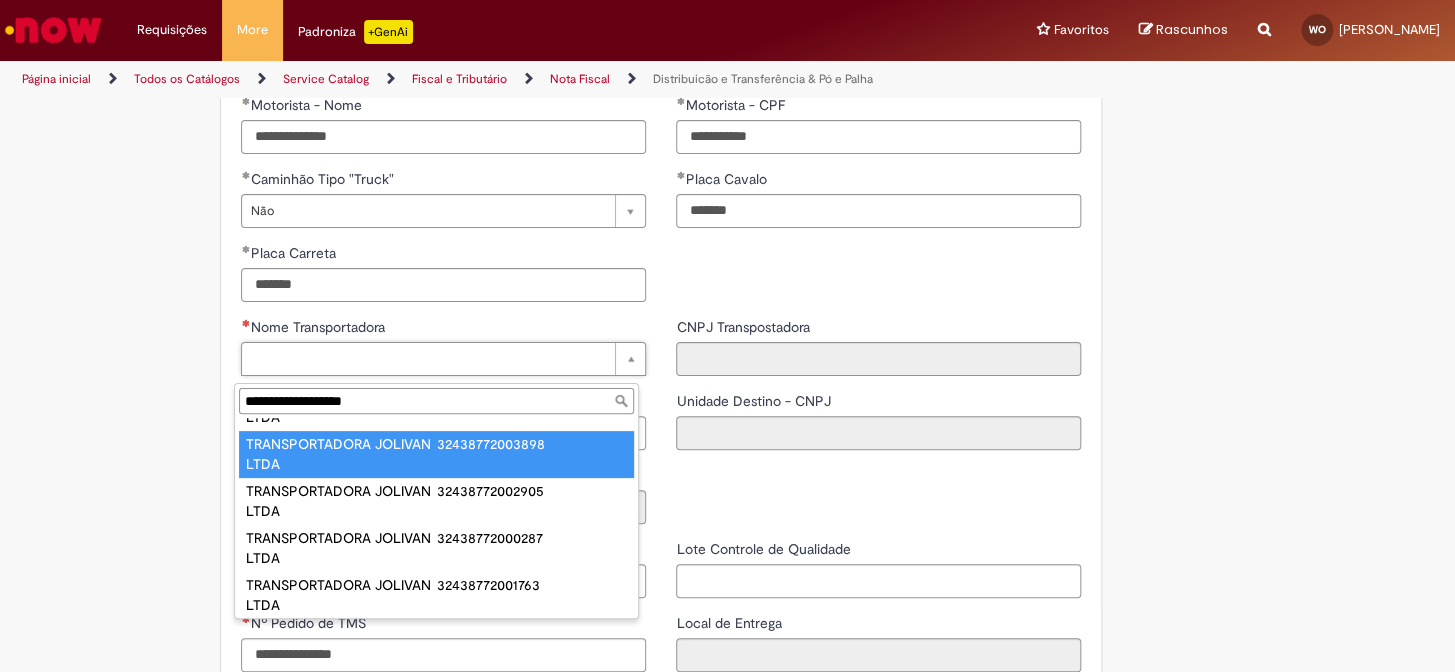 scroll, scrollTop: 935, scrollLeft: 0, axis: vertical 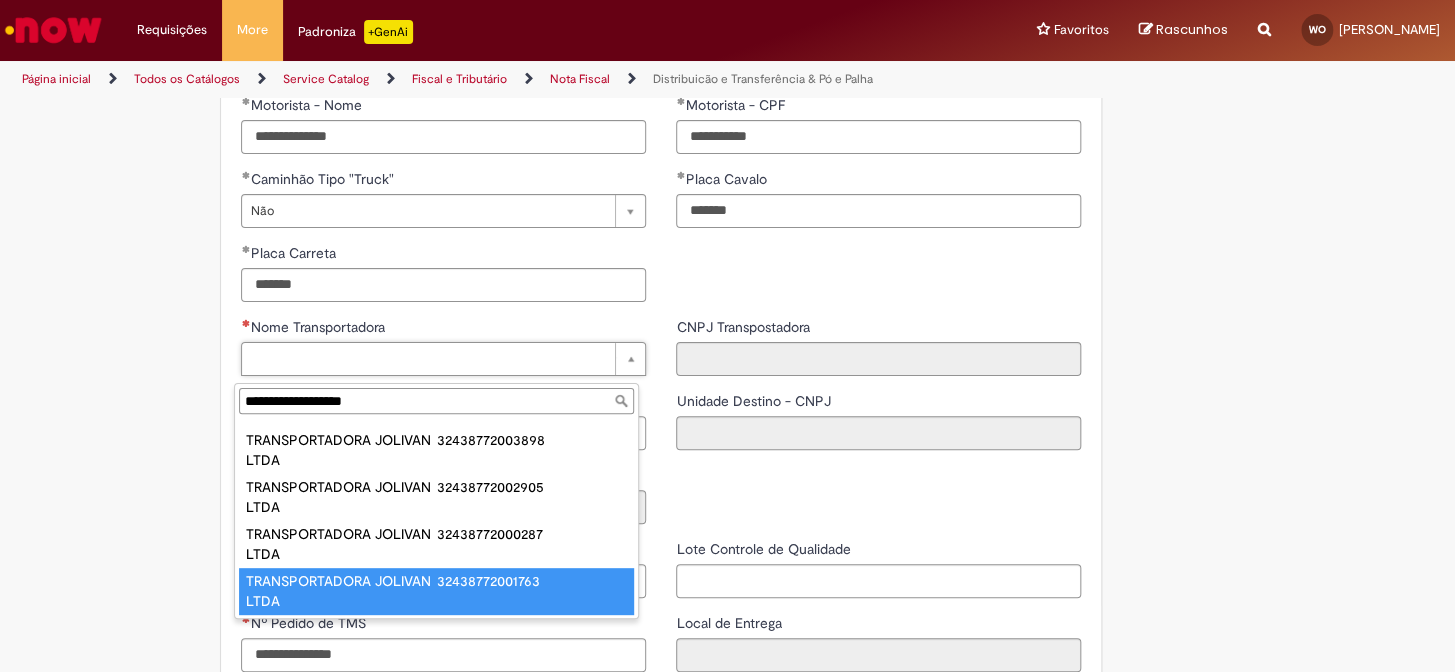type on "**********" 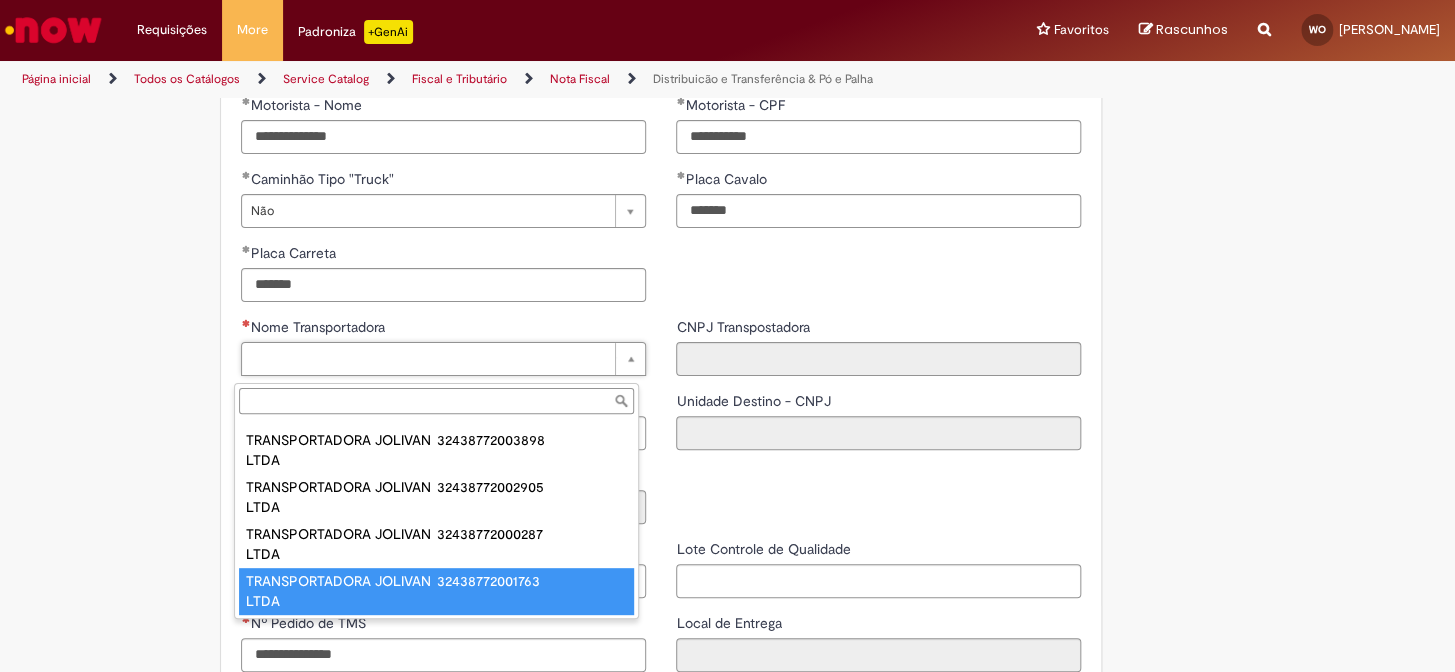type on "**********" 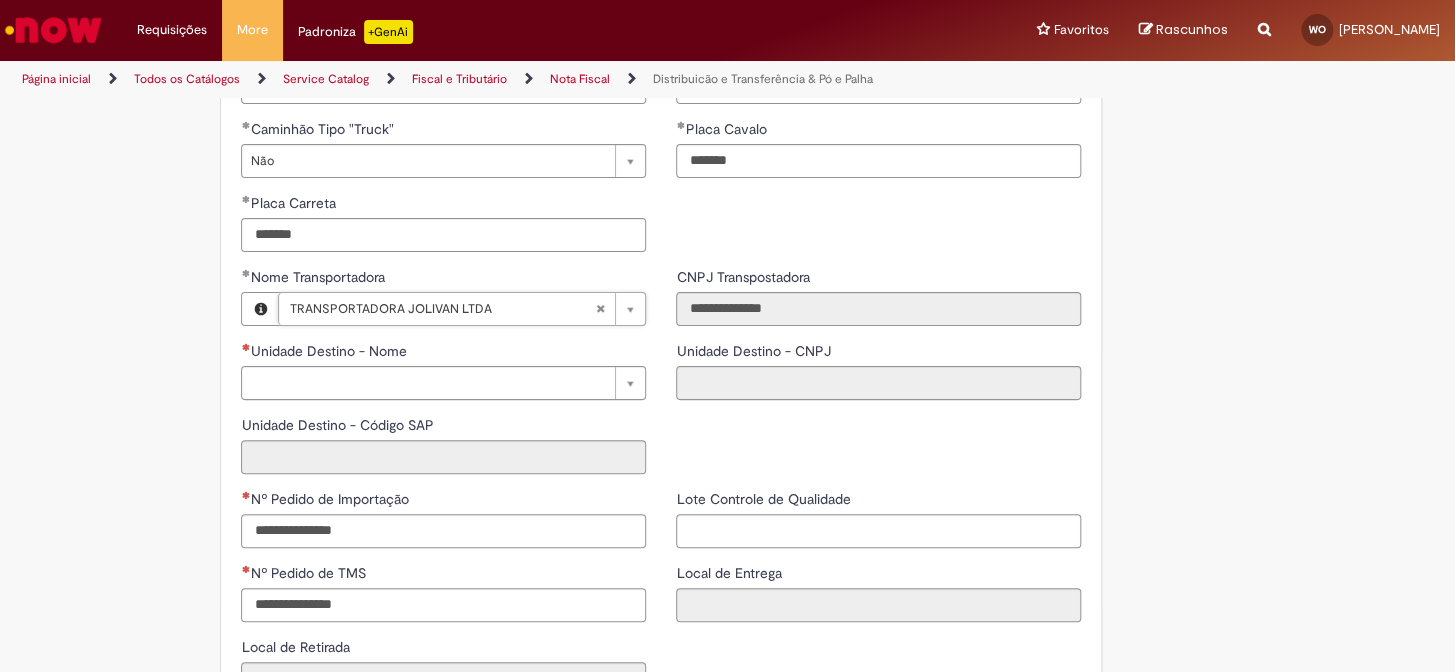 scroll, scrollTop: 2454, scrollLeft: 0, axis: vertical 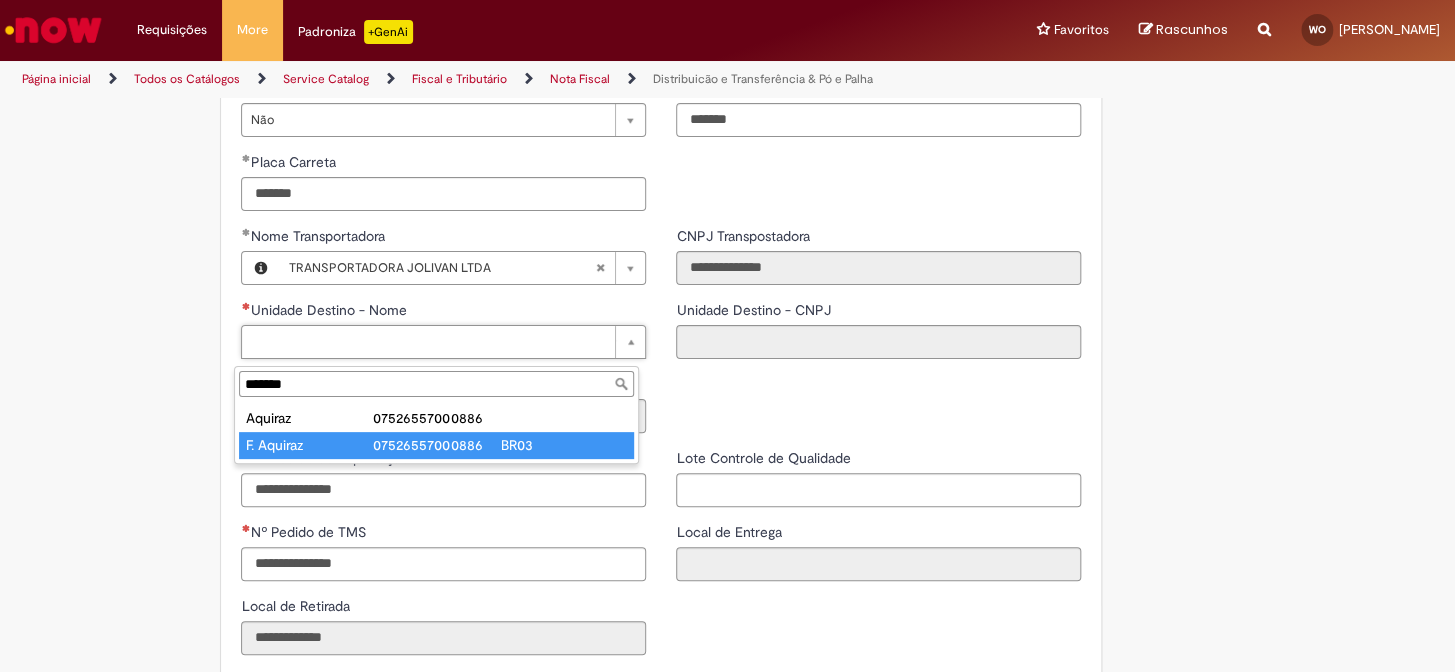 type on "*******" 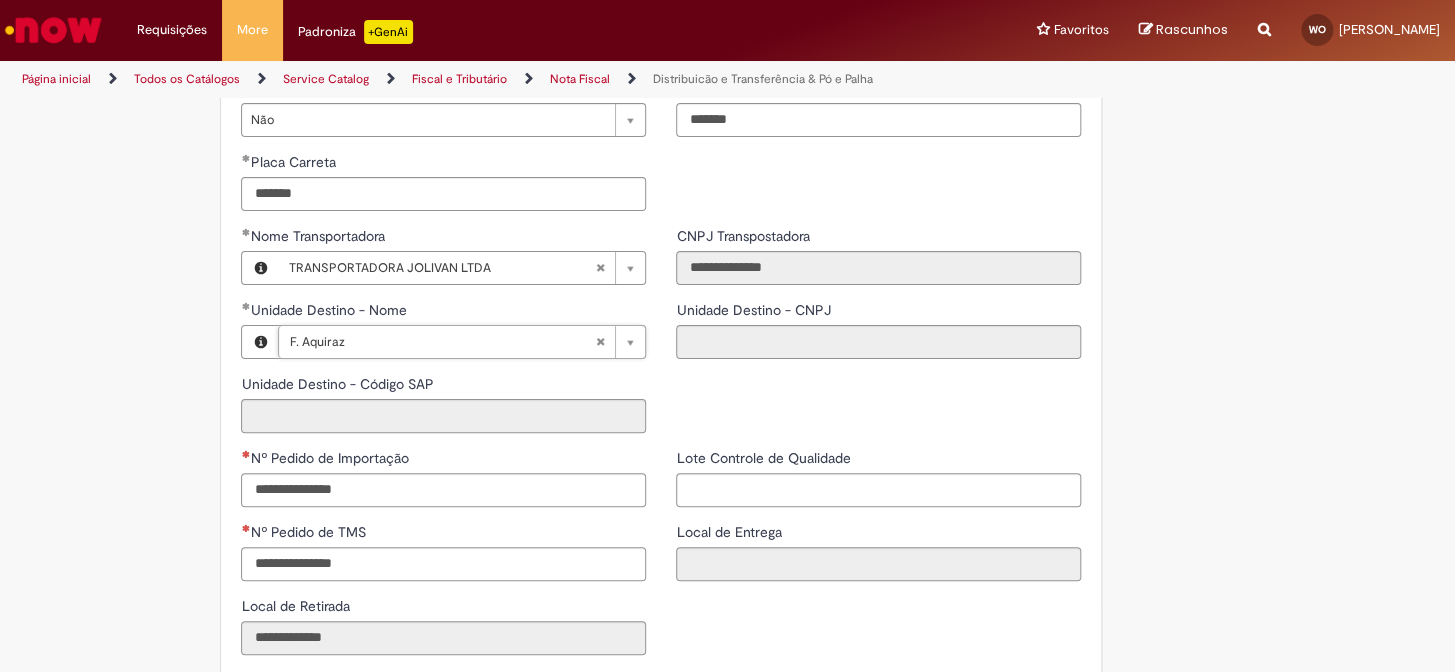 type on "**********" 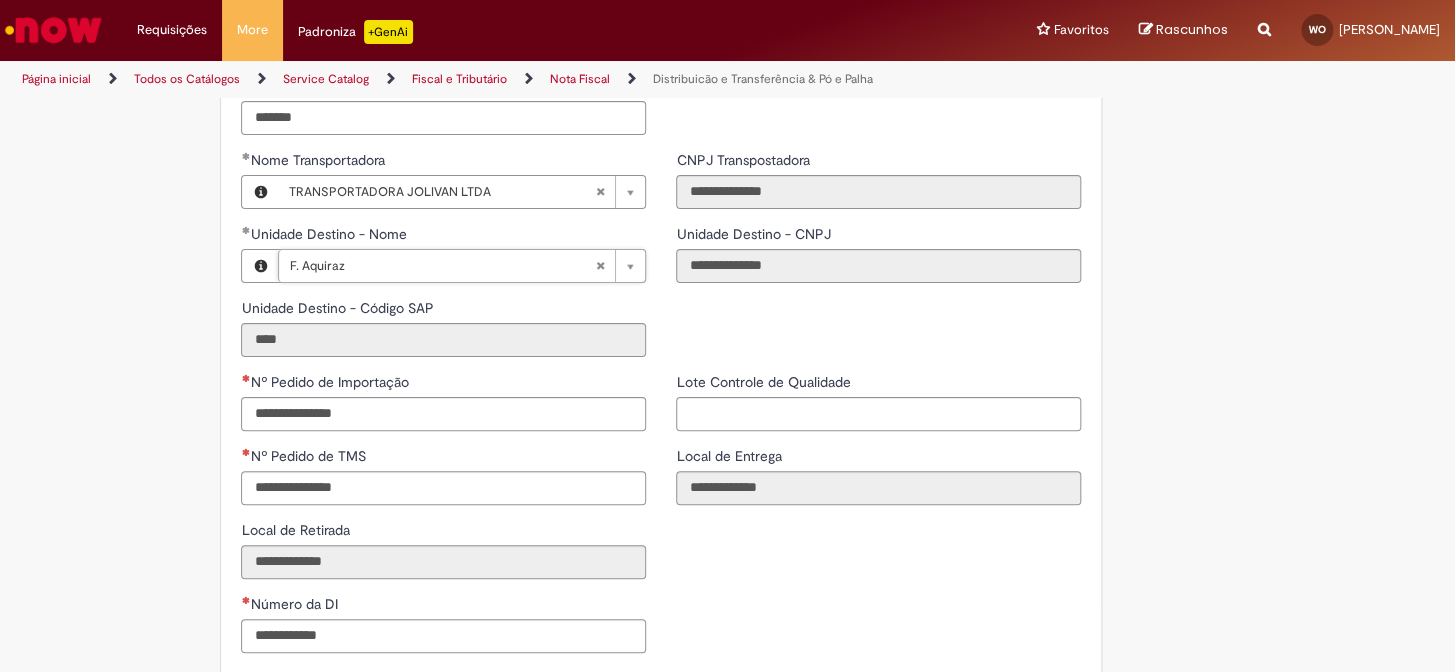 scroll, scrollTop: 2545, scrollLeft: 0, axis: vertical 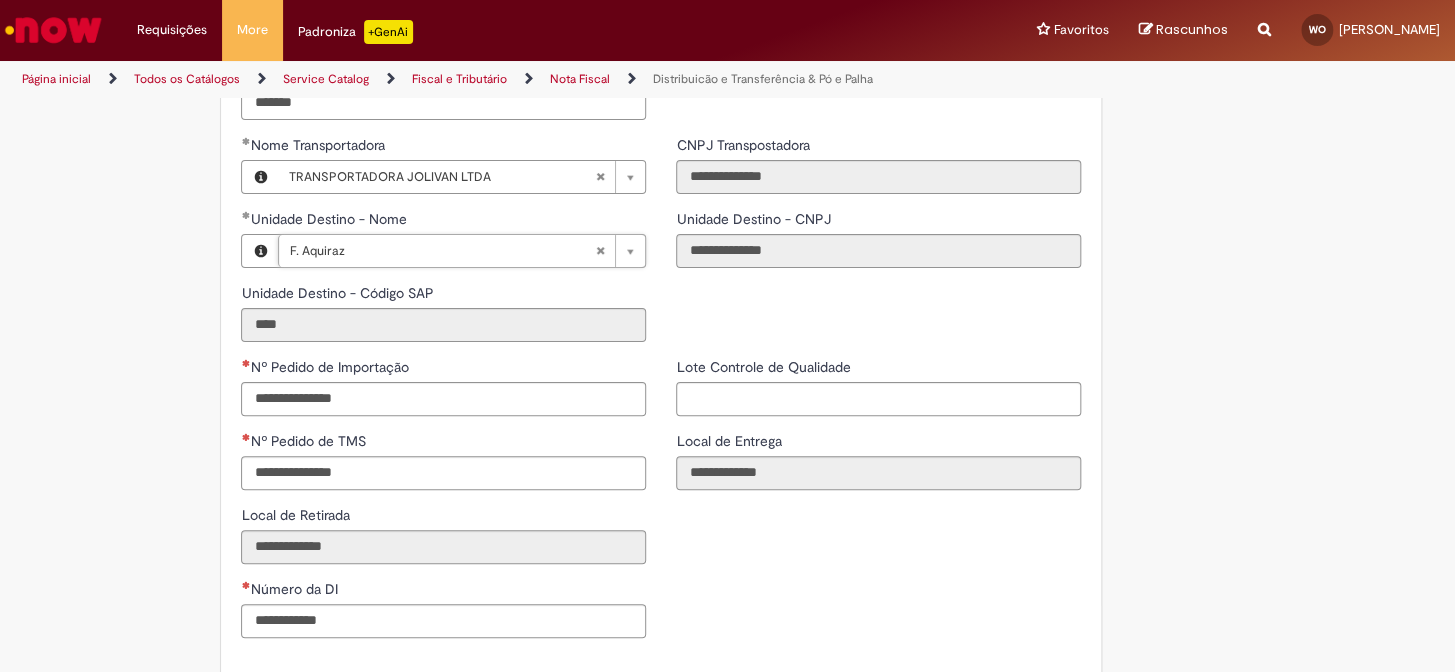 click on "Nº Pedido de TMS" at bounding box center (309, 441) 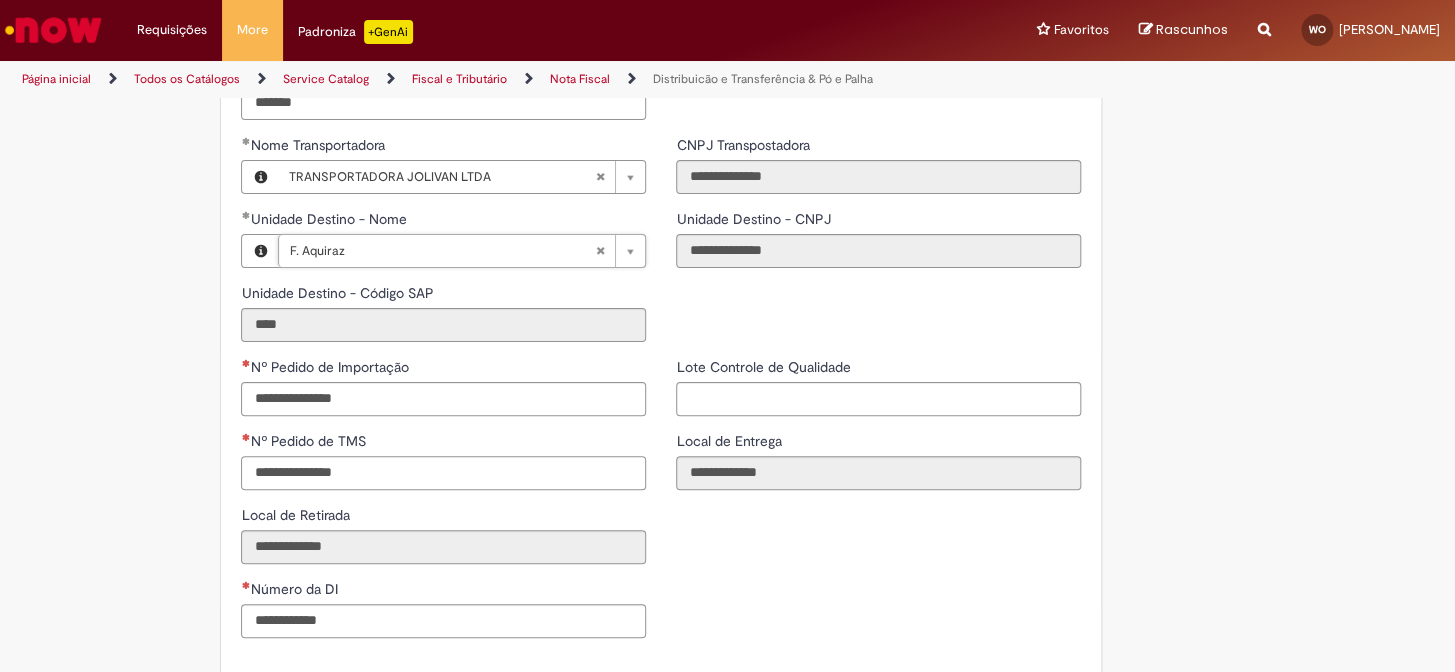 click on "Nº Pedido de TMS" at bounding box center (443, 473) 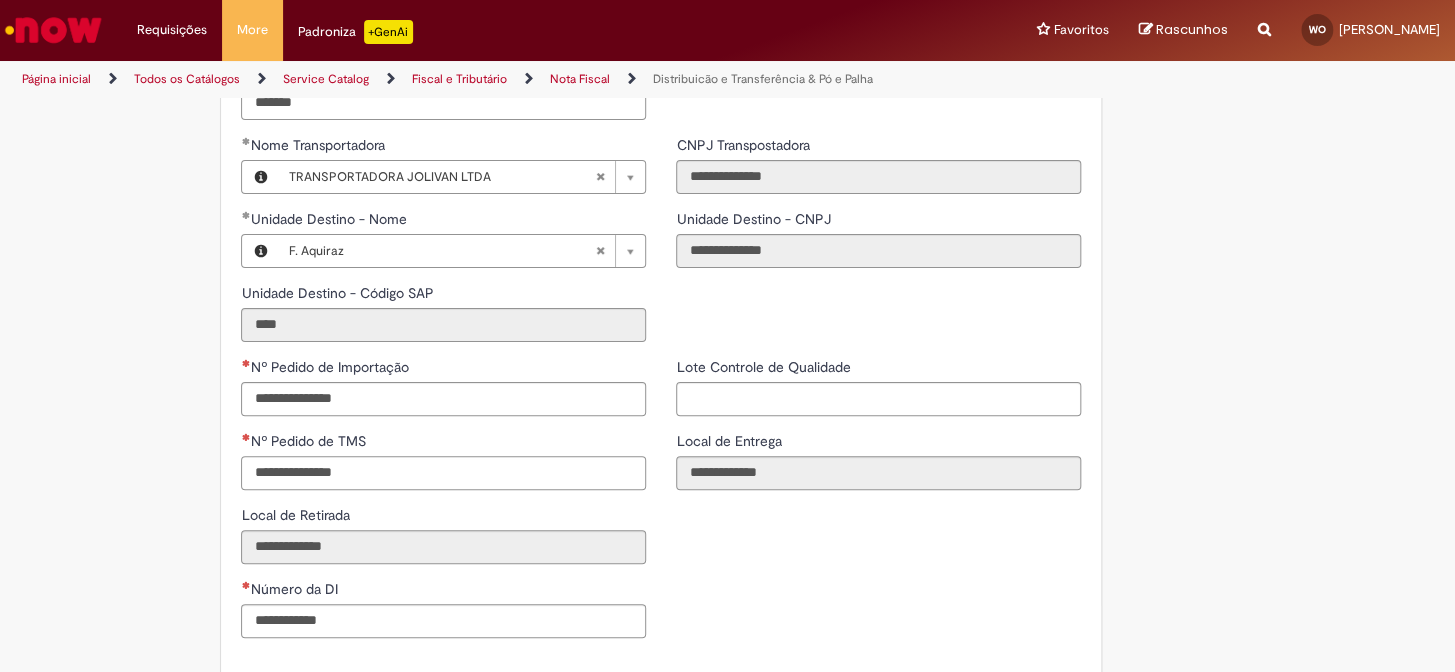 click on "Nº Pedido de TMS" at bounding box center [443, 473] 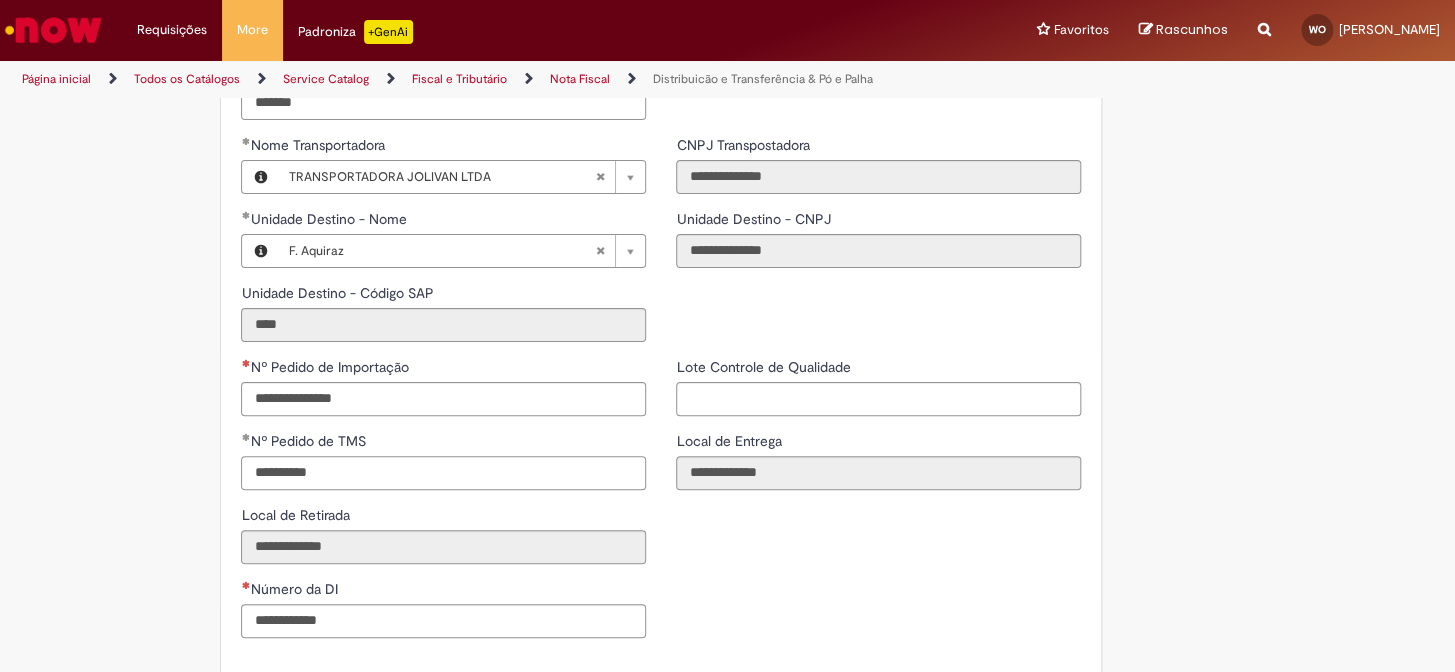 type on "**********" 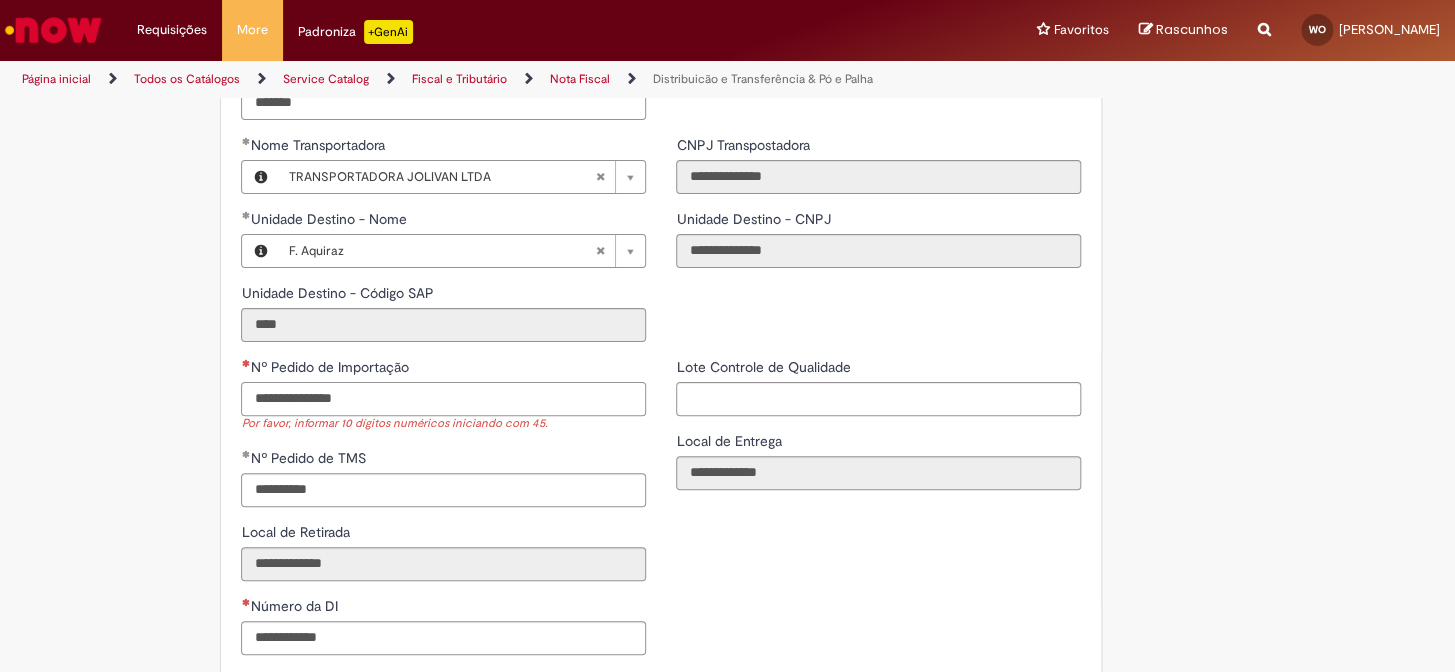 click on "Nº Pedido de Importação" at bounding box center (443, 399) 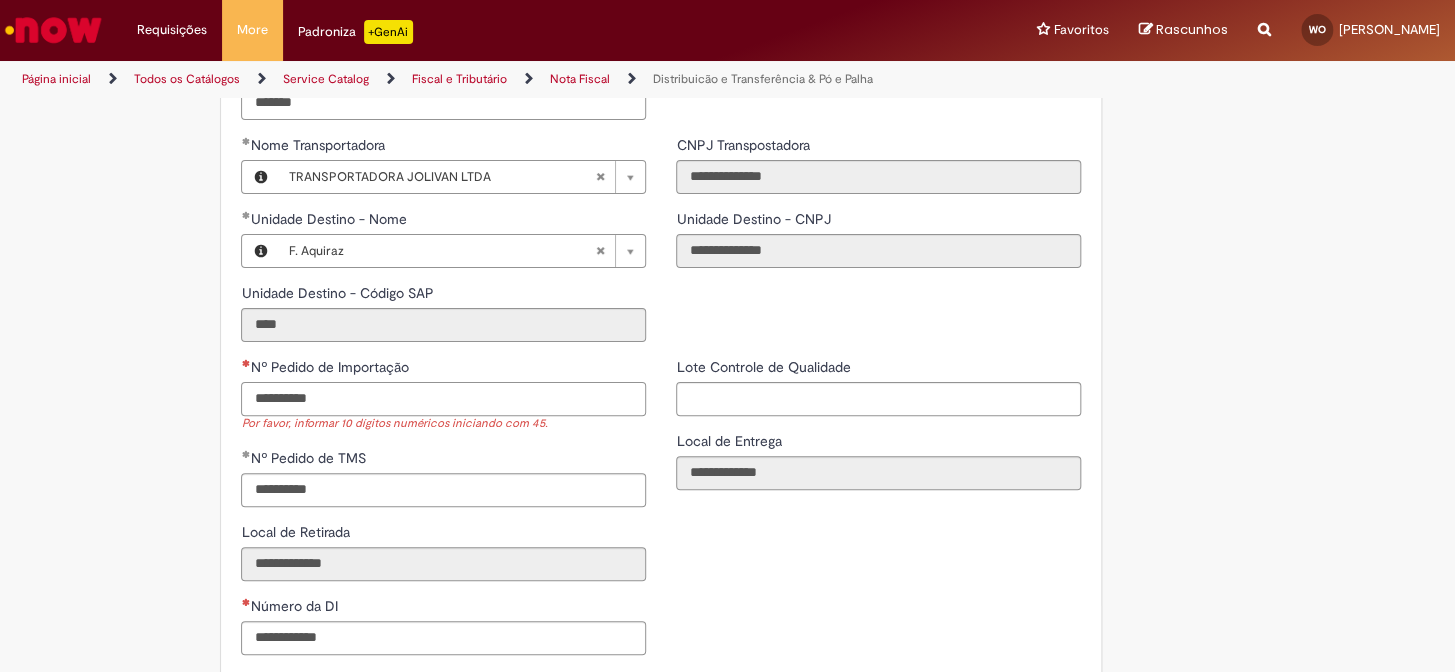 type on "**********" 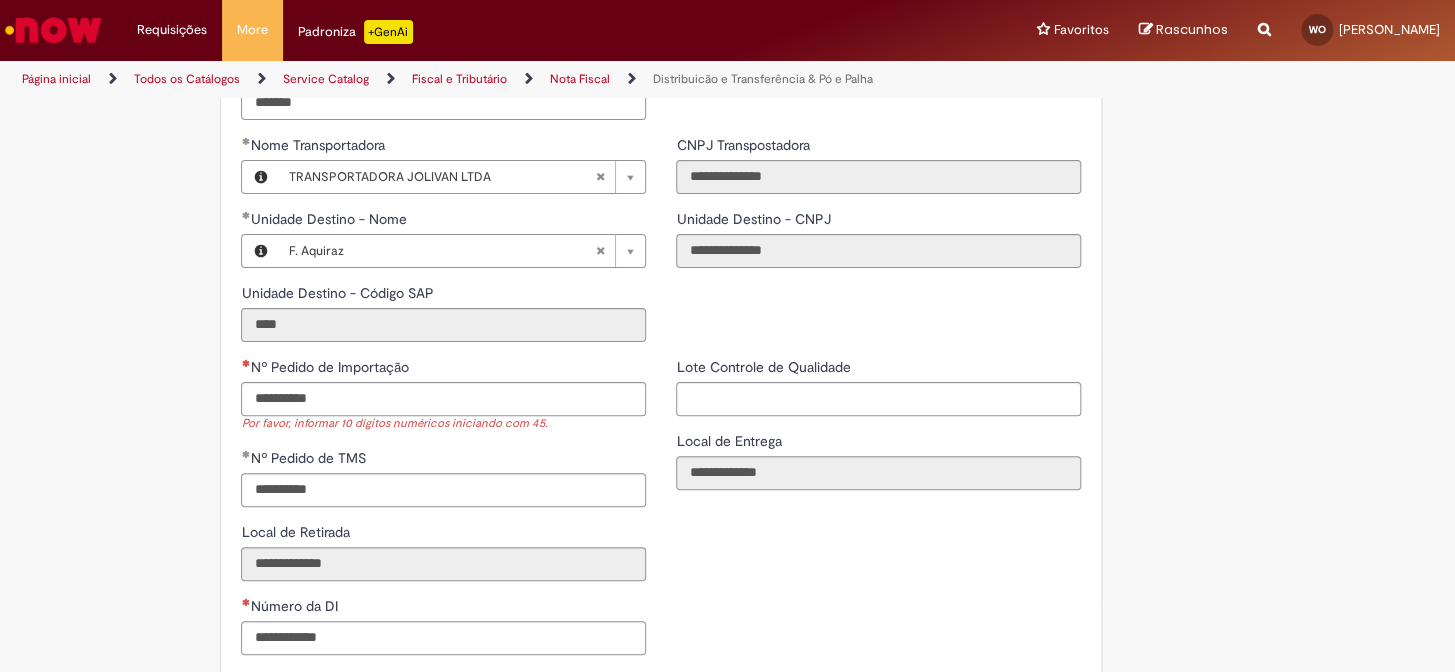 click on "**********" at bounding box center [727, -760] 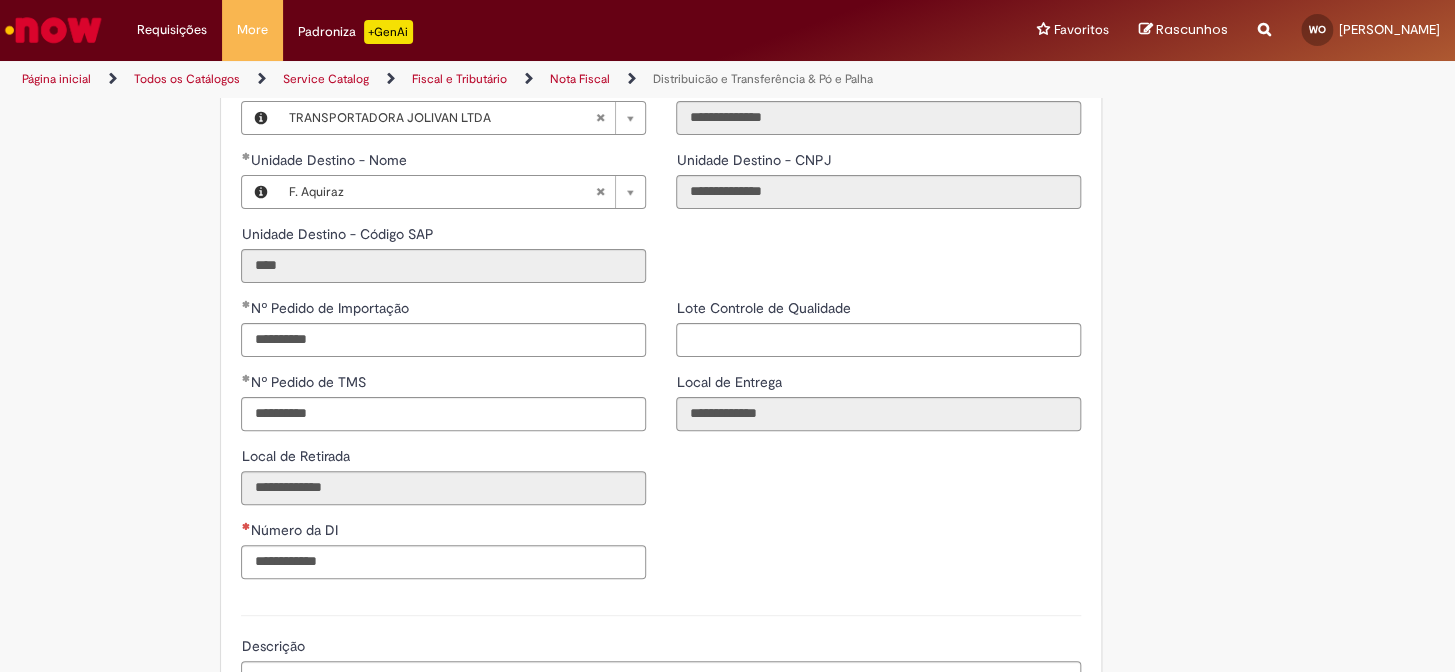 scroll, scrollTop: 2636, scrollLeft: 0, axis: vertical 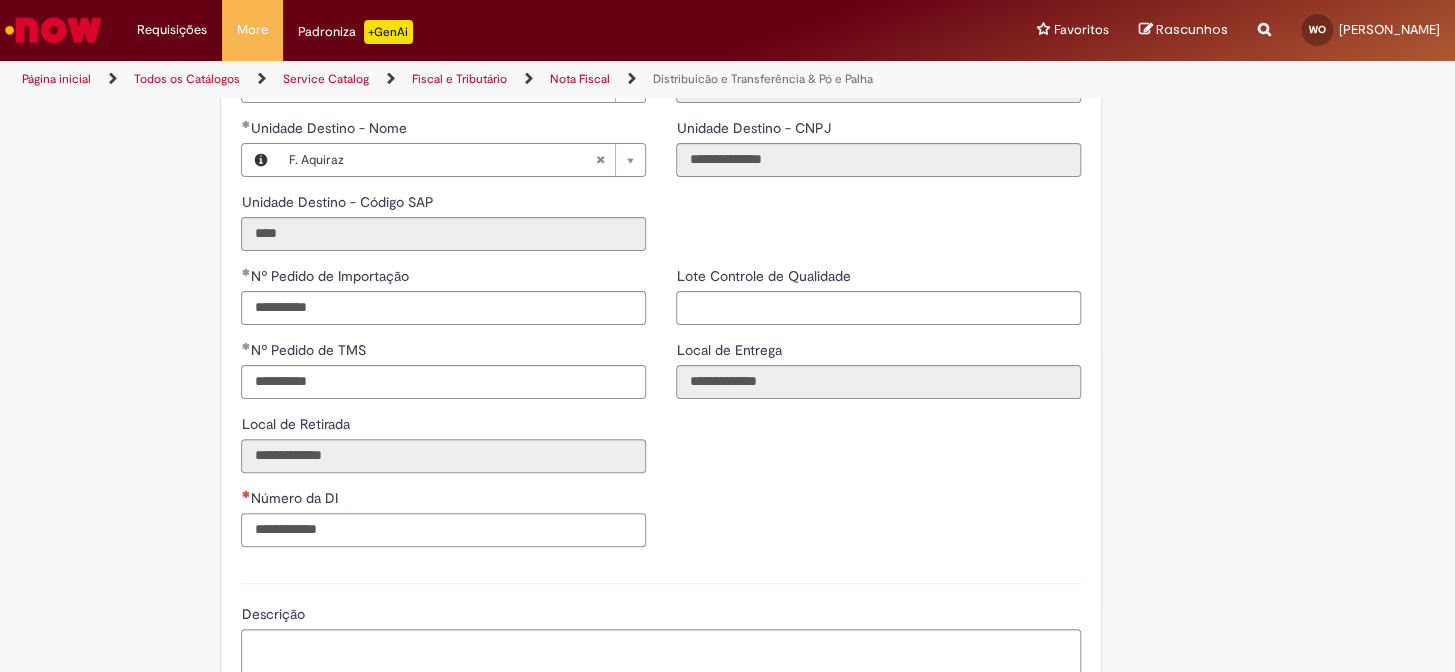 click on "Número da DI" at bounding box center [443, 530] 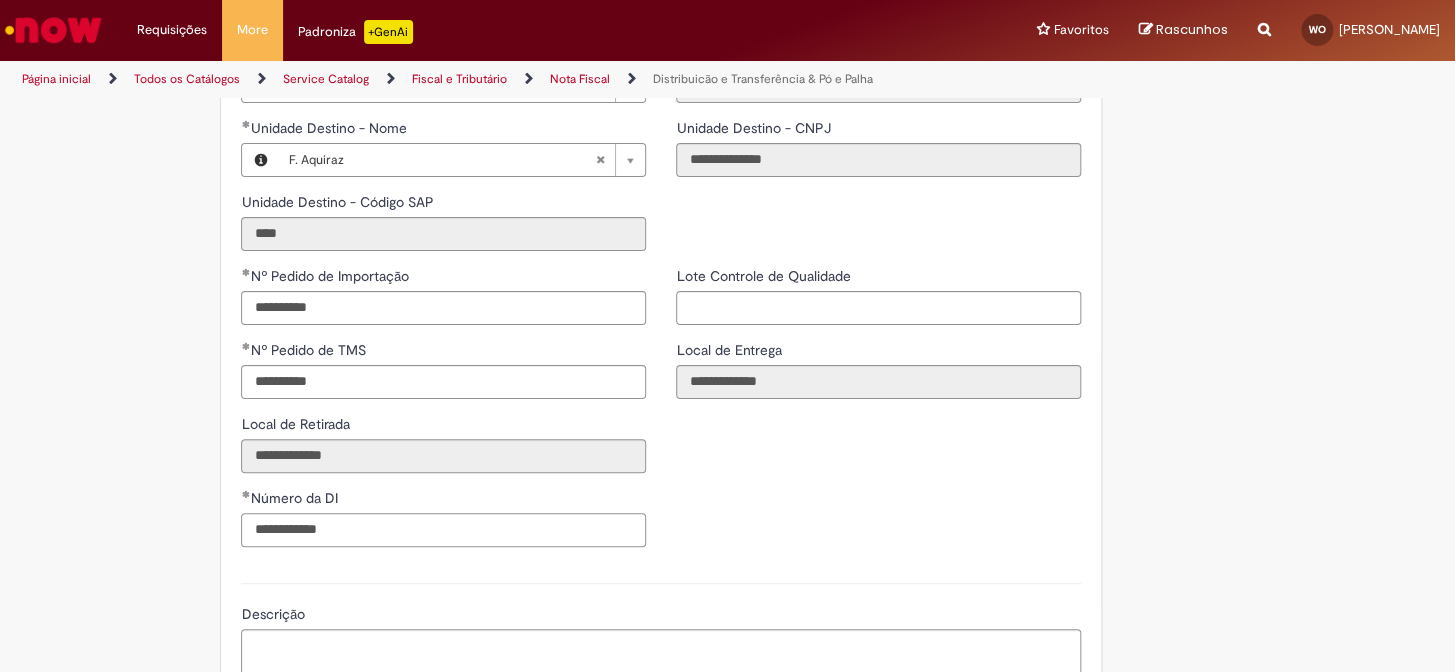 type on "**********" 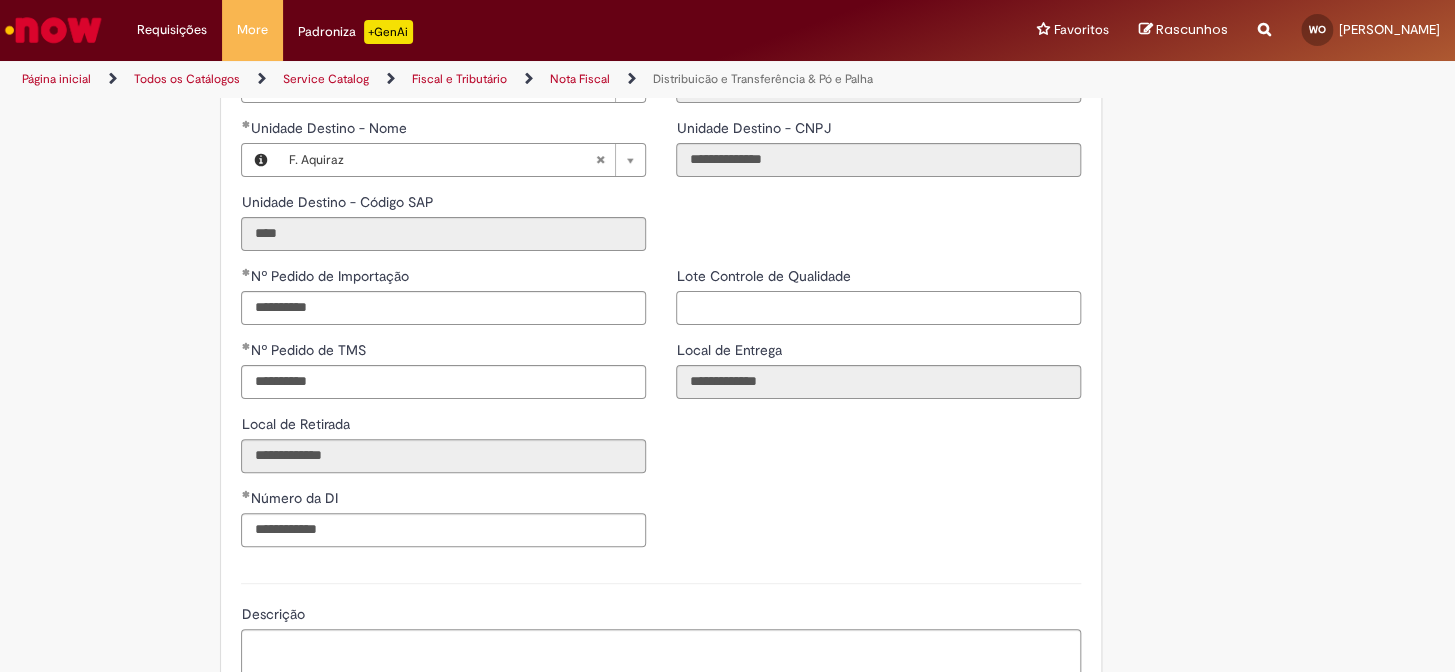 click on "Lote Controle de Qualidade" at bounding box center (878, 308) 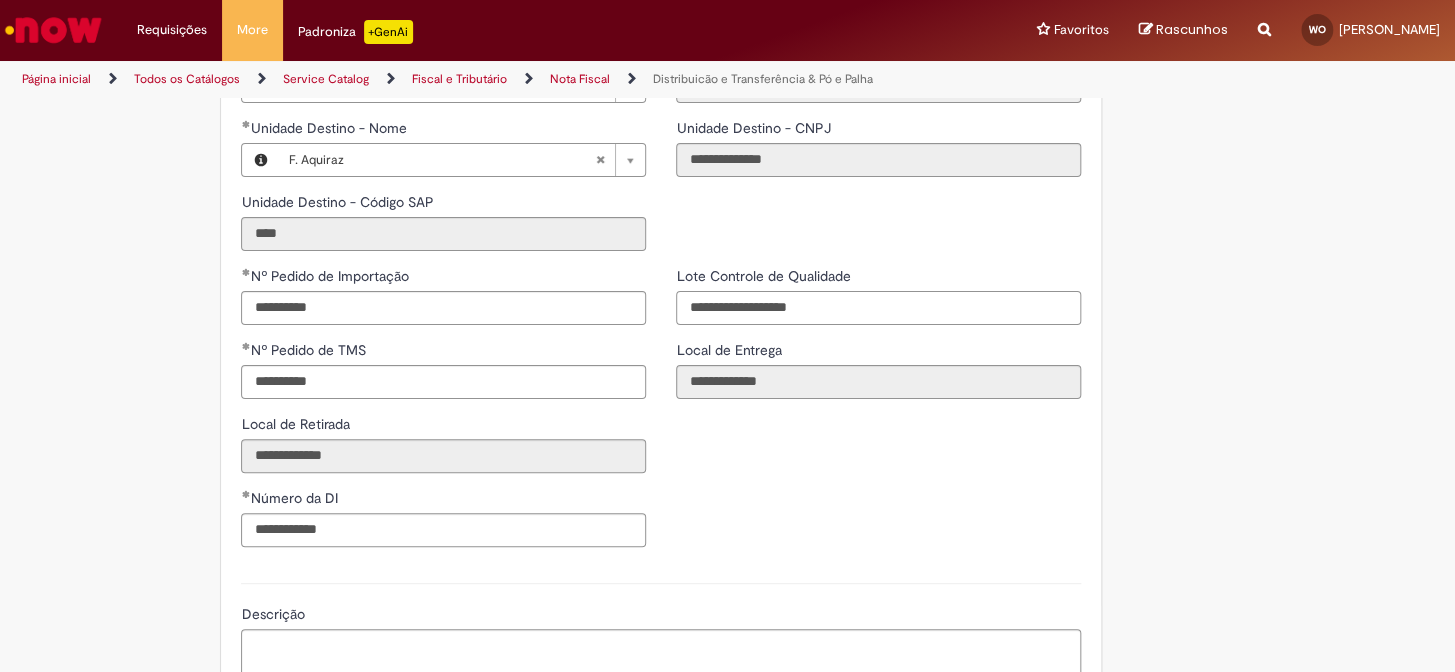 type on "**********" 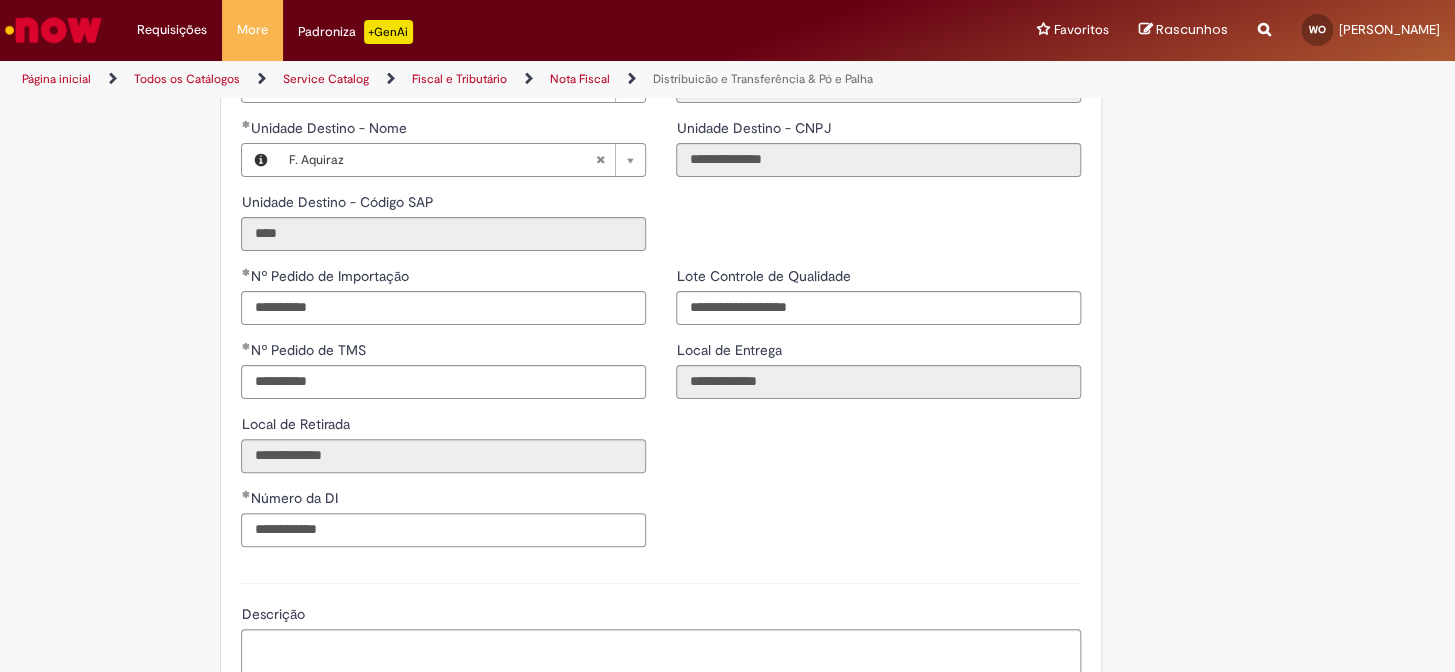 click on "**********" at bounding box center [661, 414] 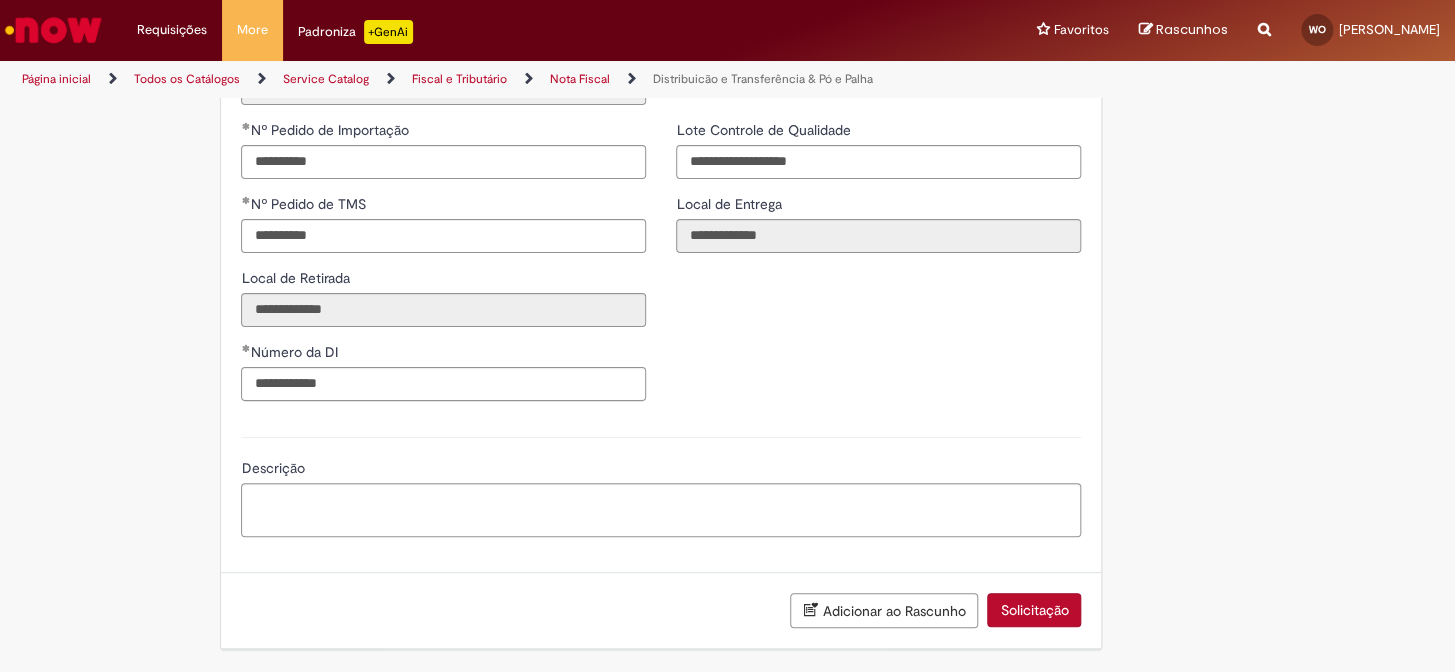 scroll, scrollTop: 2792, scrollLeft: 0, axis: vertical 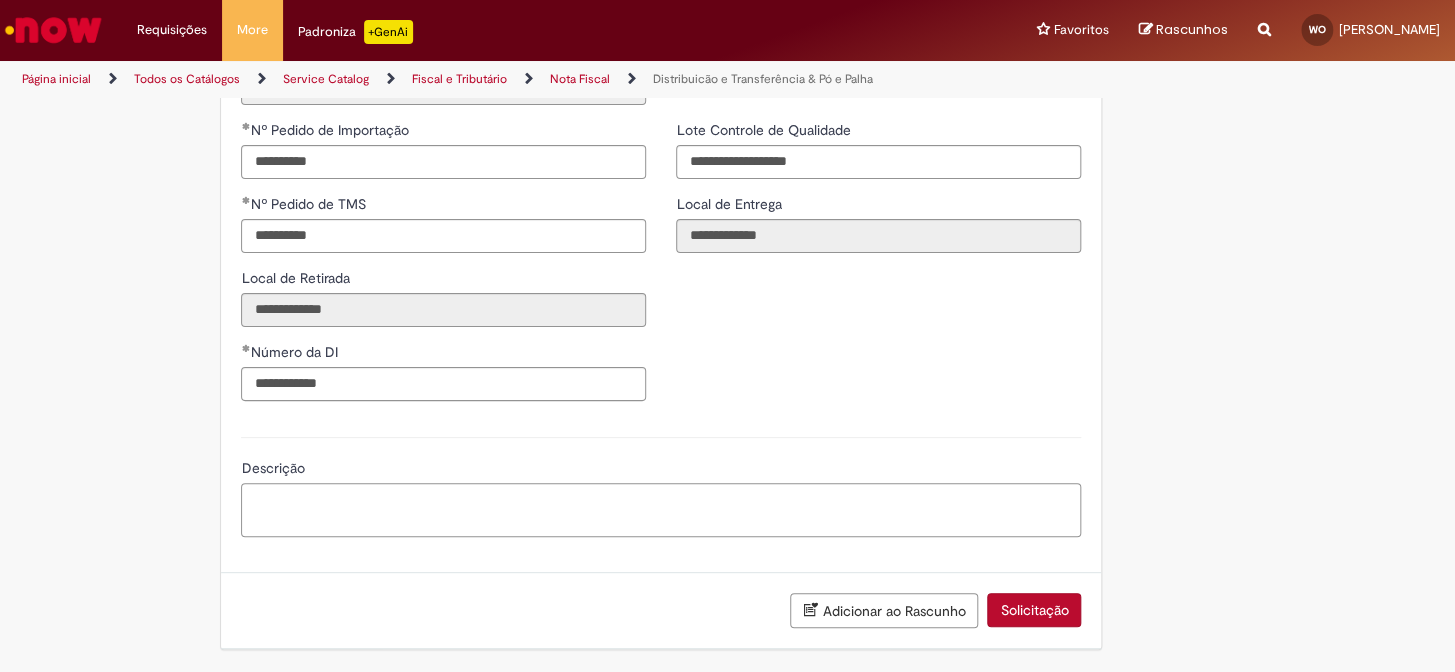 click on "Descrição" at bounding box center (661, 510) 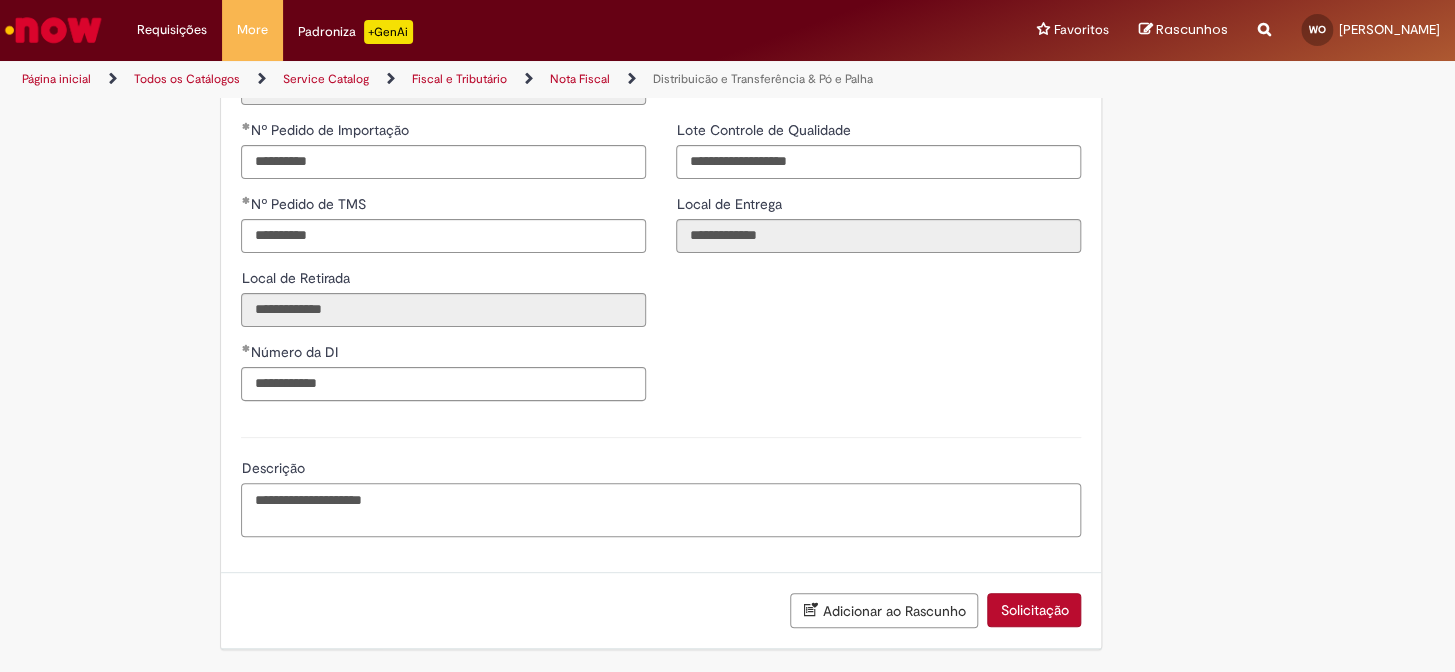 type on "**********" 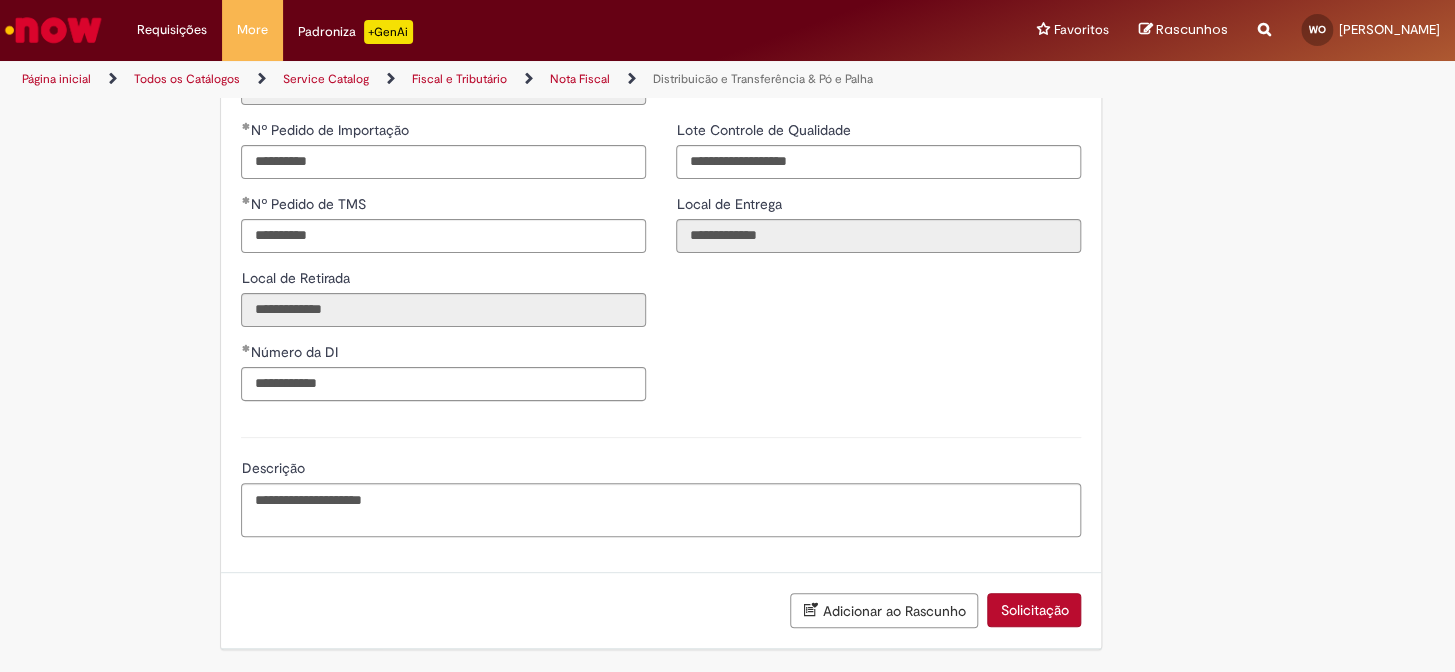 click on "**********" at bounding box center (661, 484) 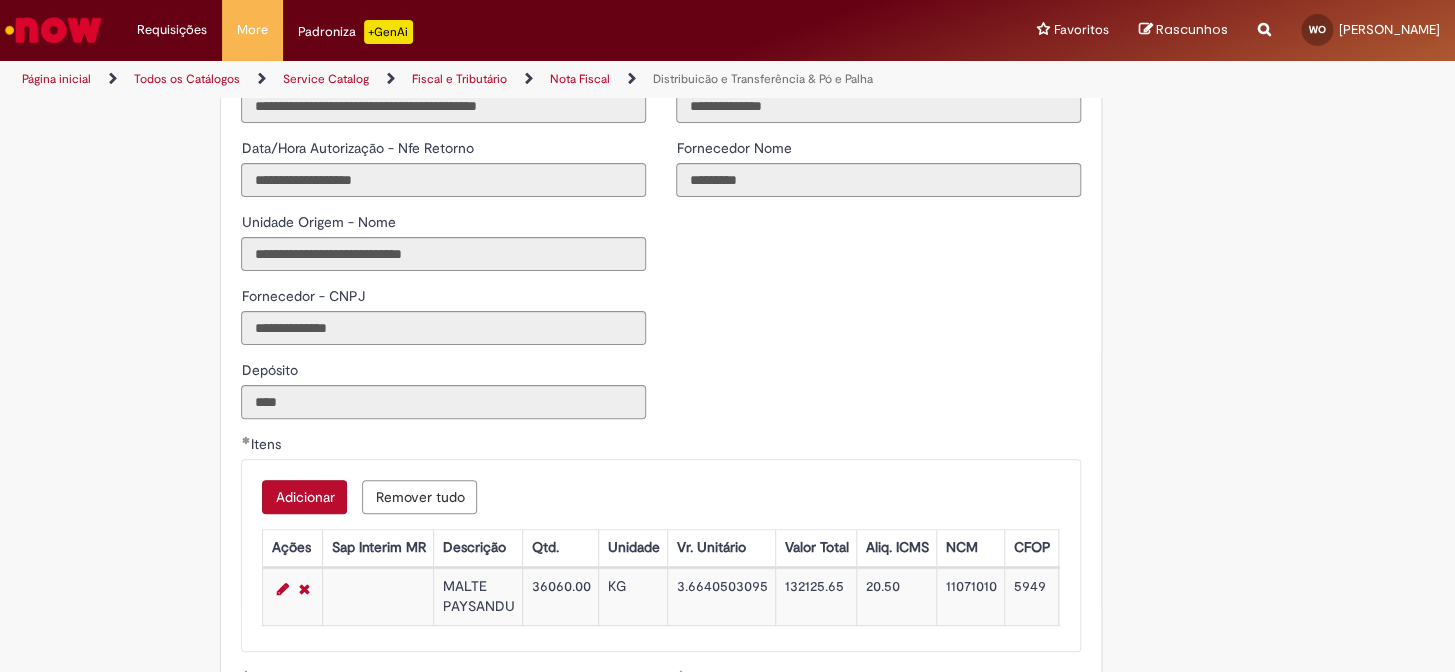 scroll, scrollTop: 1974, scrollLeft: 0, axis: vertical 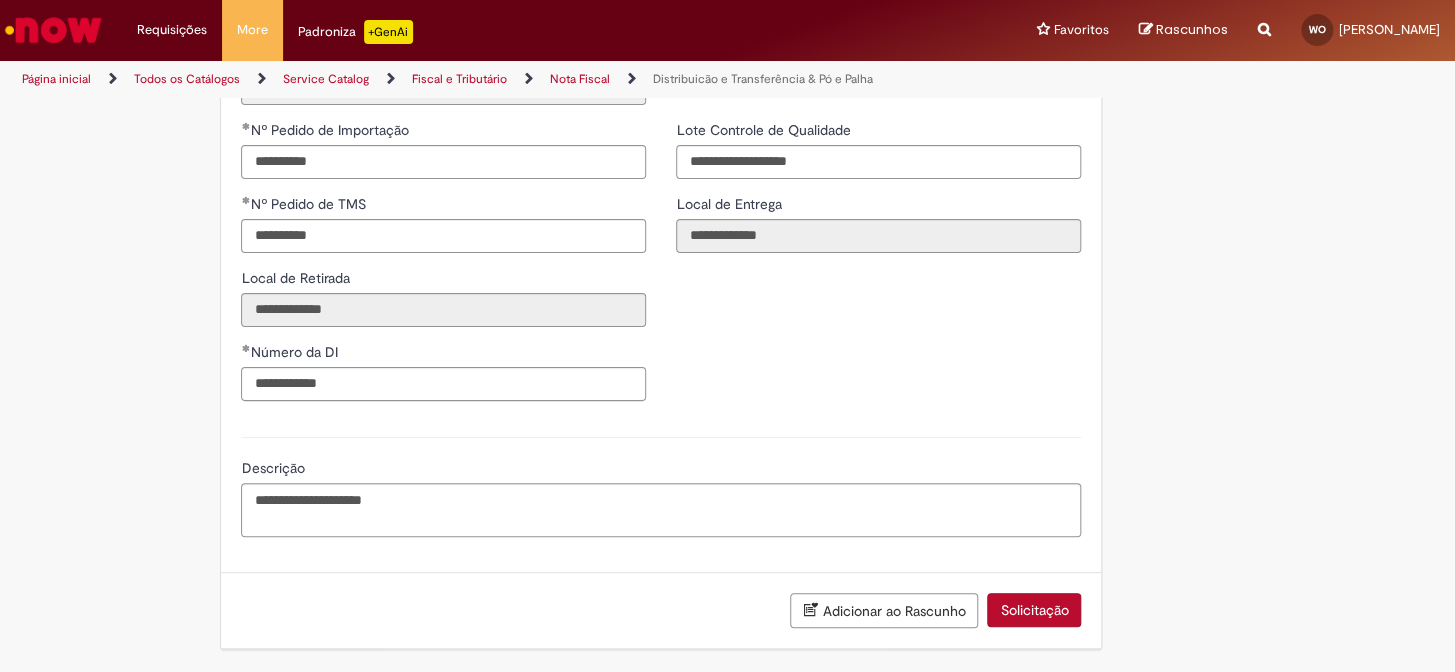 click on "Solicitação" at bounding box center (1034, 610) 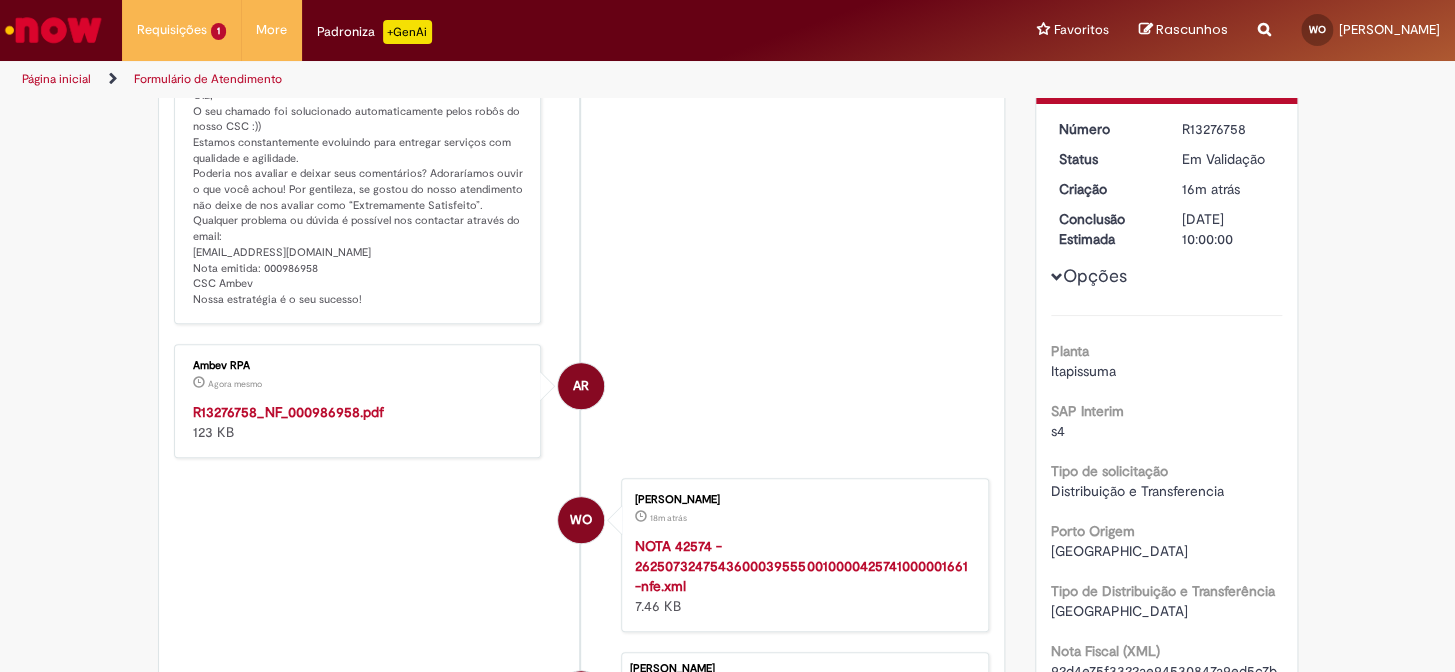 scroll, scrollTop: 272, scrollLeft: 0, axis: vertical 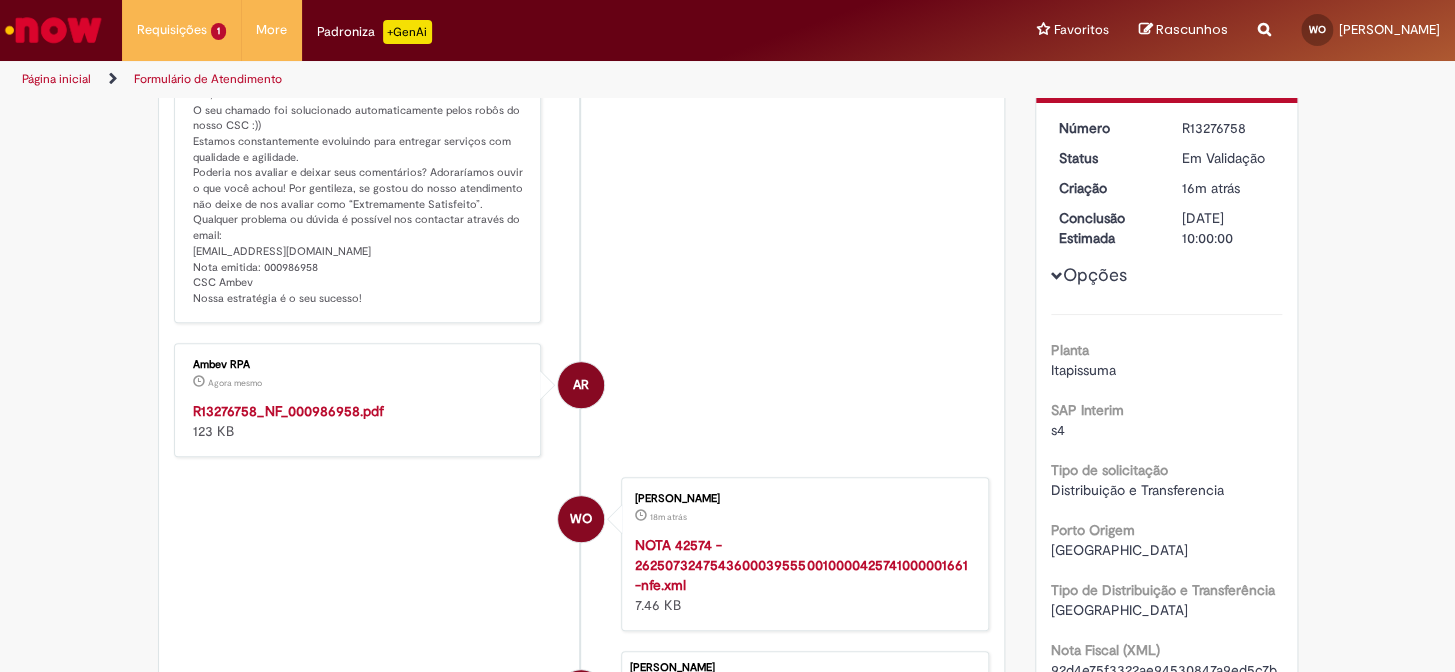 click on "R13276758_NF_000986958.pdf" at bounding box center [288, 411] 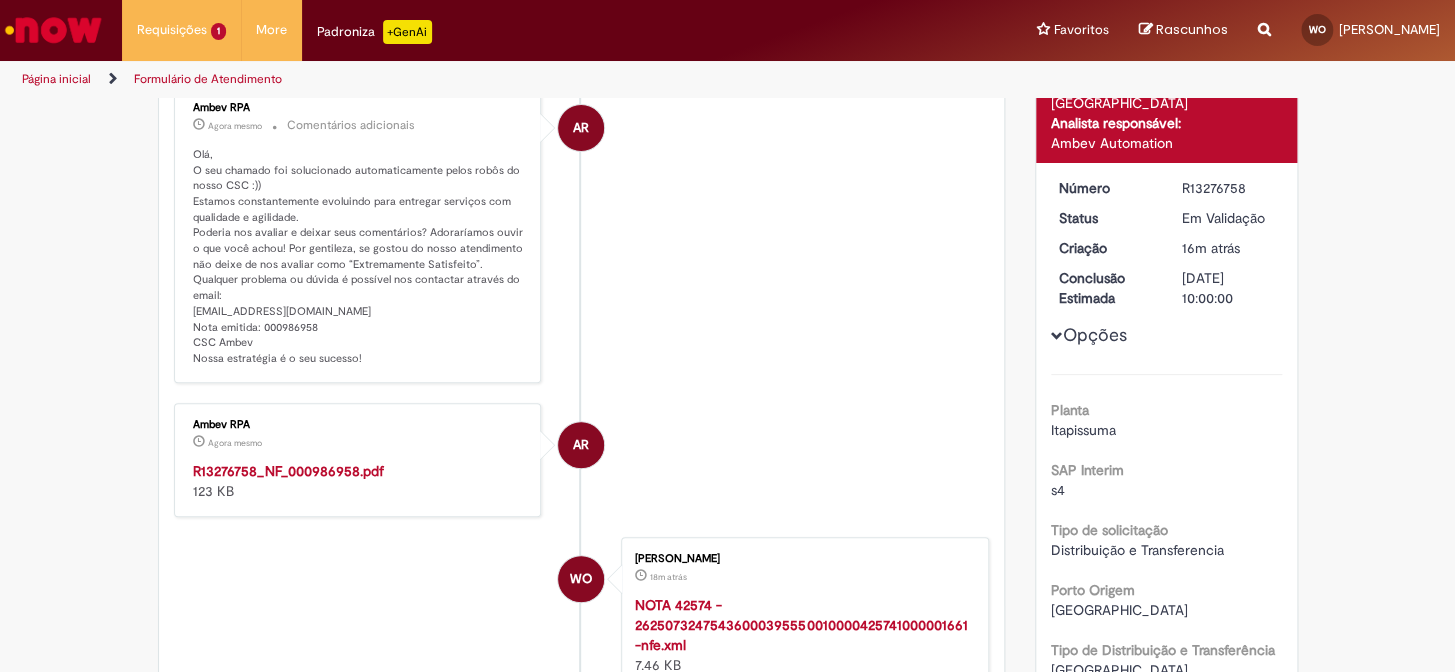 scroll, scrollTop: 0, scrollLeft: 0, axis: both 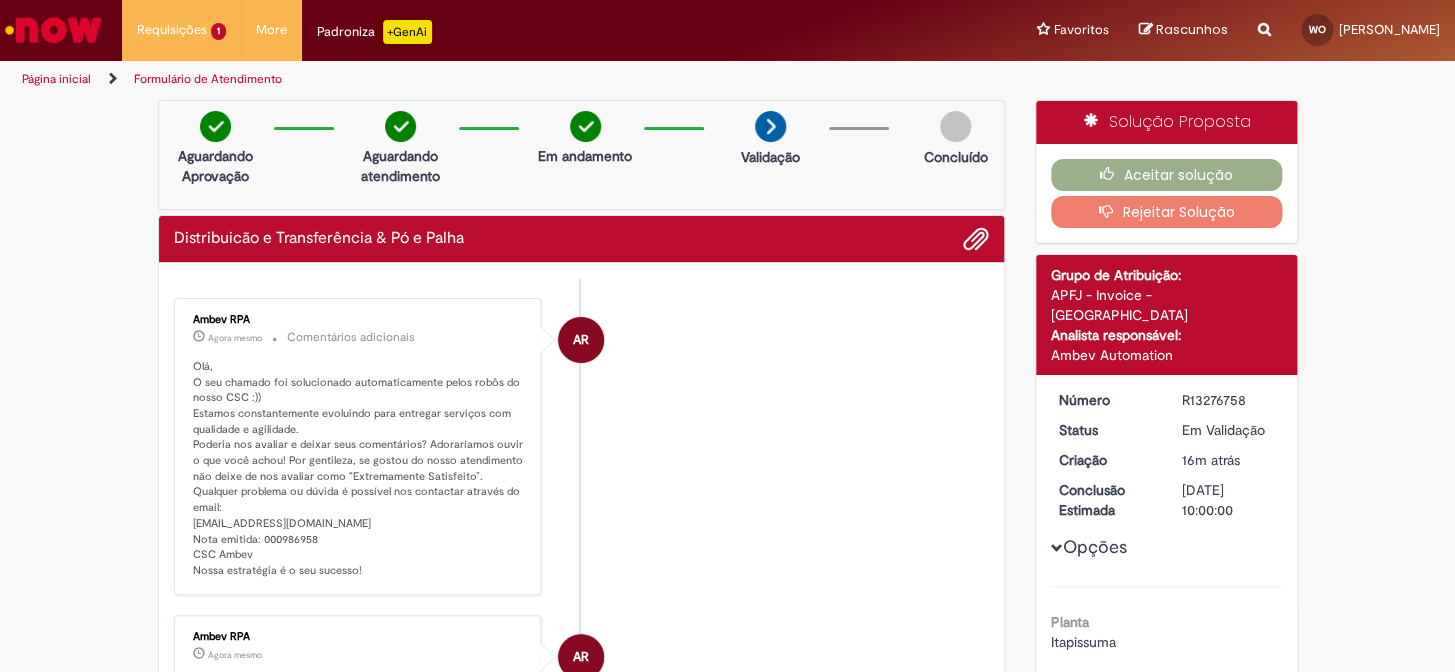 click on "R13276758" at bounding box center (1228, 400) 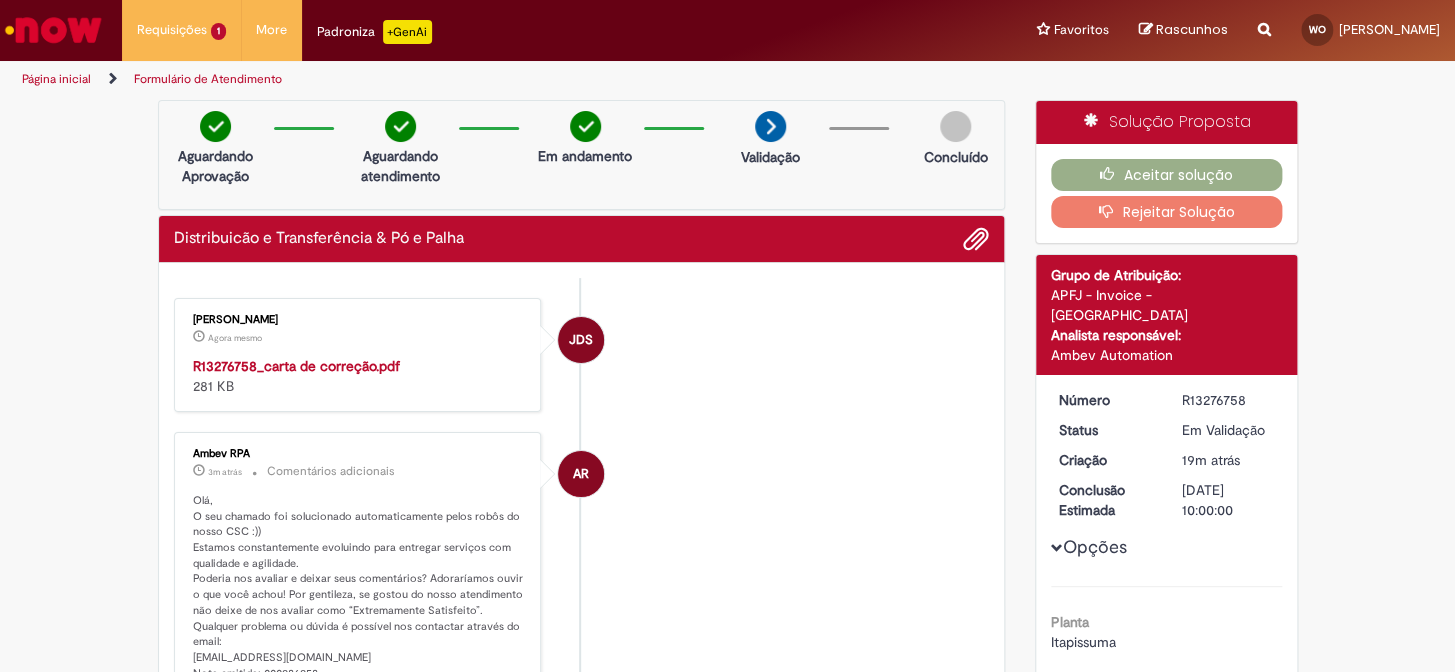 click on "R13276758_carta de correção.pdf" at bounding box center (296, 366) 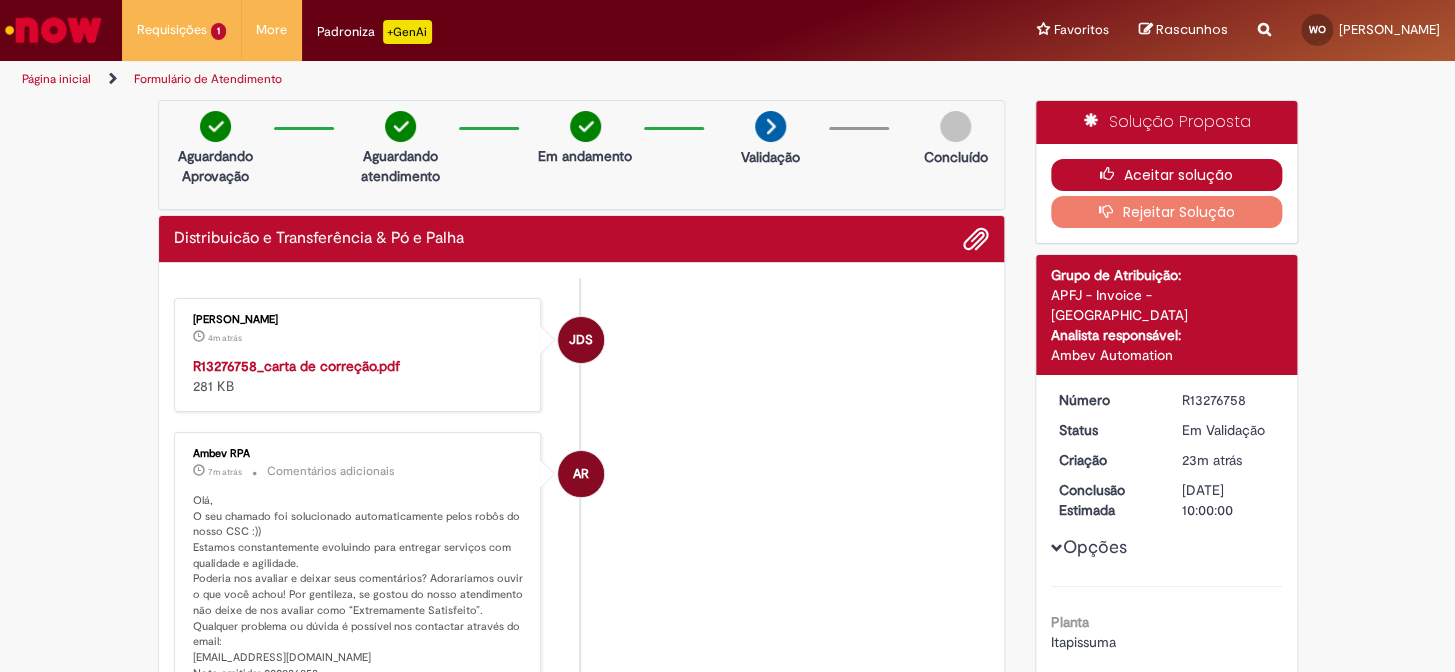 click on "Aceitar solução" at bounding box center [1166, 175] 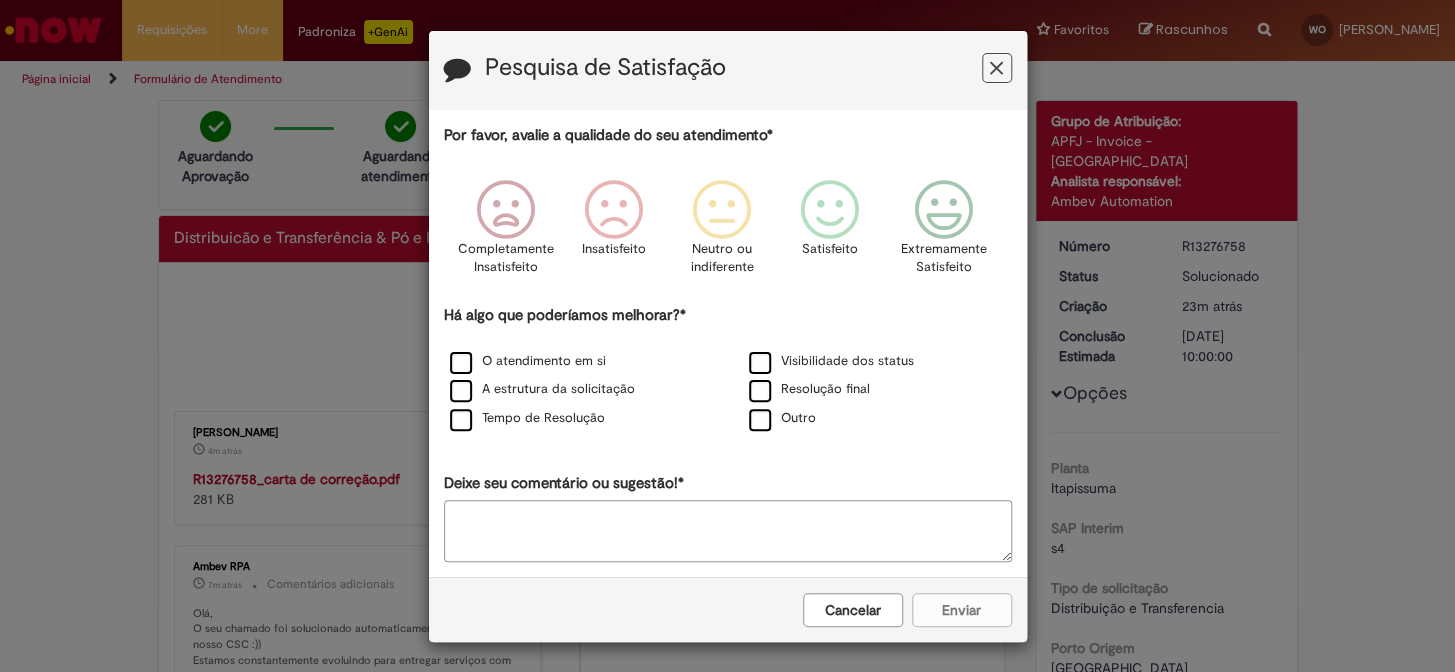 click at bounding box center [943, 210] 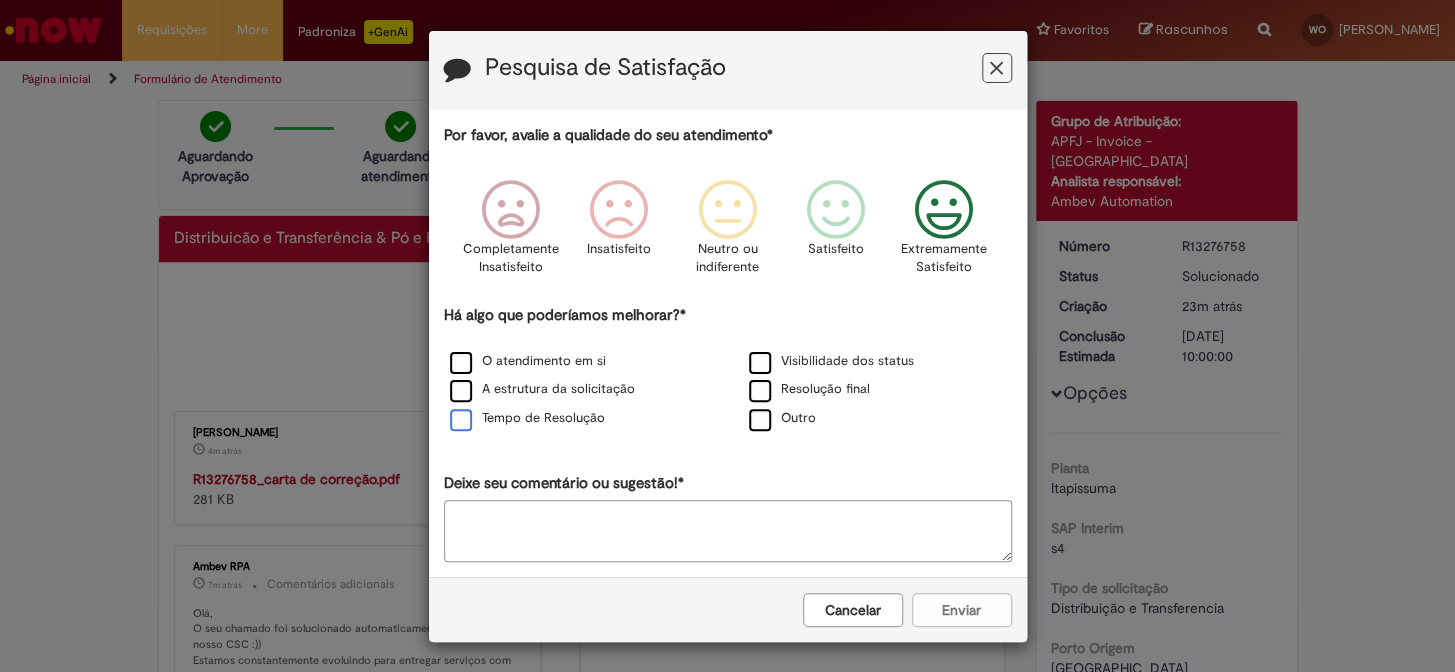 click on "Tempo de Resolução" at bounding box center [527, 418] 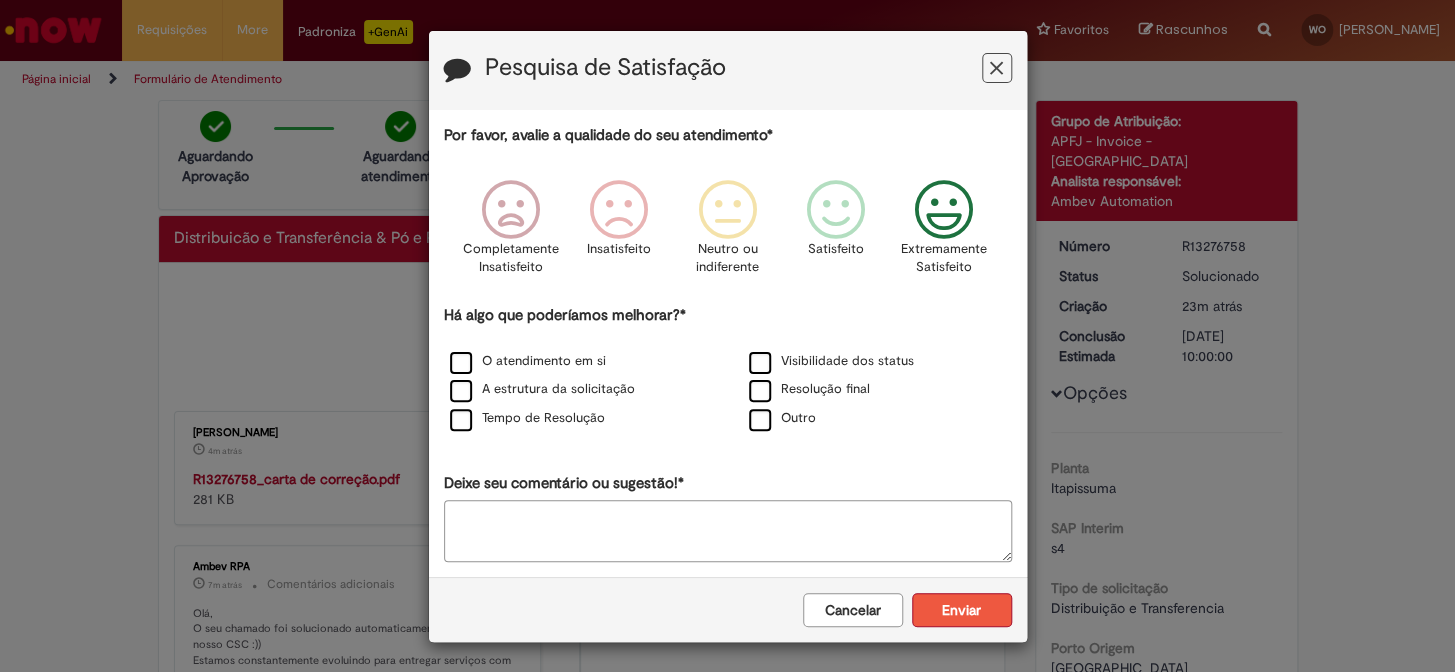 click on "Enviar" at bounding box center (962, 610) 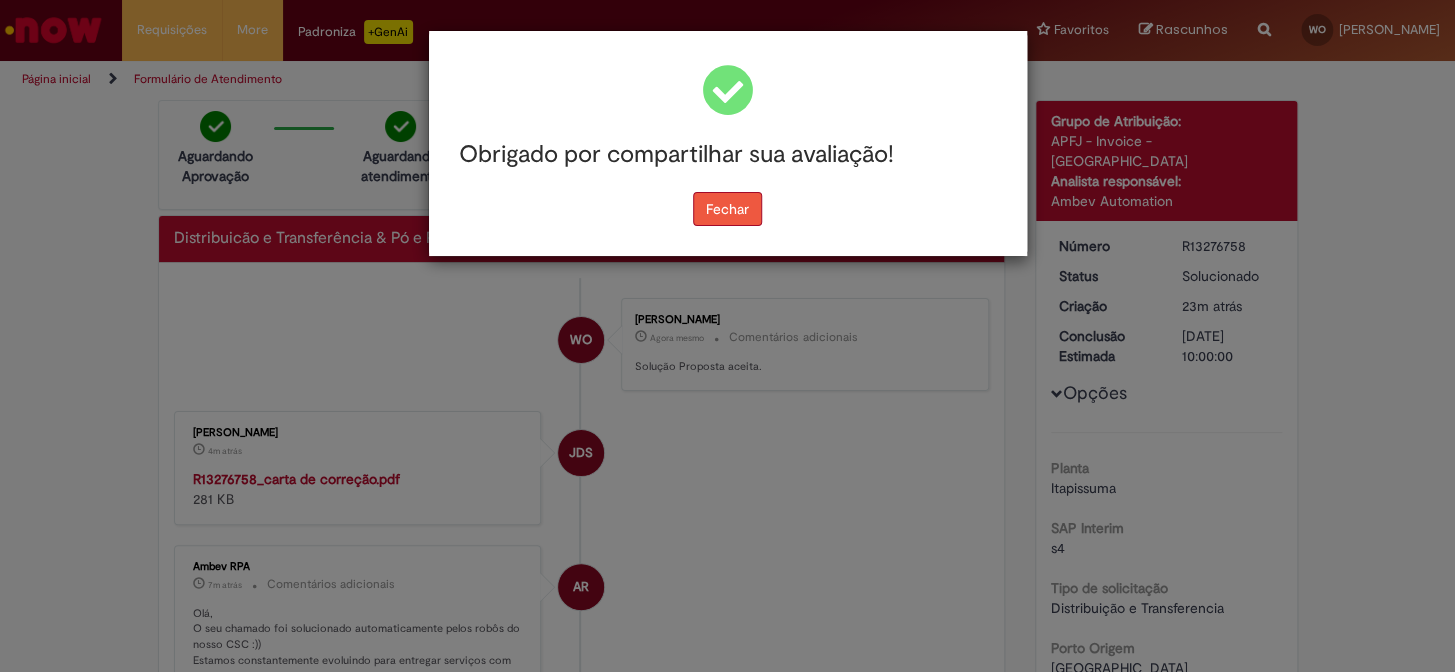 click on "Fechar" at bounding box center [727, 209] 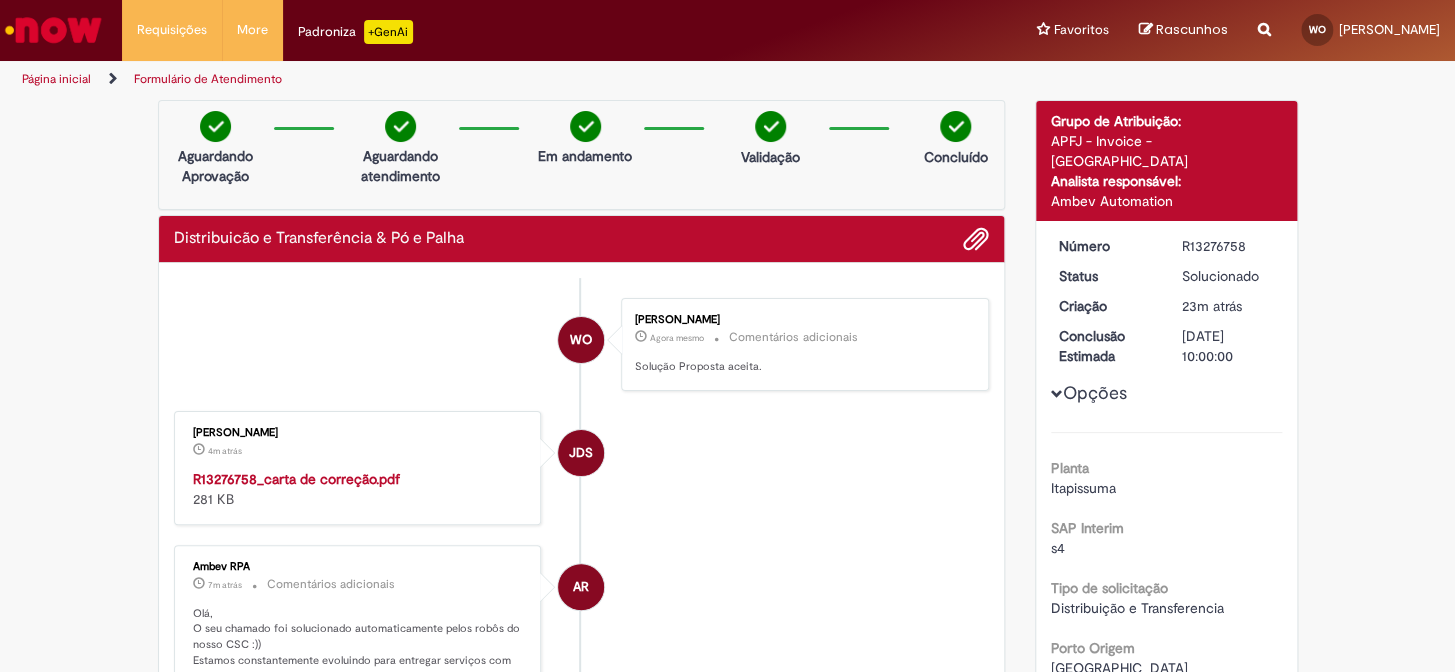 click at bounding box center [53, 30] 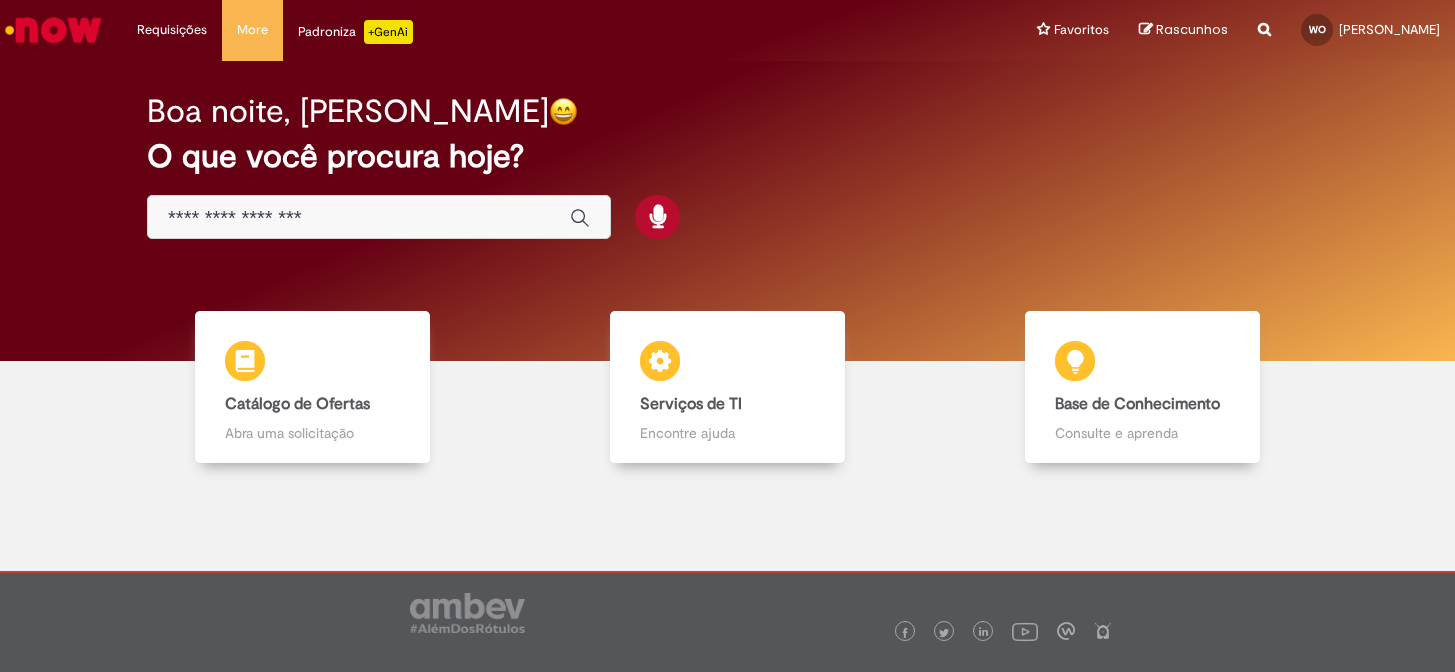 scroll, scrollTop: 0, scrollLeft: 0, axis: both 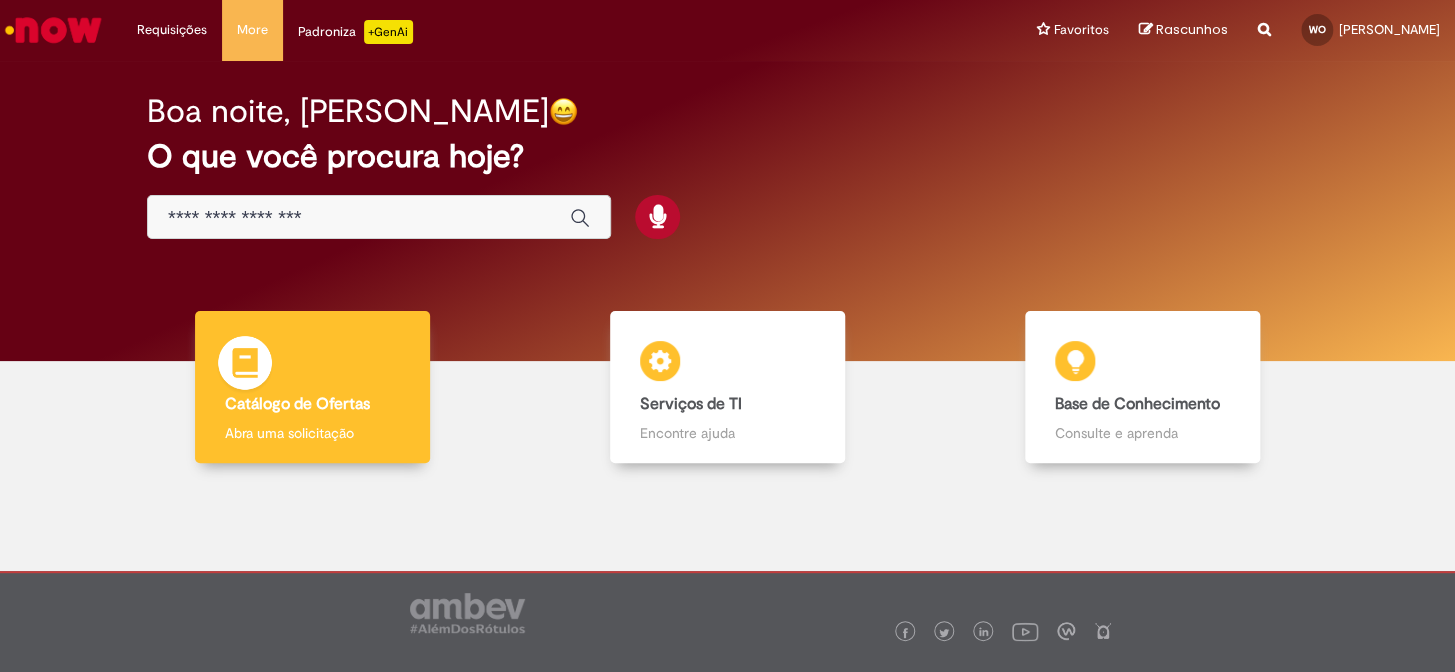 click on "Catálogo de Ofertas
Catálogo de Ofertas
Abra uma solicitação" at bounding box center (312, 387) 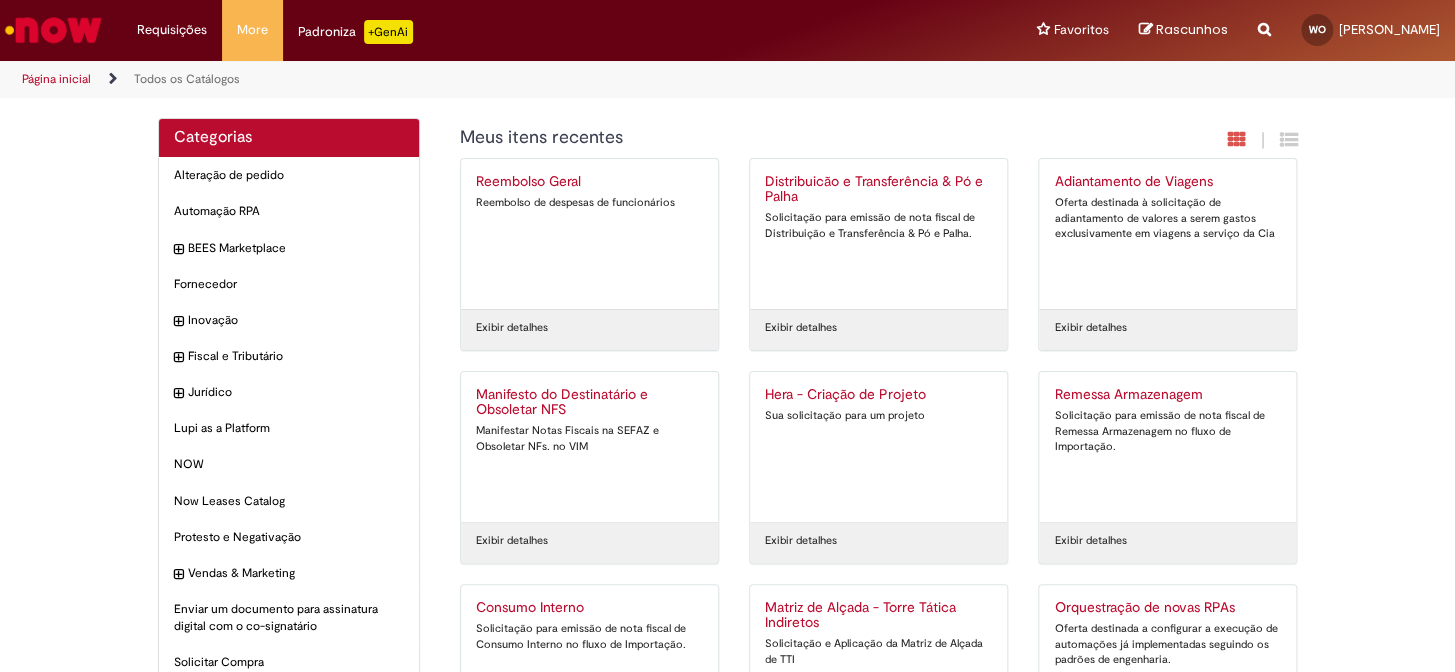 click on "Distribuicão e Transferência & Pó e Palha
Solicitação para emissão de nota fiscal de Distribuição e Transferência  & Pó e Palha." at bounding box center (878, 234) 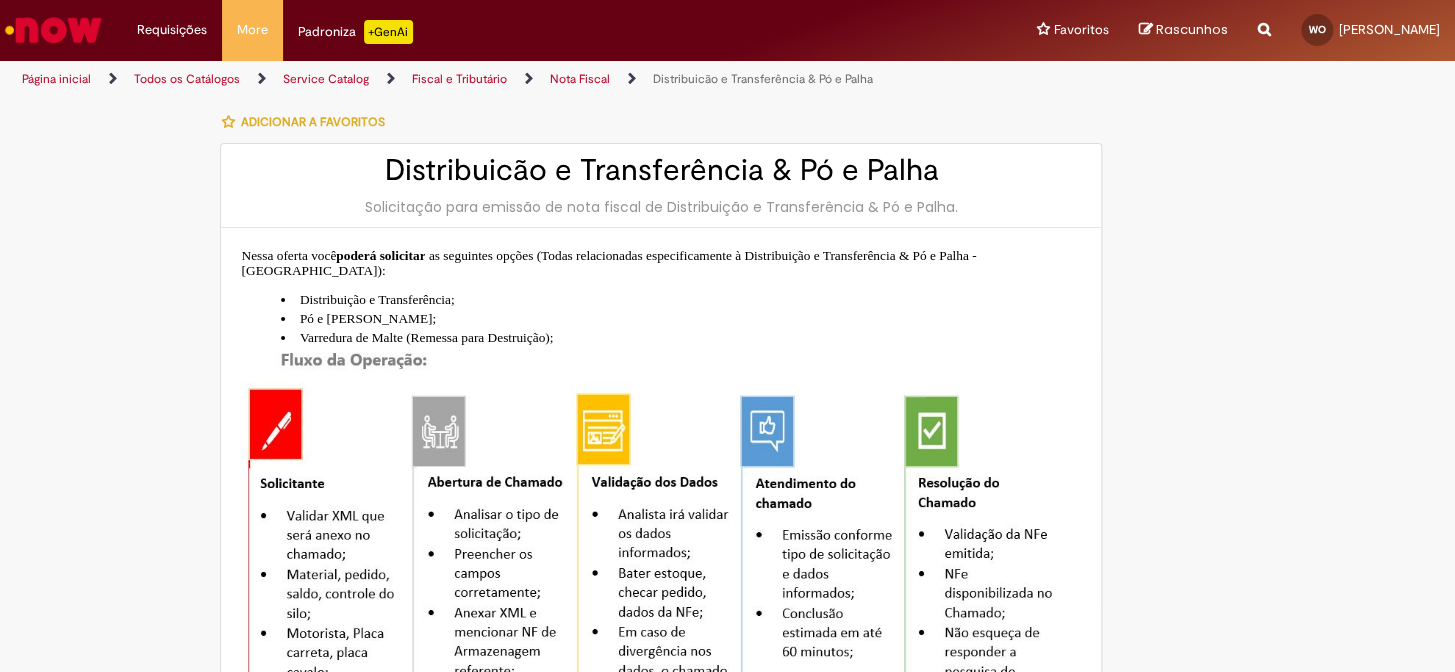 type on "**********" 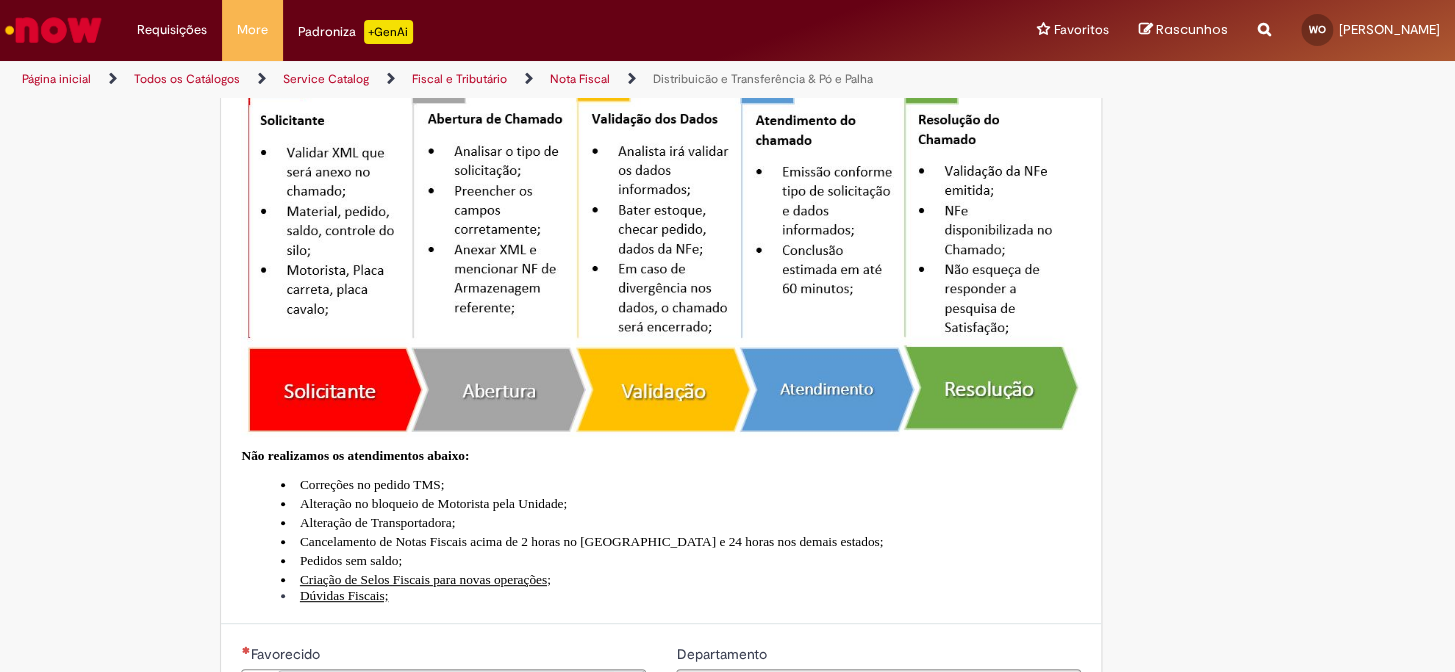 type on "**********" 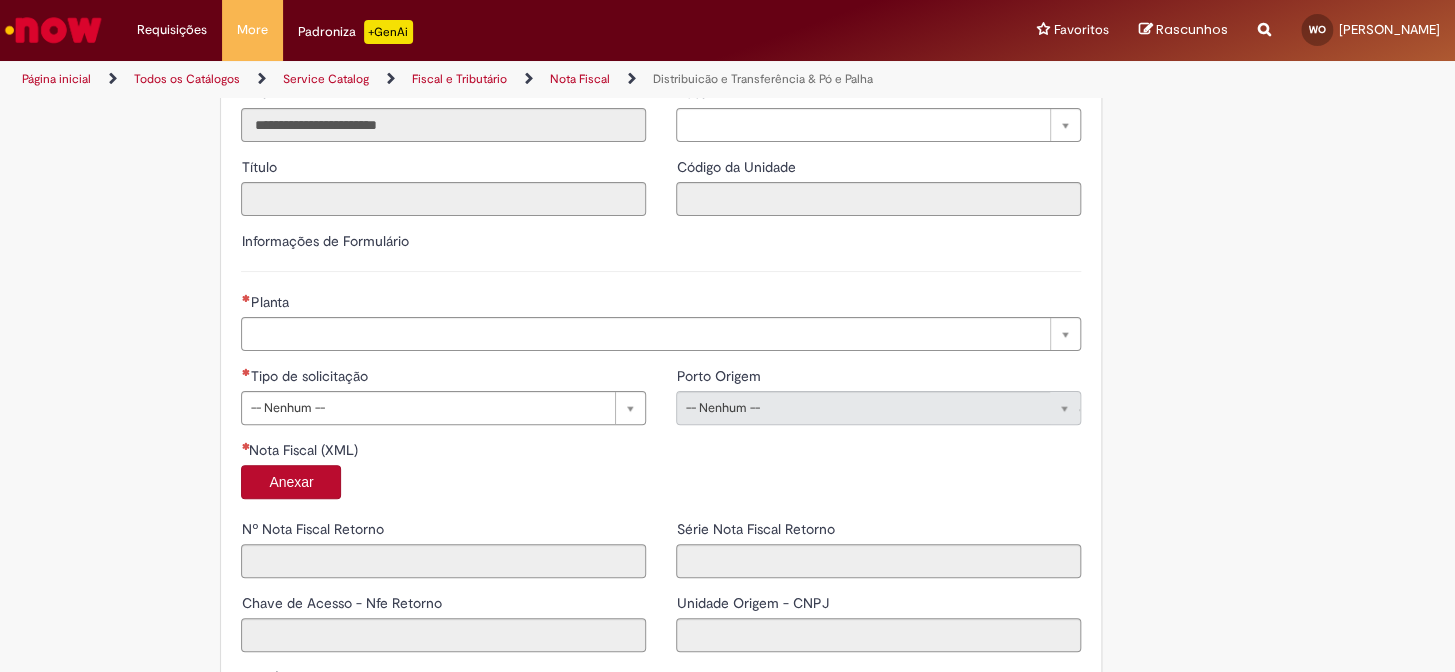 scroll, scrollTop: 1090, scrollLeft: 0, axis: vertical 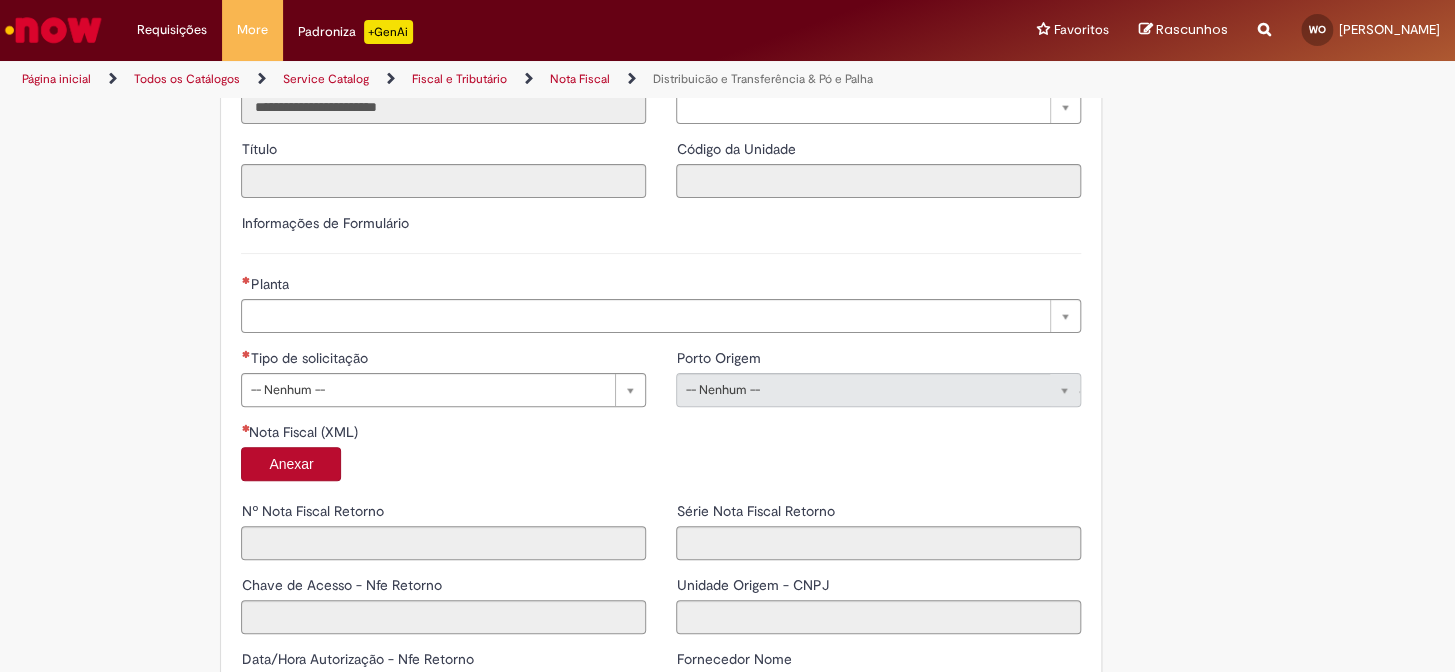 click on "Planta" at bounding box center [661, 286] 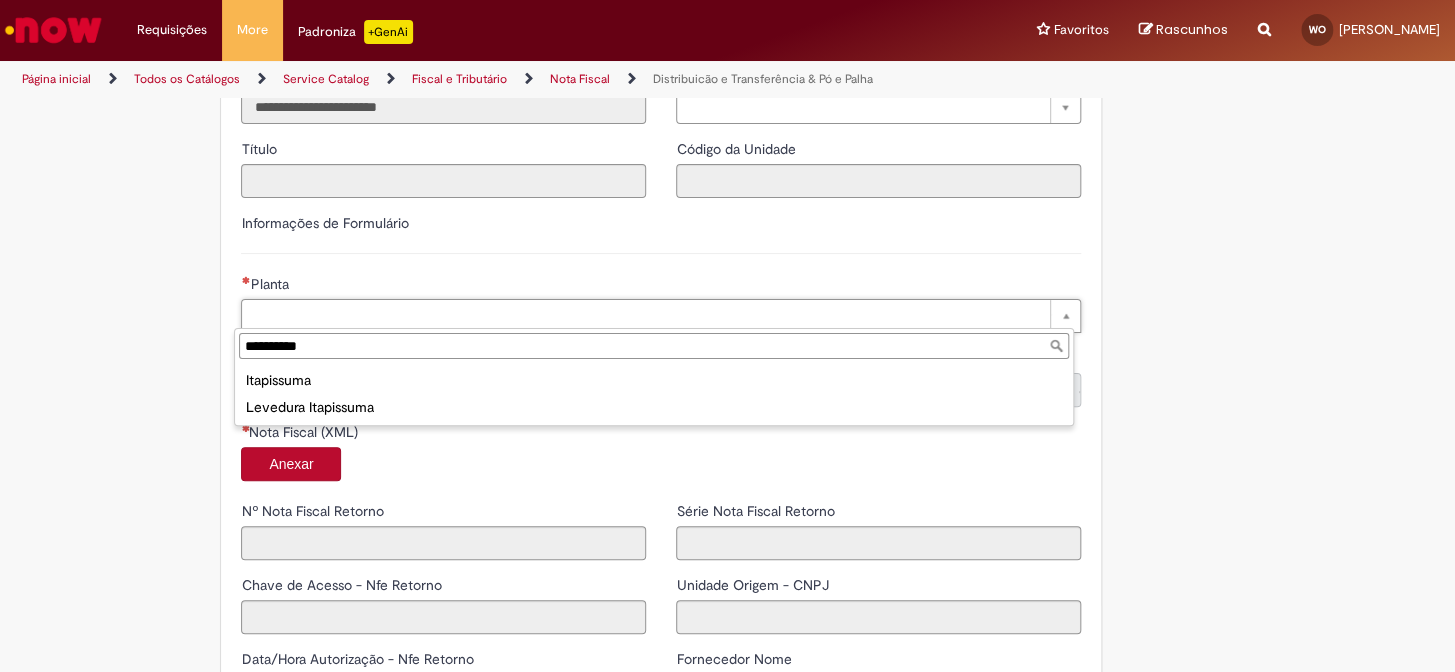 type on "**********" 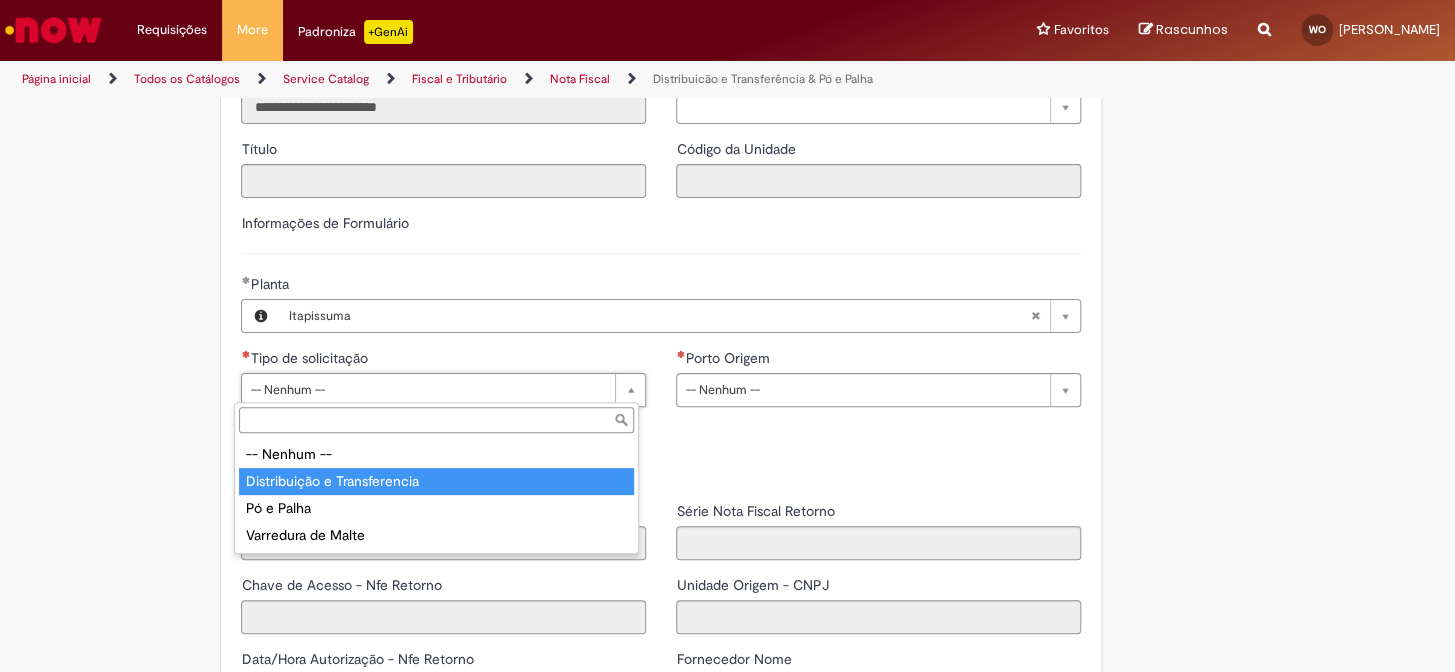 type on "**********" 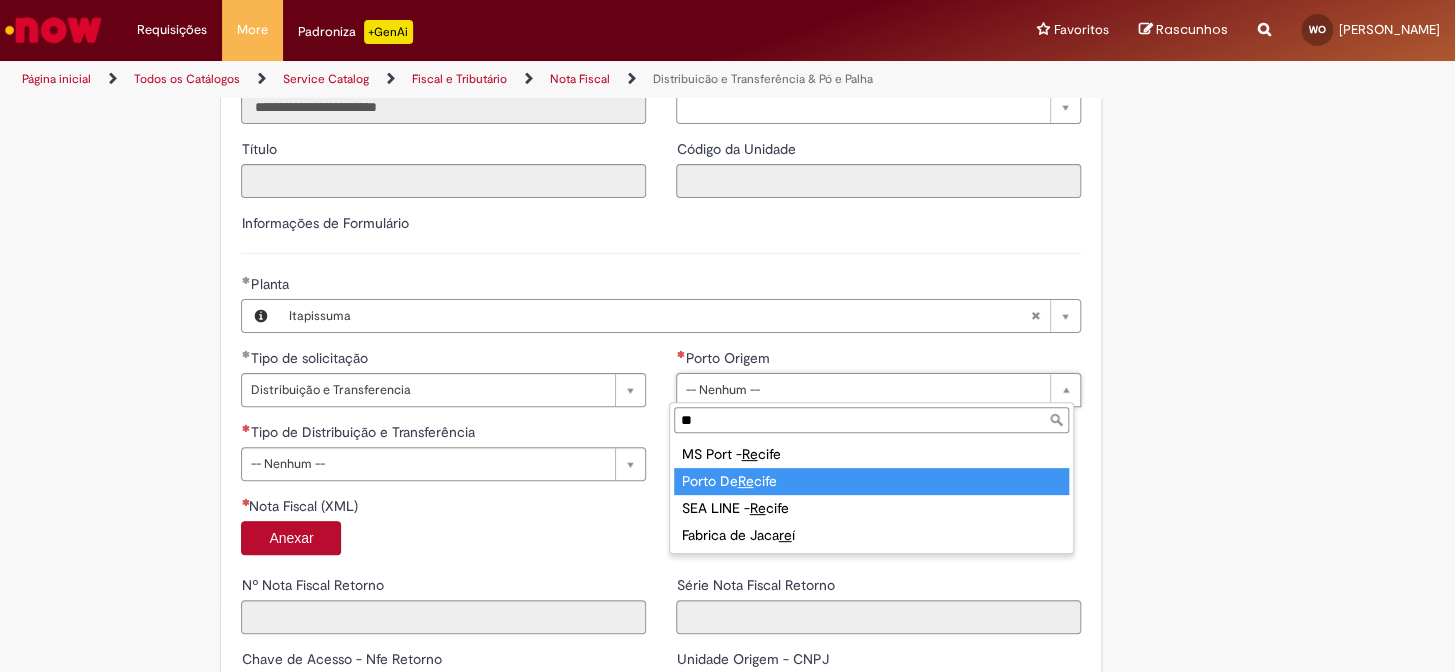 type on "**" 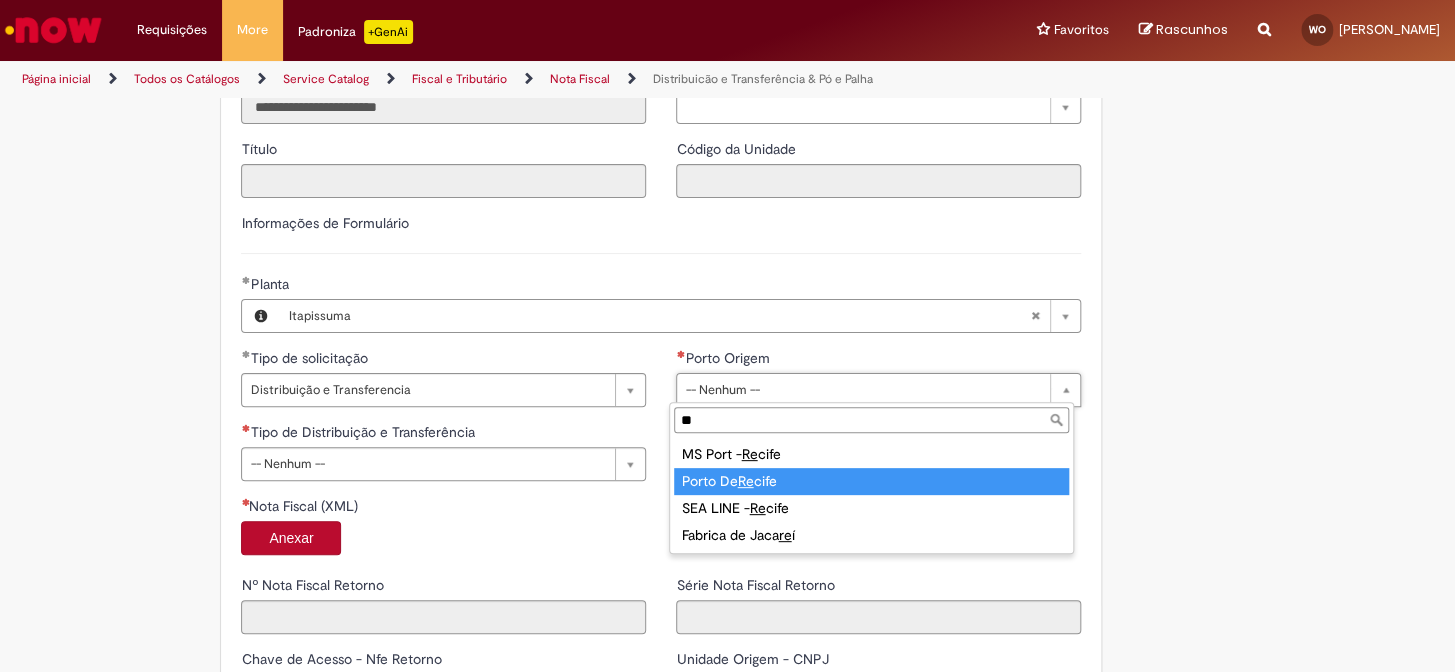 type on "****" 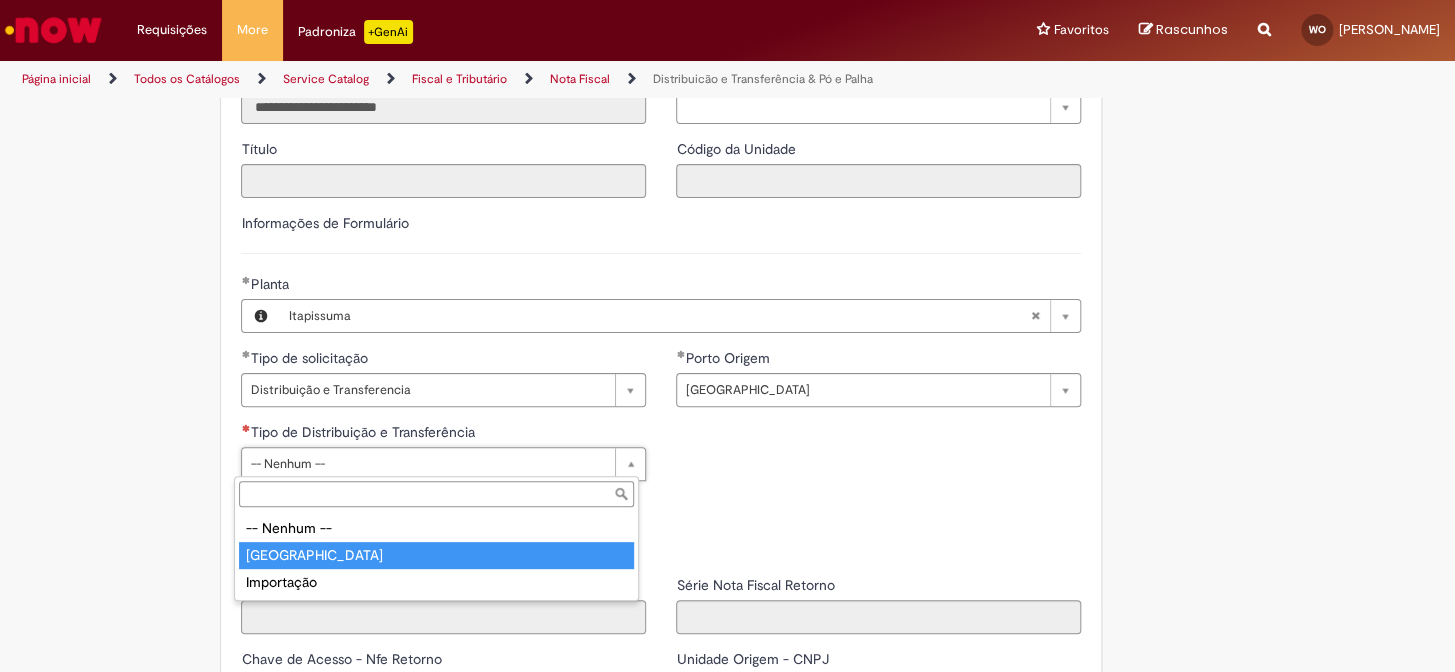 type on "*****" 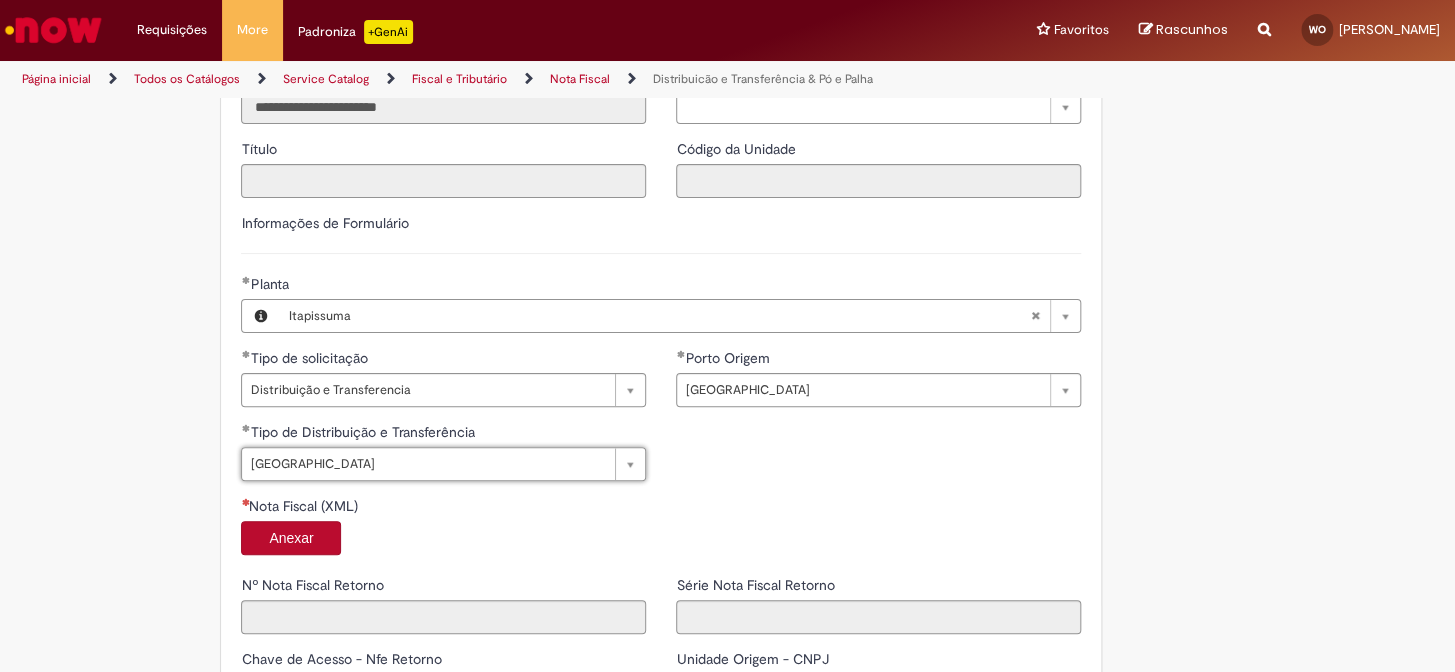 click on "Anexar" at bounding box center (291, 538) 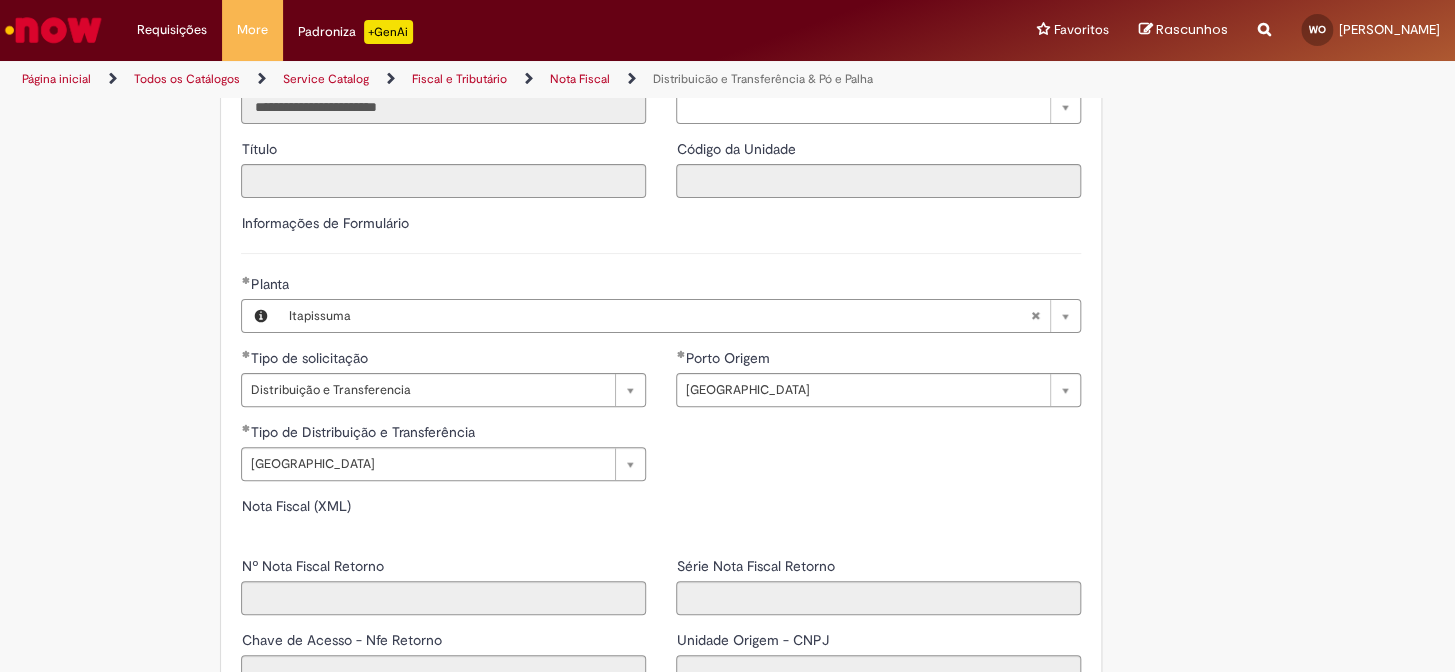 type on "*****" 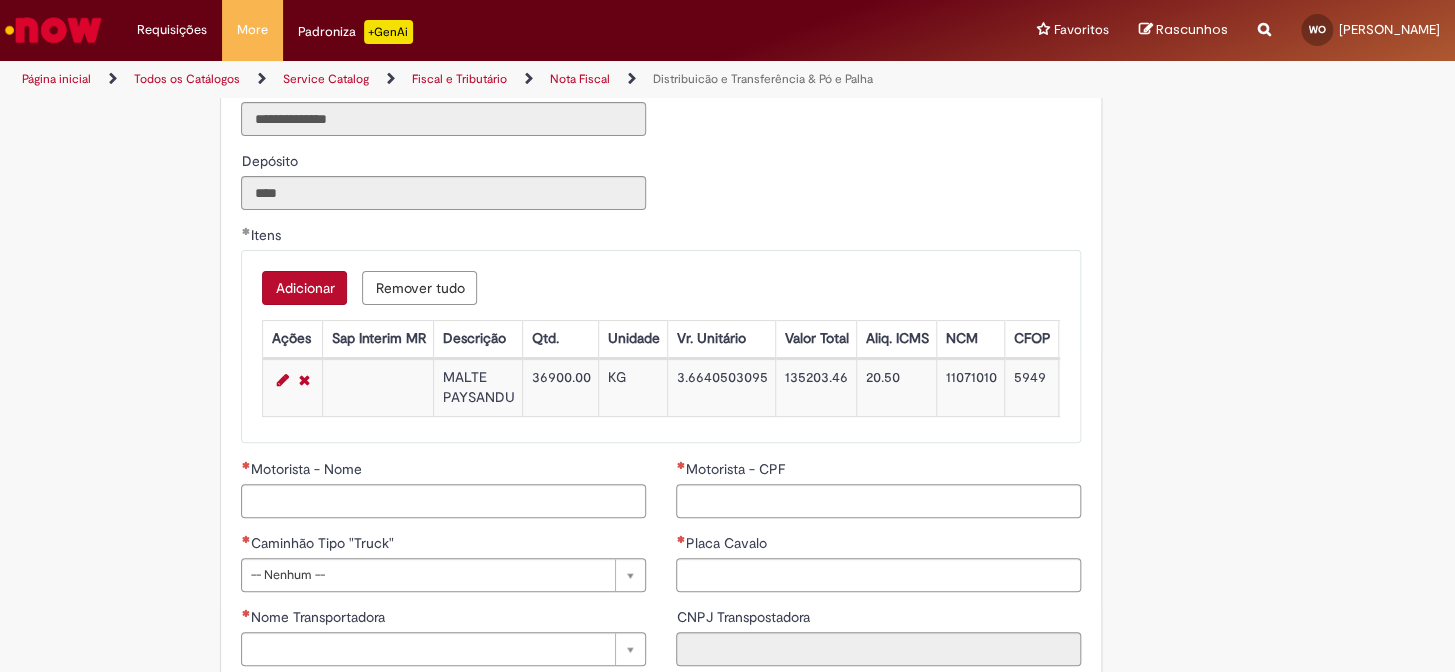 scroll, scrollTop: 2000, scrollLeft: 0, axis: vertical 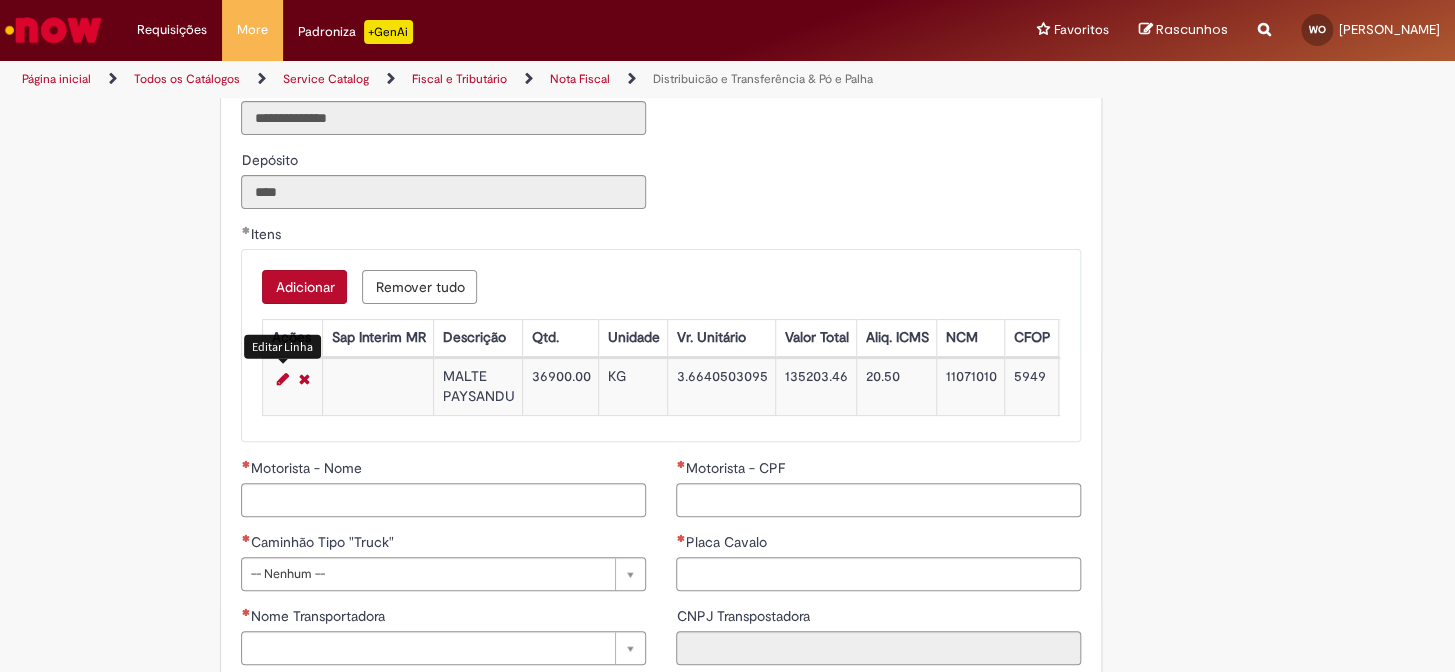 click at bounding box center [282, 379] 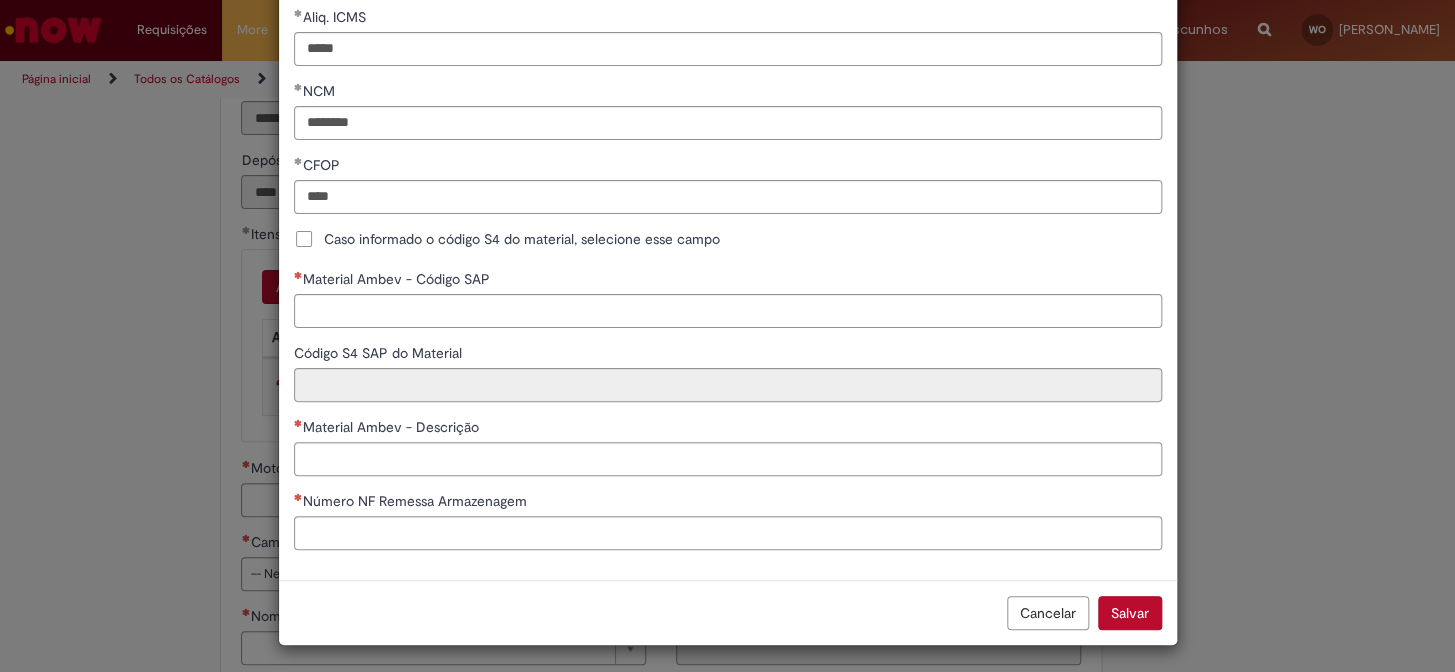 scroll, scrollTop: 469, scrollLeft: 0, axis: vertical 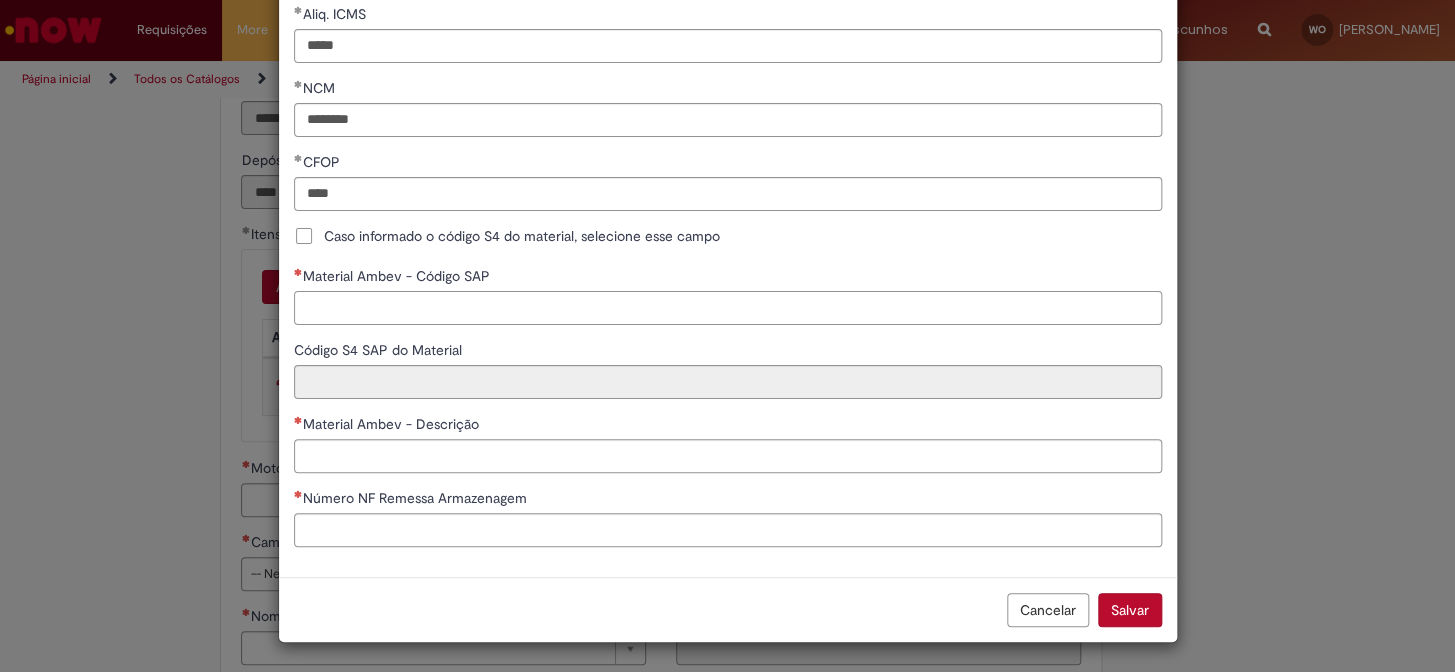 click on "Material Ambev - Código SAP" at bounding box center [728, 308] 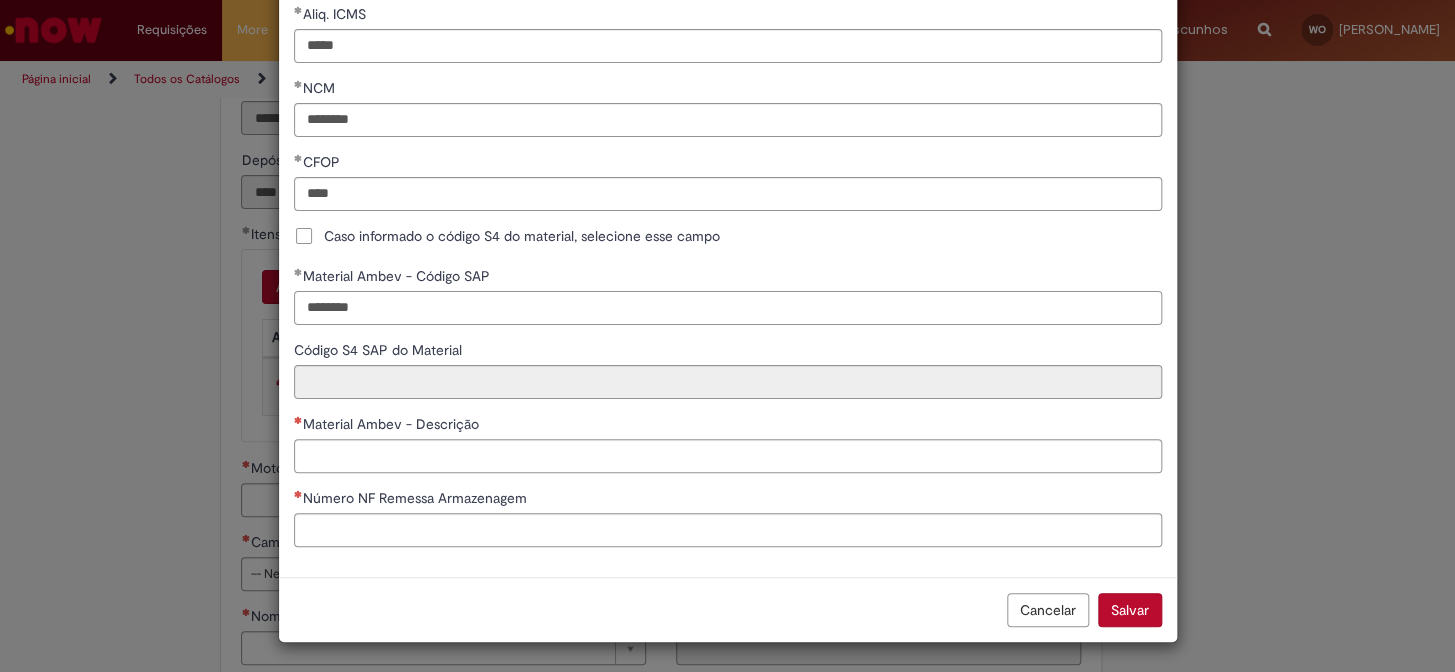 type on "********" 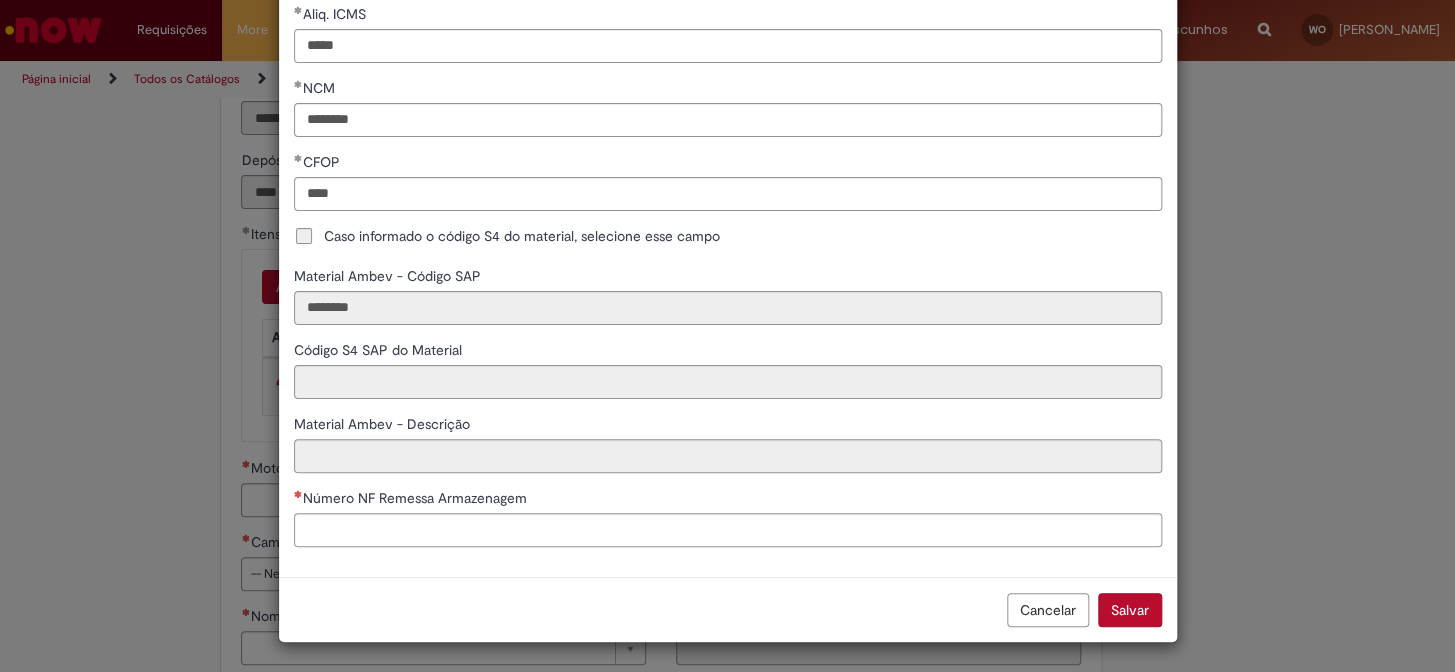 type on "**********" 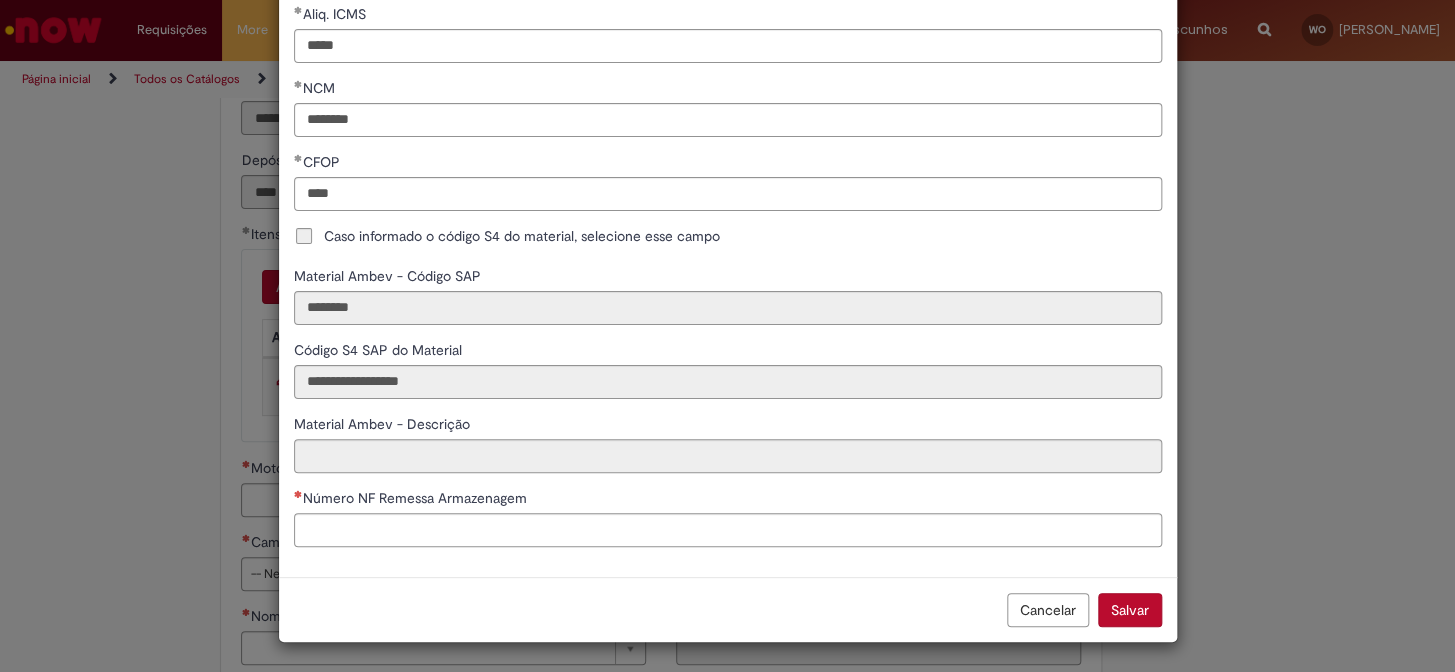 type on "**********" 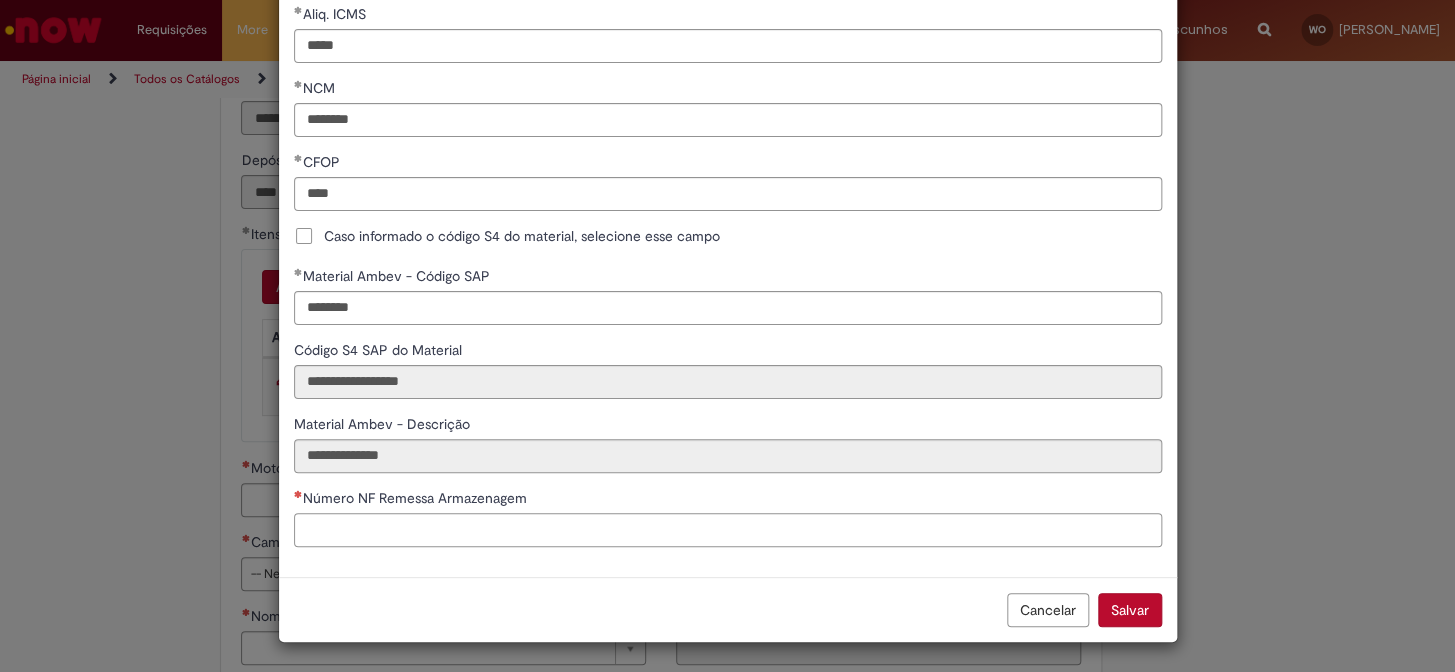 click on "Número NF Remessa Armazenagem" at bounding box center (728, 530) 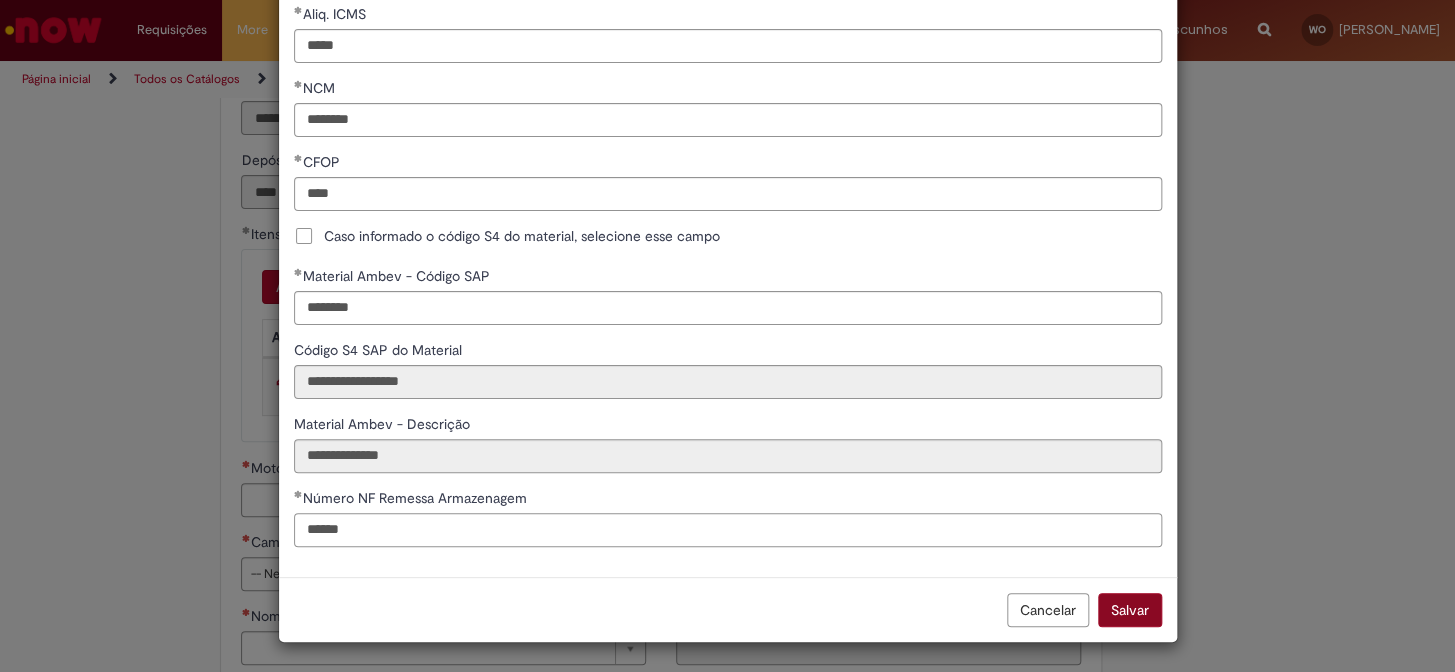 type on "******" 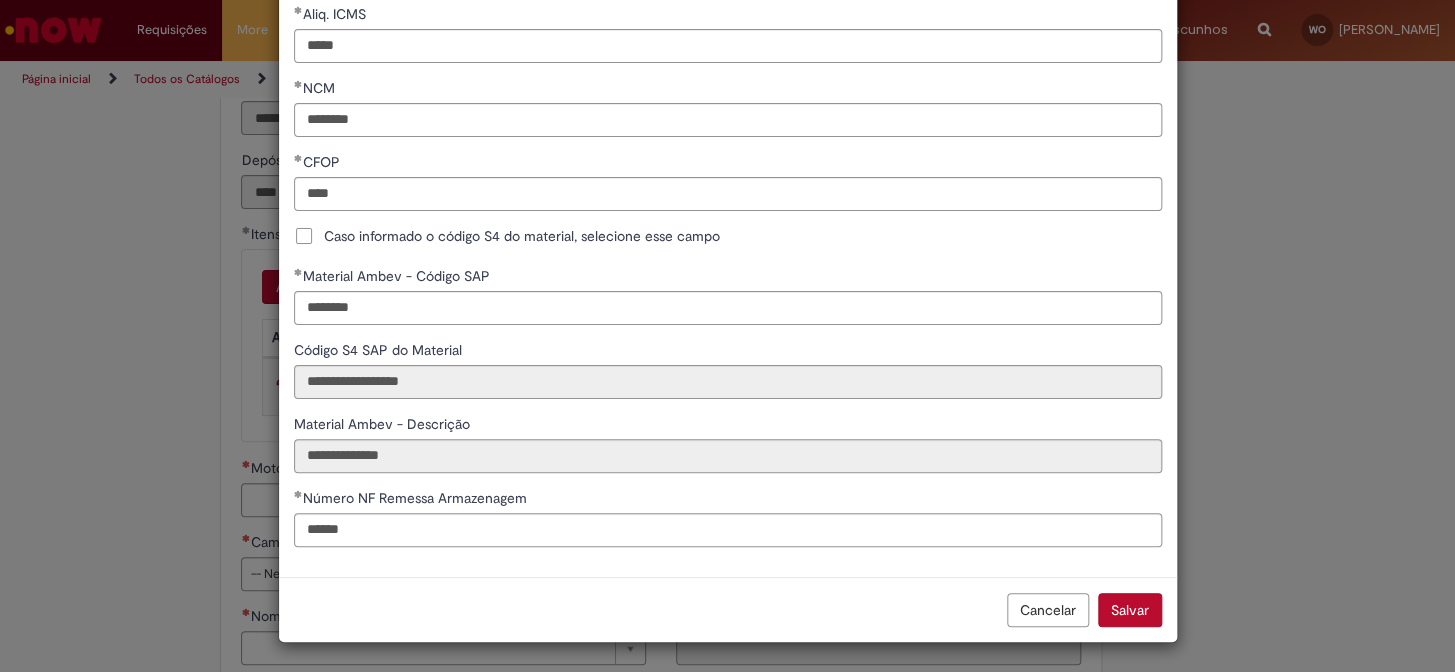 click on "Salvar" at bounding box center (1130, 610) 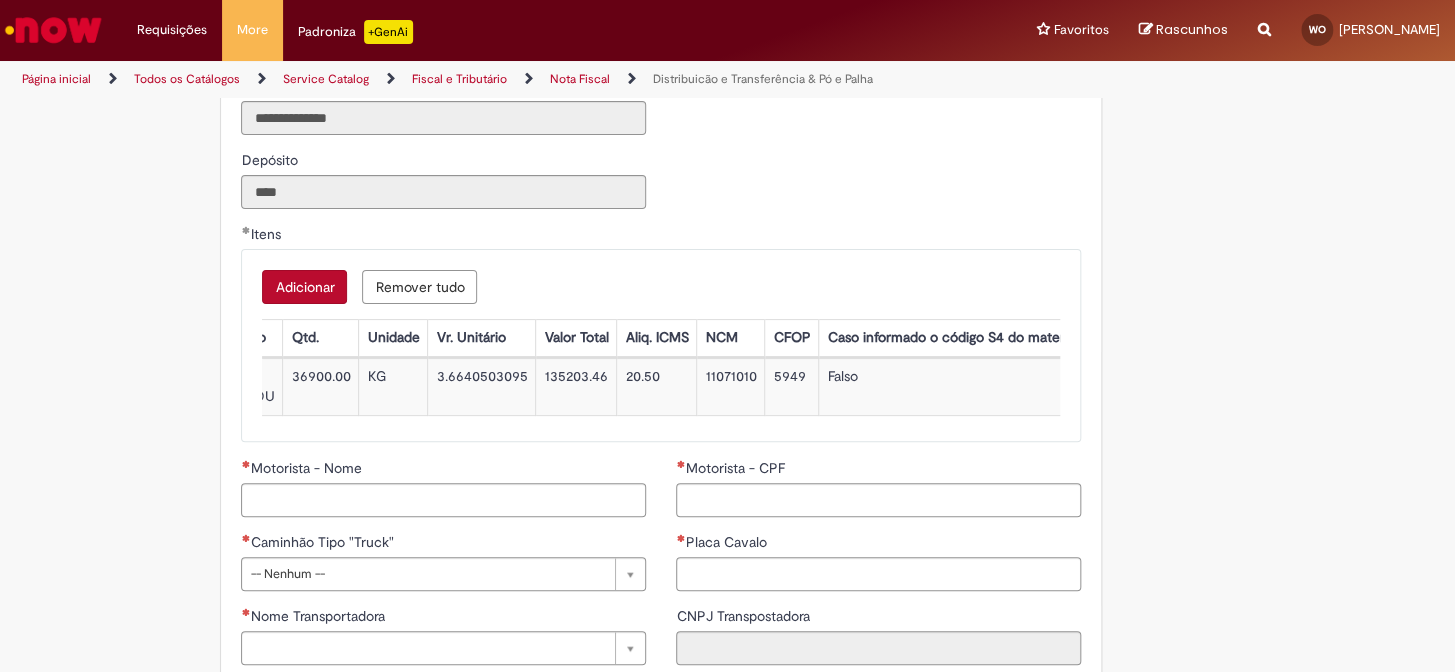 scroll, scrollTop: 0, scrollLeft: 0, axis: both 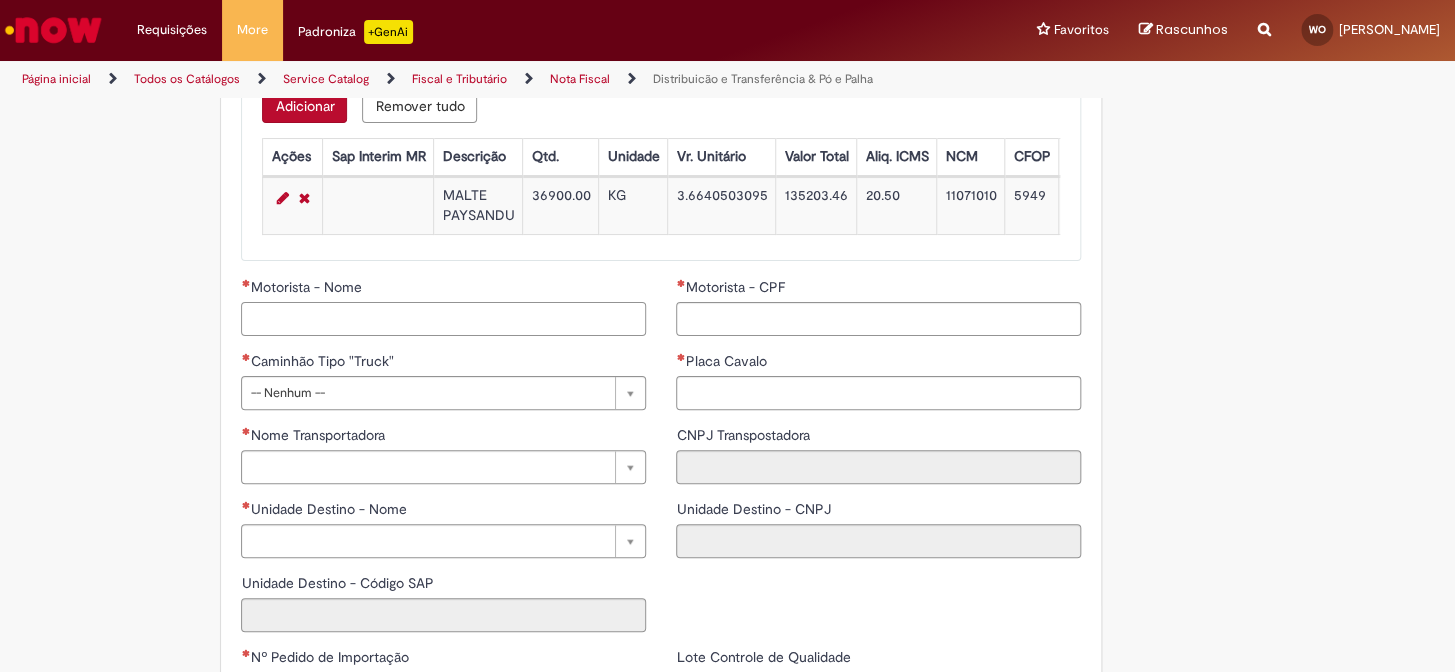 click on "Motorista - Nome" at bounding box center [443, 319] 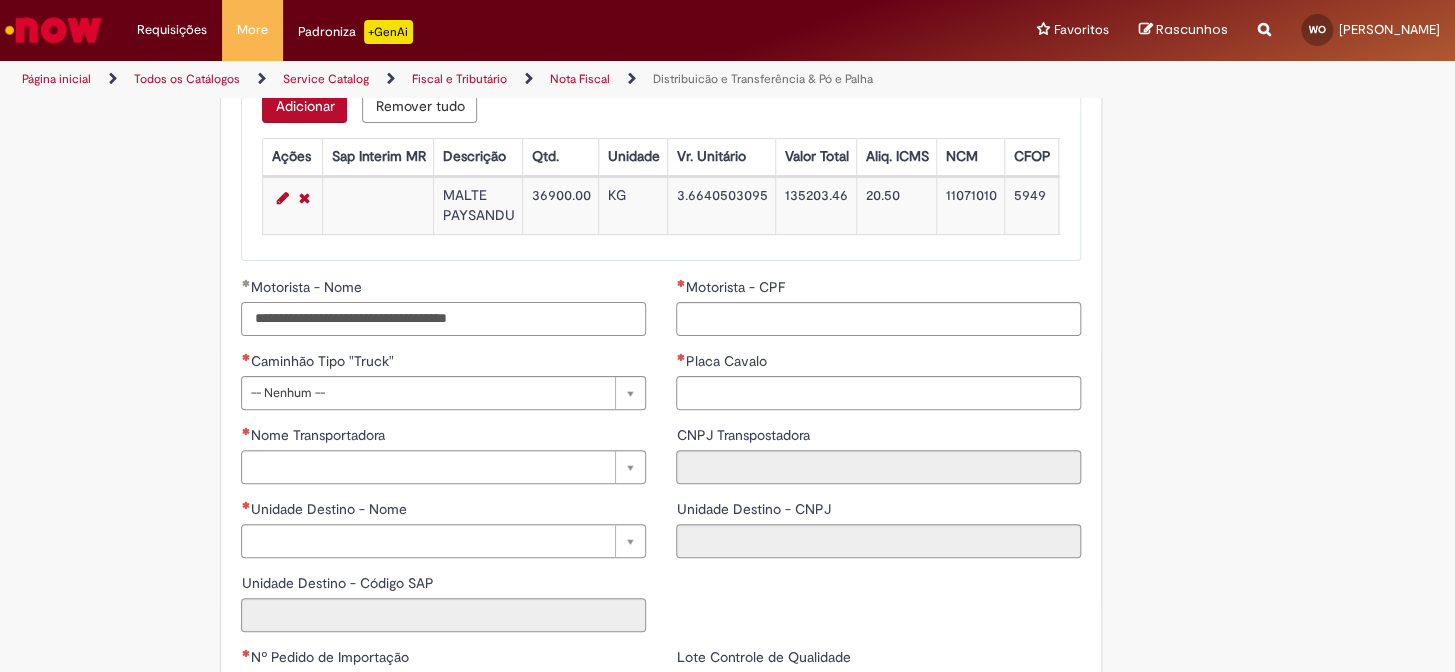 click on "**********" at bounding box center [443, 319] 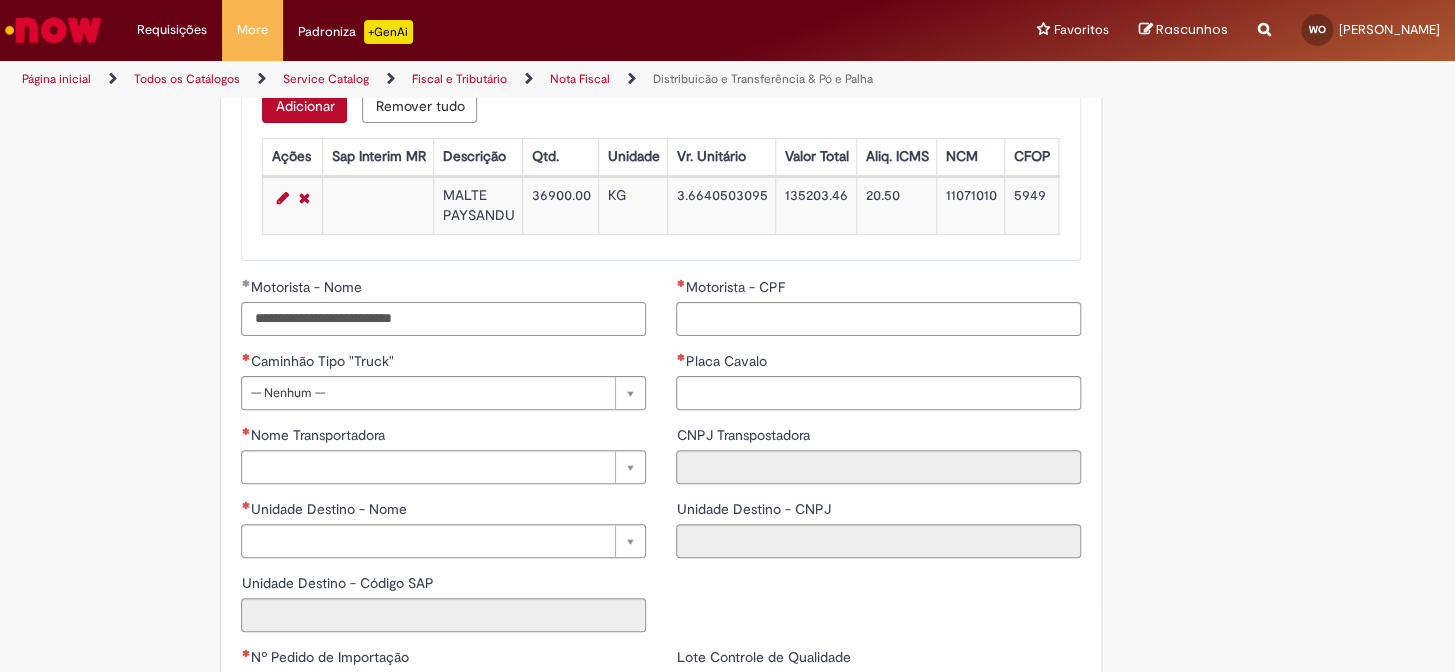 type on "**********" 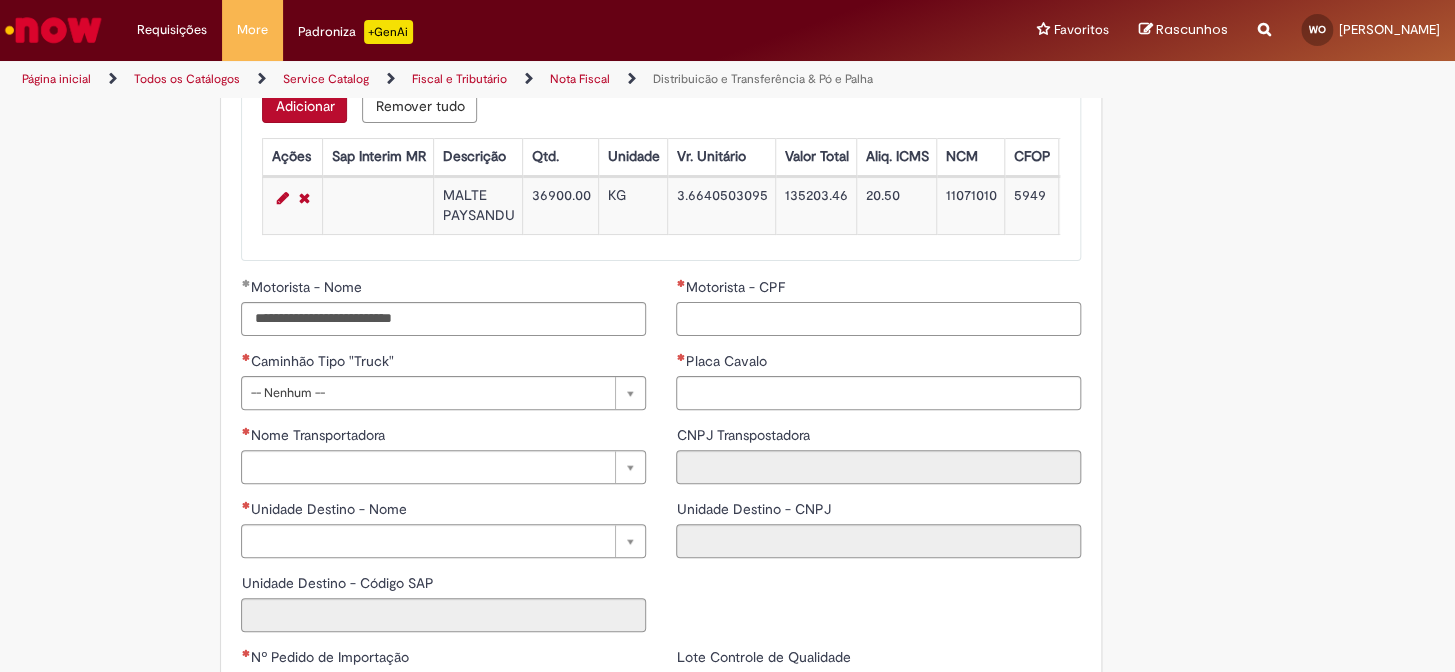 click on "Motorista - CPF" at bounding box center (878, 319) 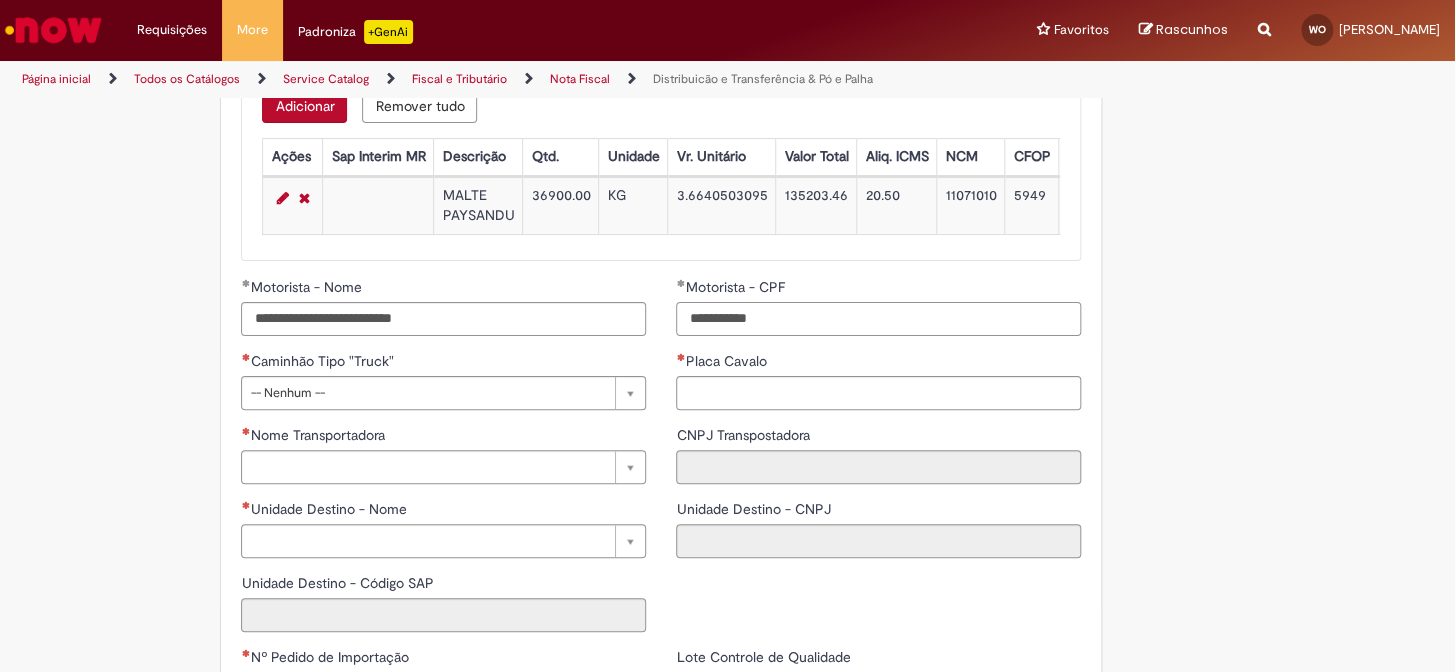 type on "**********" 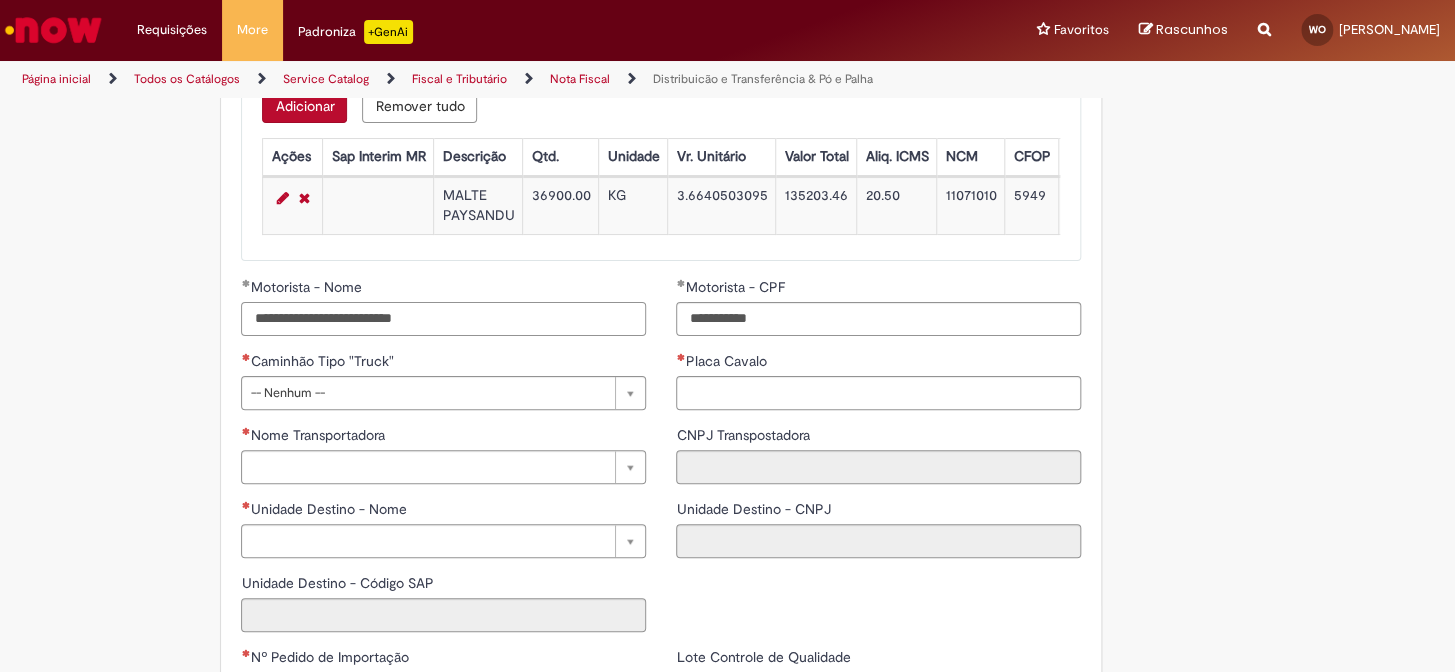 drag, startPoint x: 499, startPoint y: 323, endPoint x: 438, endPoint y: 336, distance: 62.369865 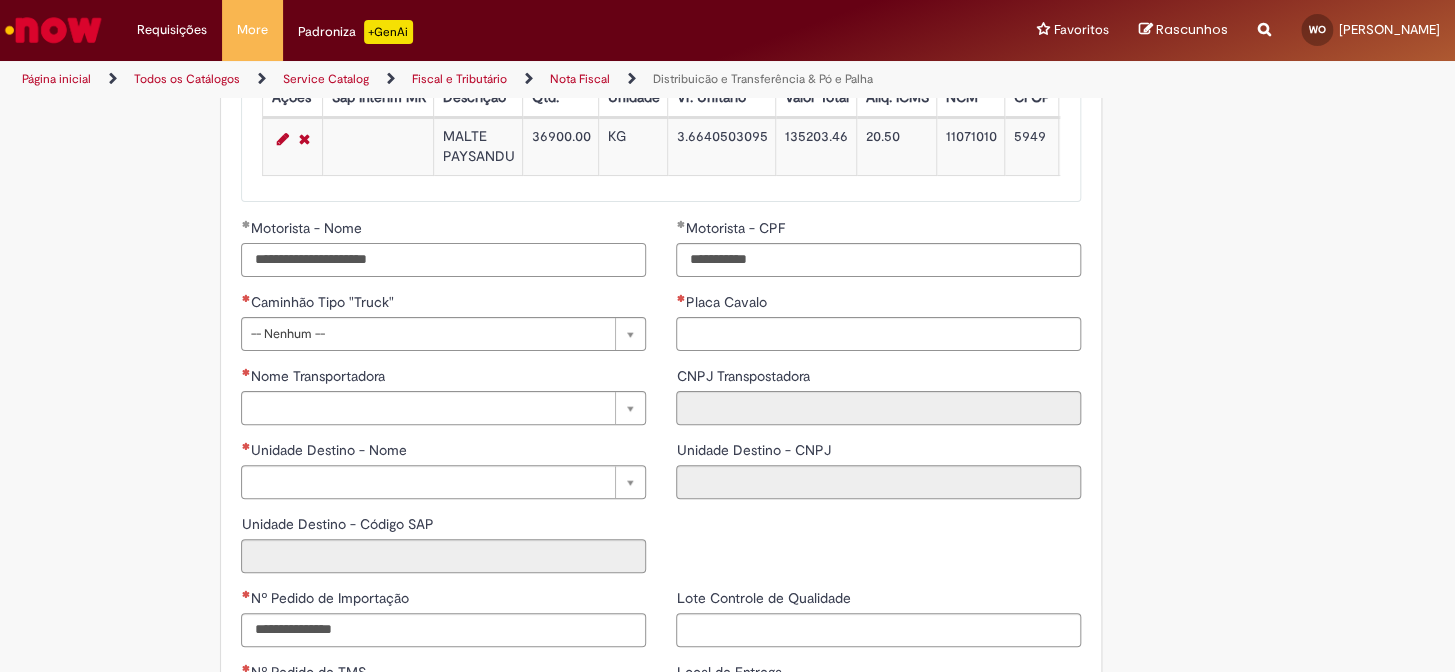 scroll, scrollTop: 2272, scrollLeft: 0, axis: vertical 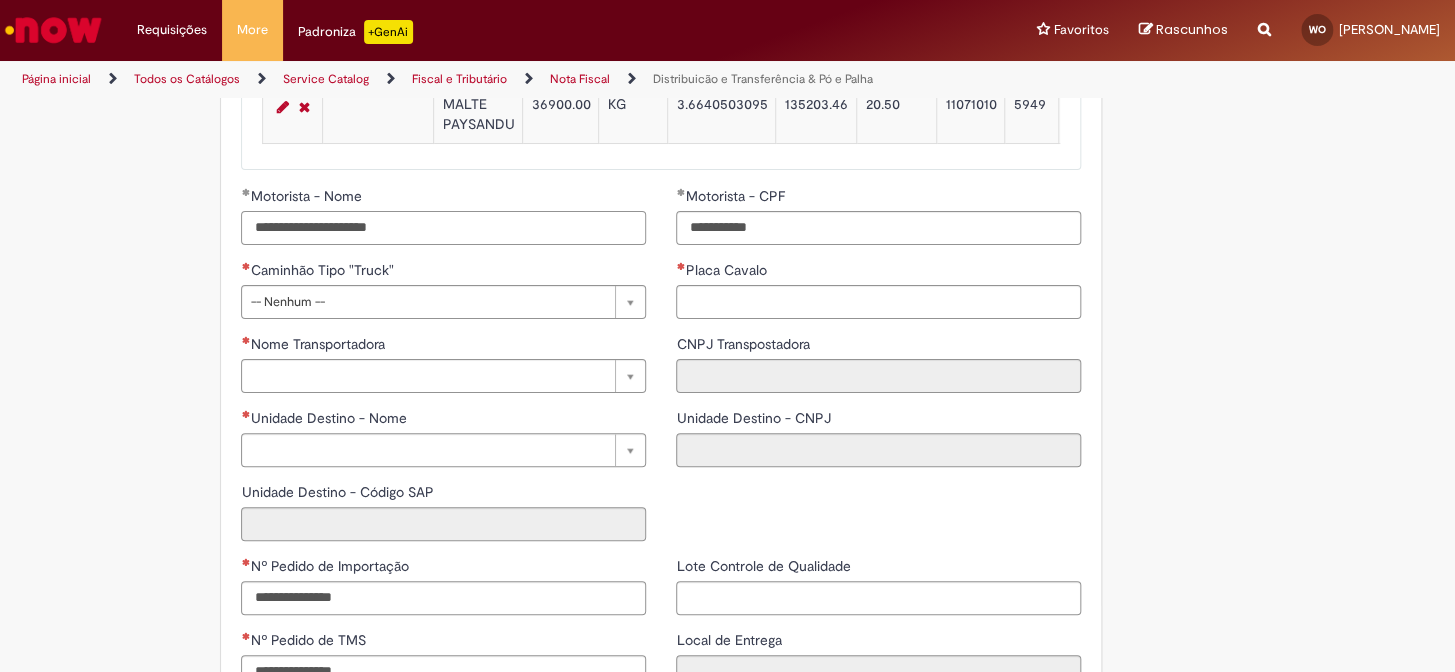type on "**********" 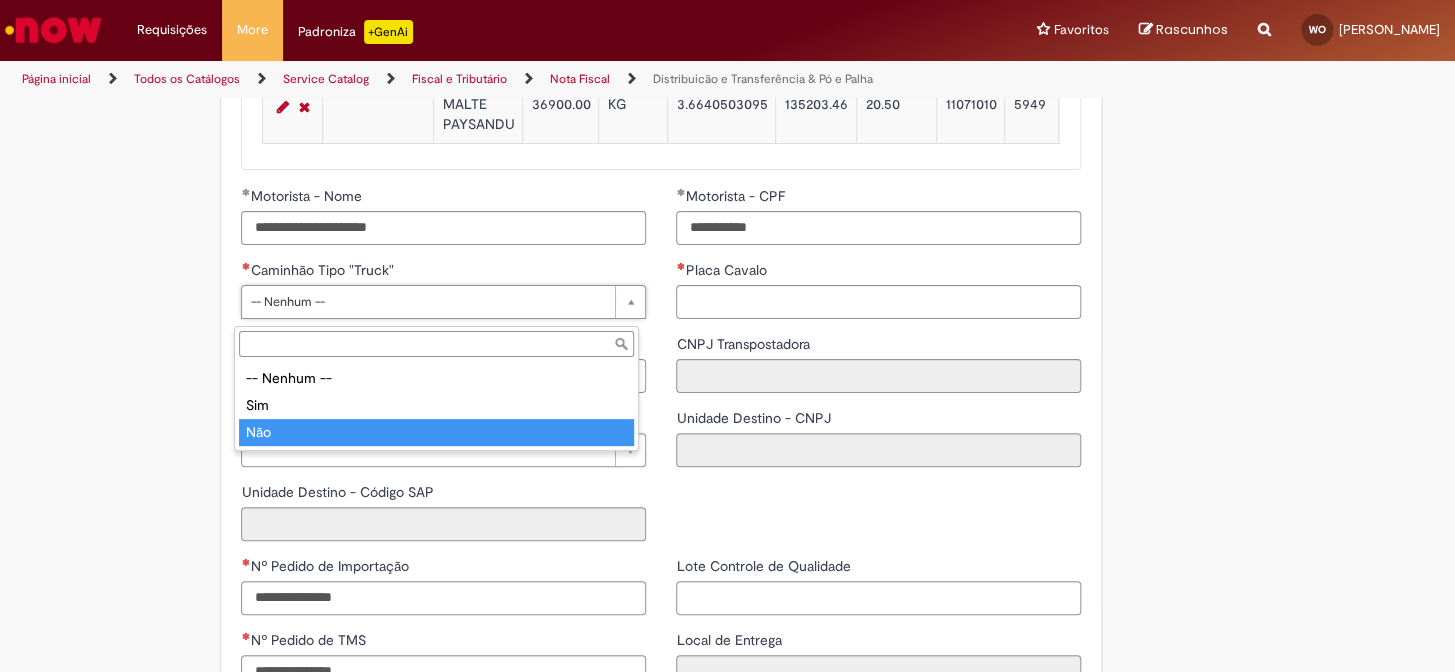 type on "***" 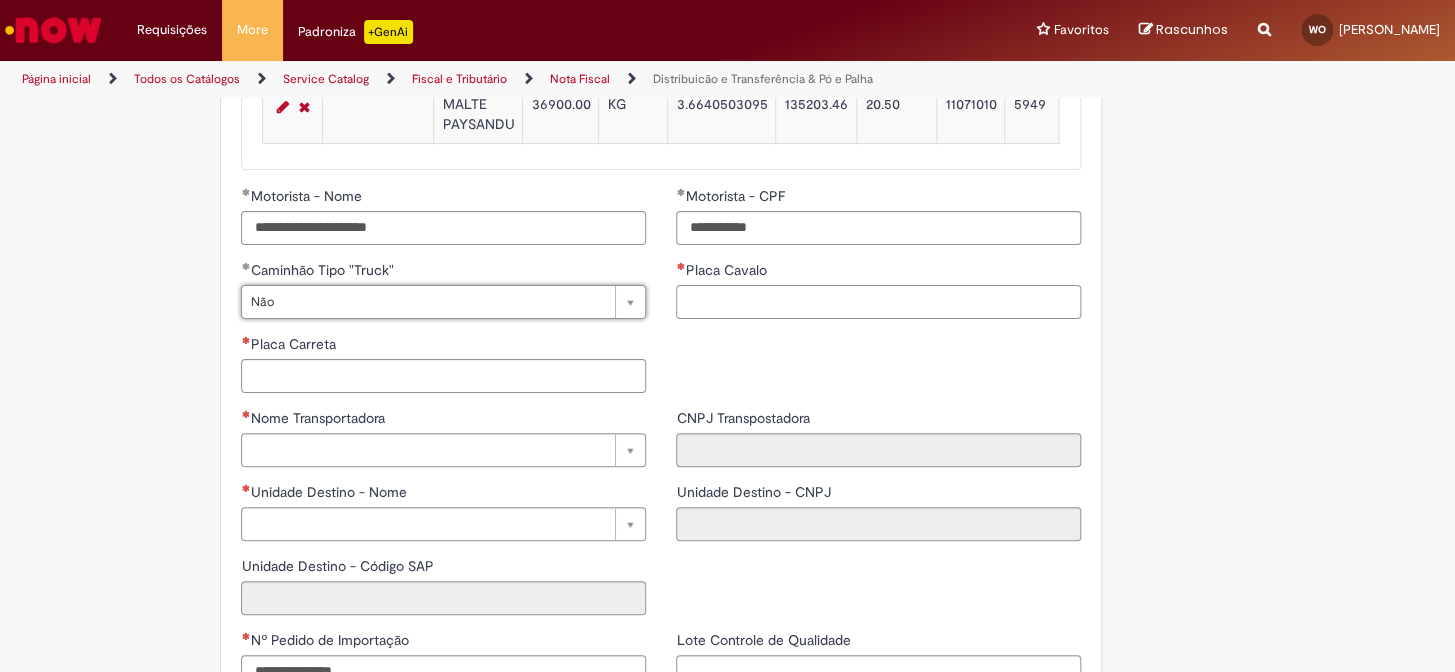 click on "Placa Cavalo" at bounding box center [878, 302] 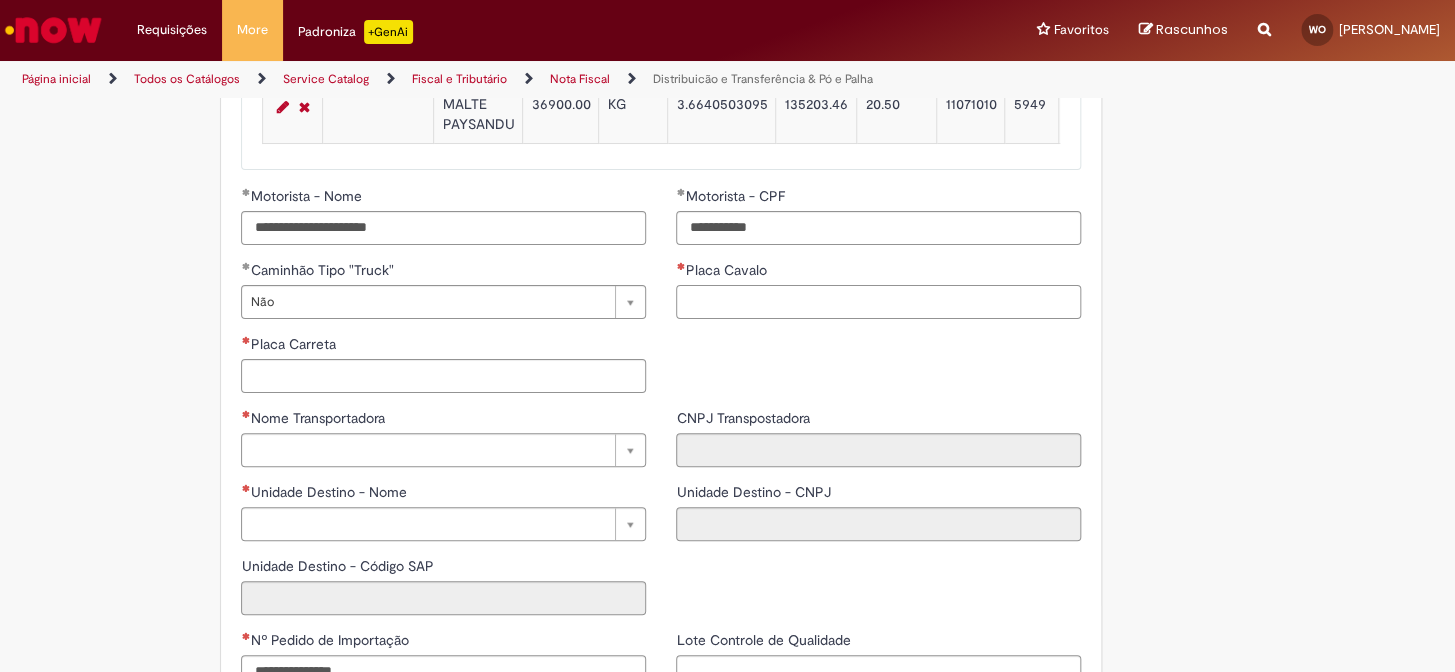 paste on "*******" 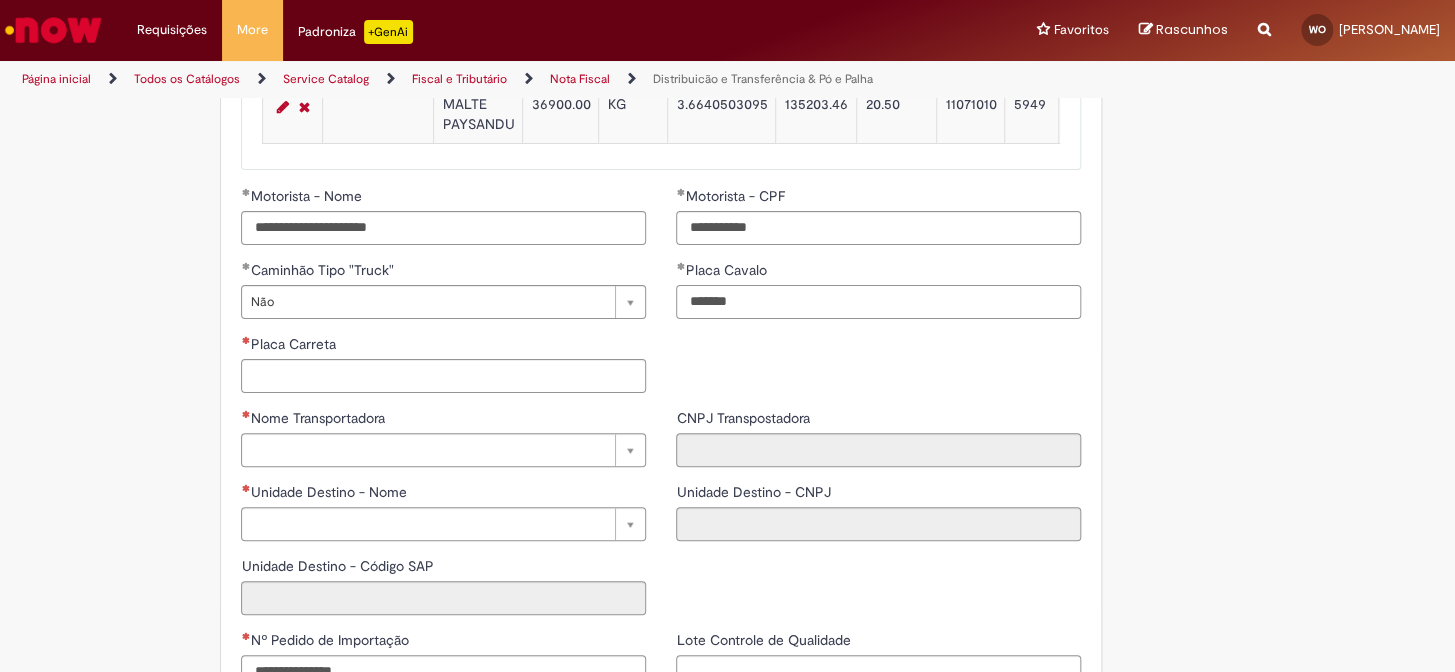 type on "*******" 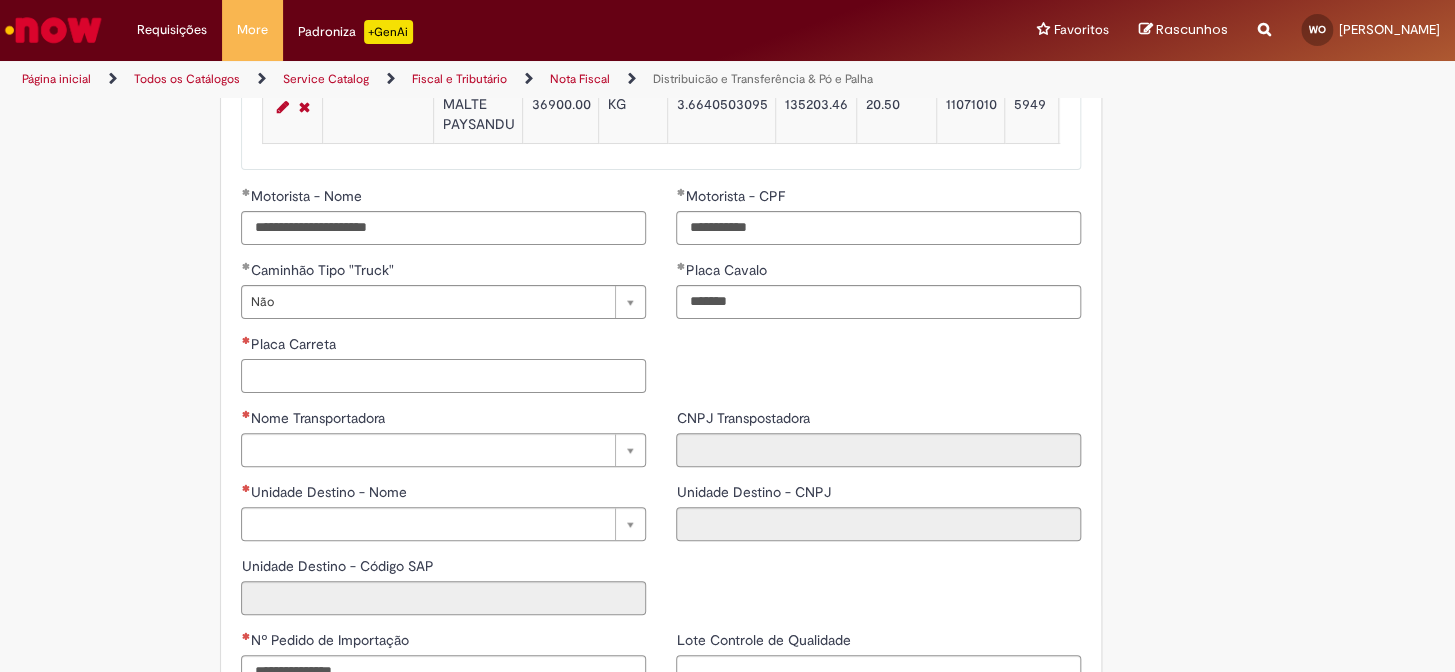 click on "Placa Carreta" at bounding box center (443, 376) 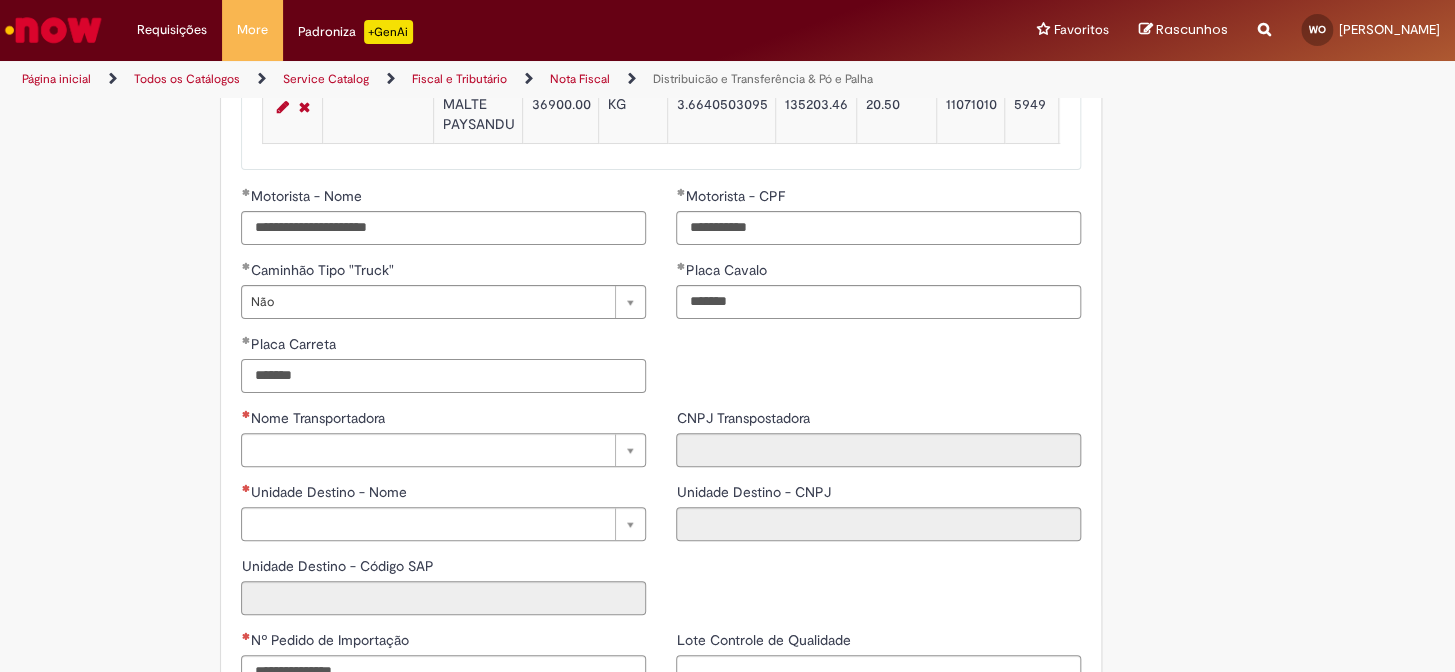 scroll, scrollTop: 2363, scrollLeft: 0, axis: vertical 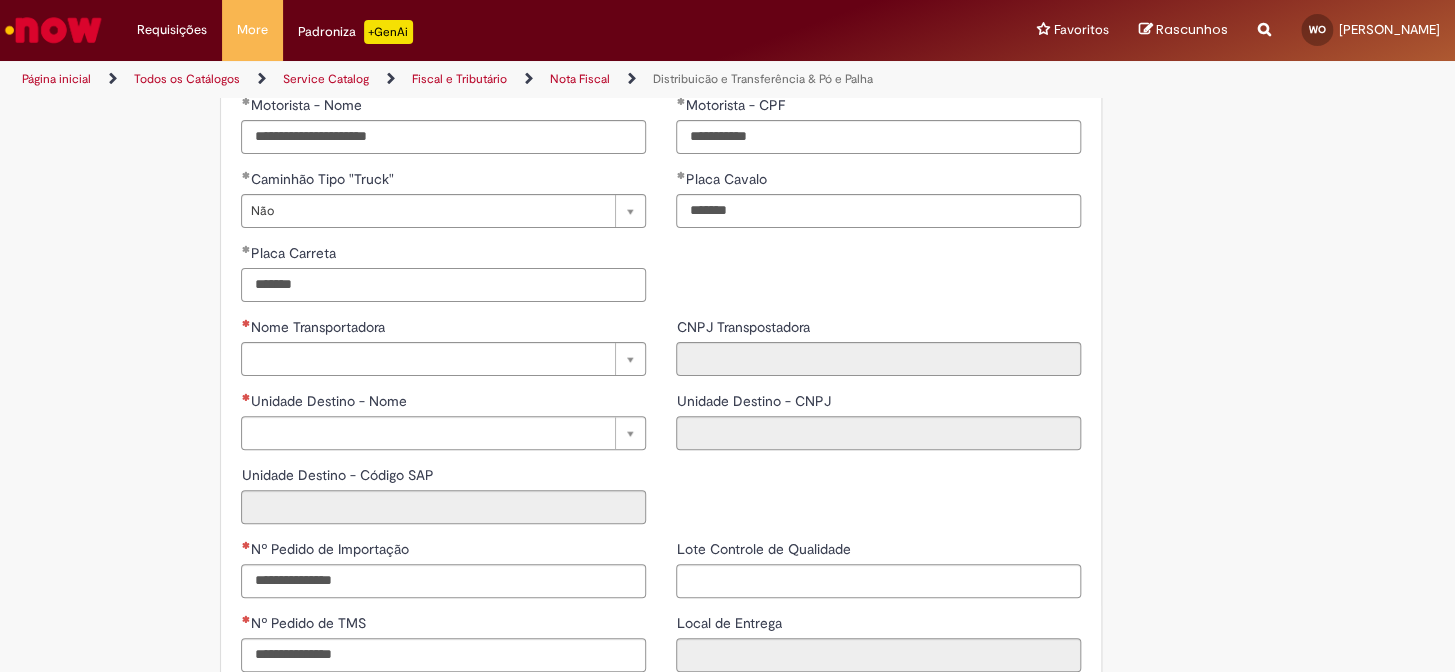 type on "*******" 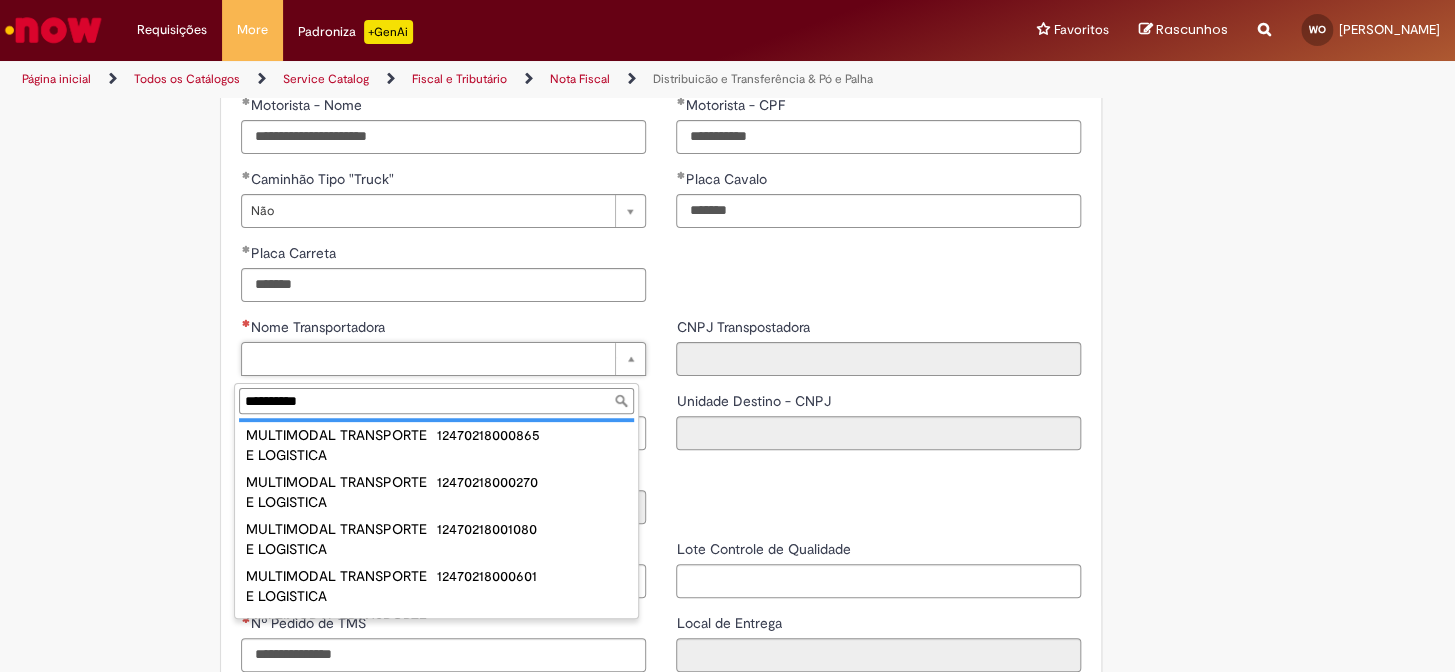 scroll, scrollTop: 181, scrollLeft: 0, axis: vertical 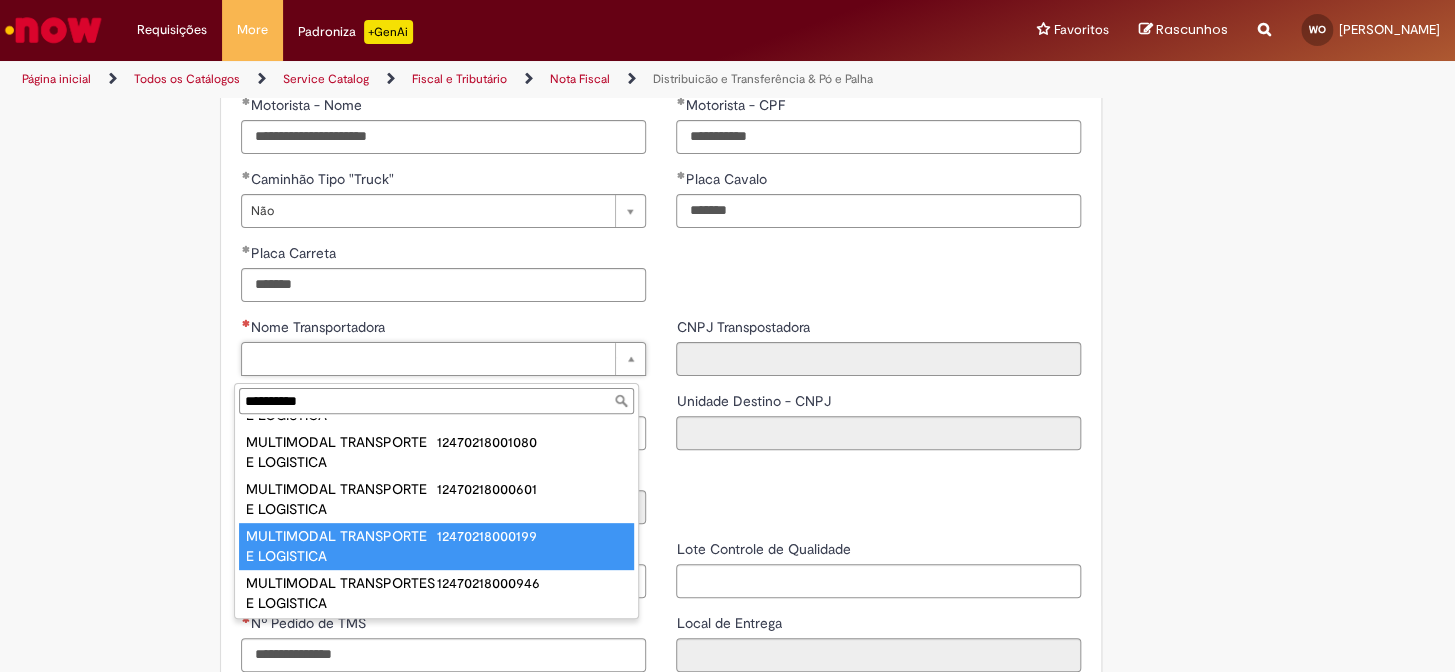 type on "**********" 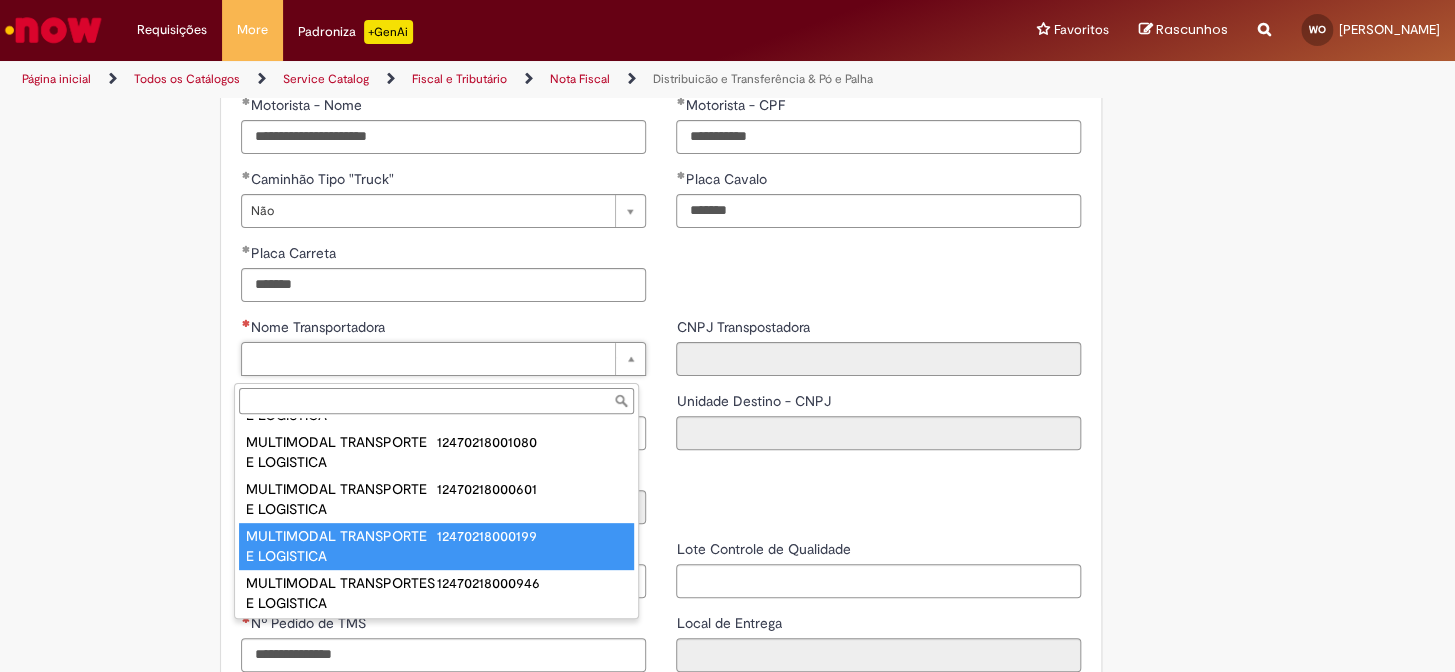 type on "**********" 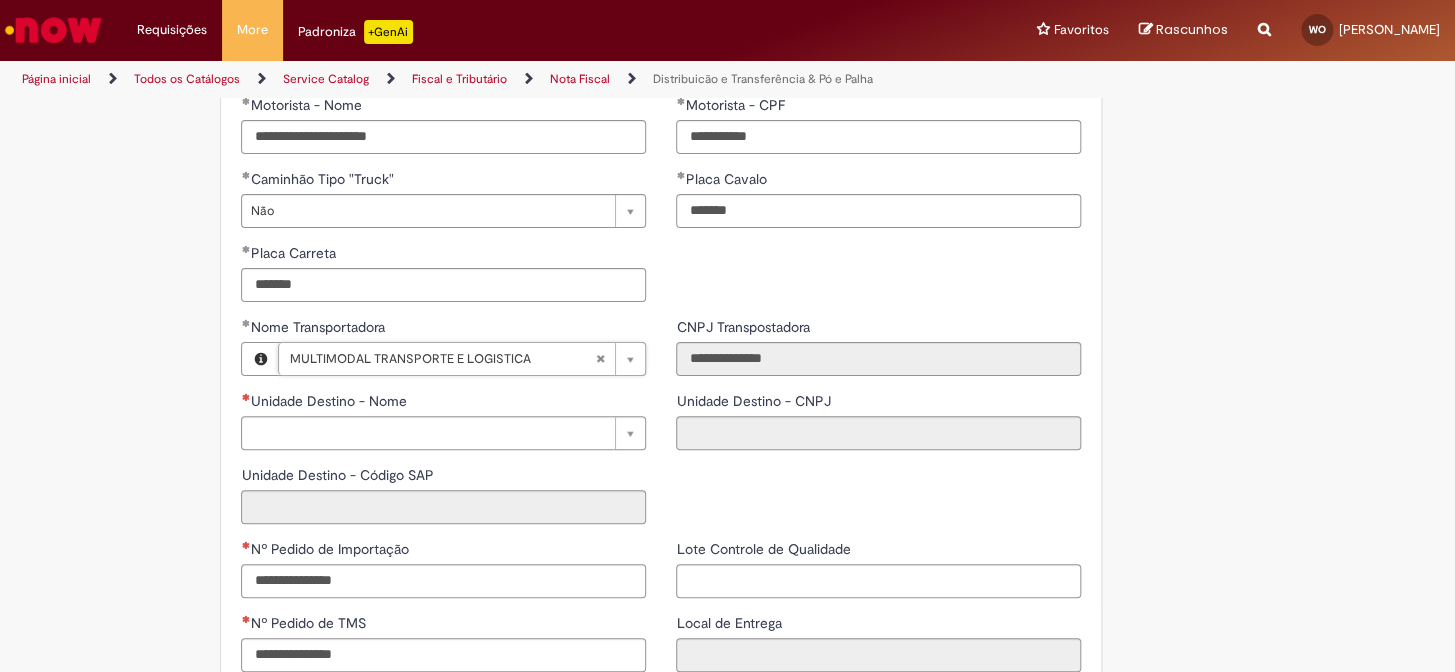 scroll, scrollTop: 2454, scrollLeft: 0, axis: vertical 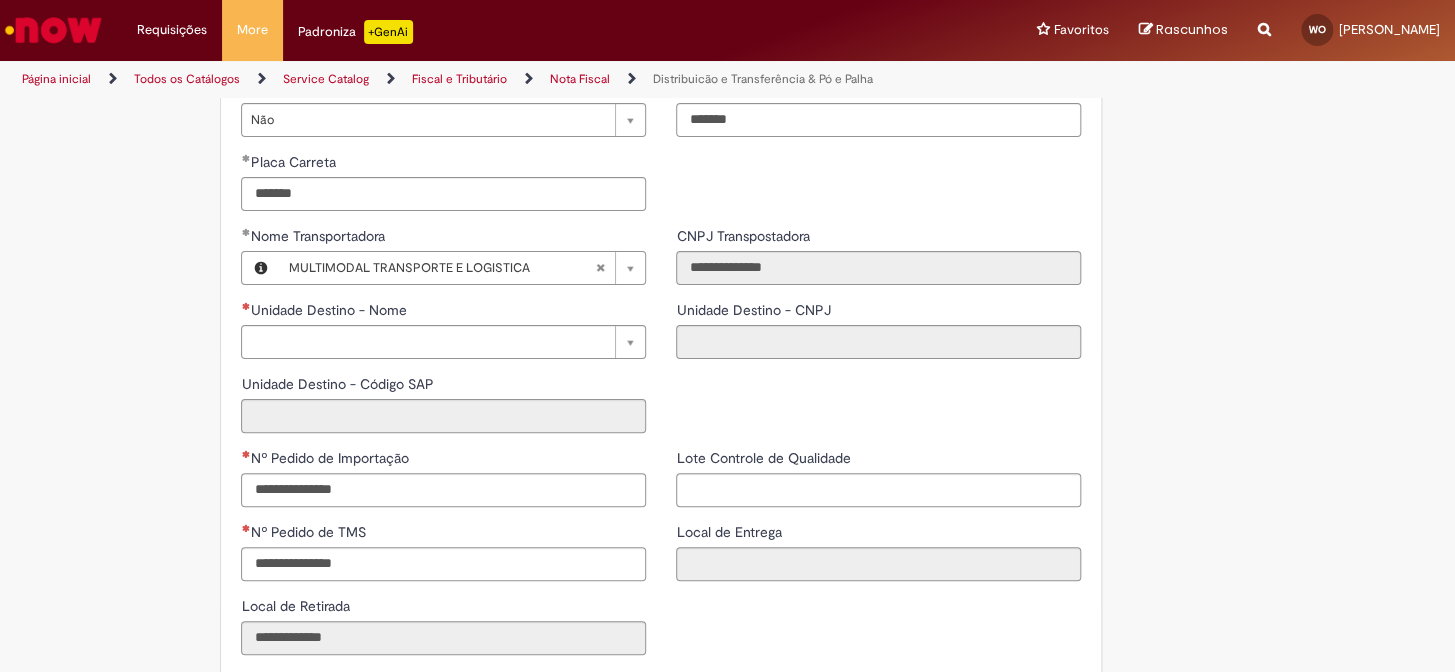click on "Cliente Destino          Pesquisar usando lista                 Cliente Destino                     Cliente Destino Unidade Destino - Nome          Pesquisar usando lista                 Unidade Destino - Nome                     Unidade Destino - Nome" at bounding box center (443, 337) 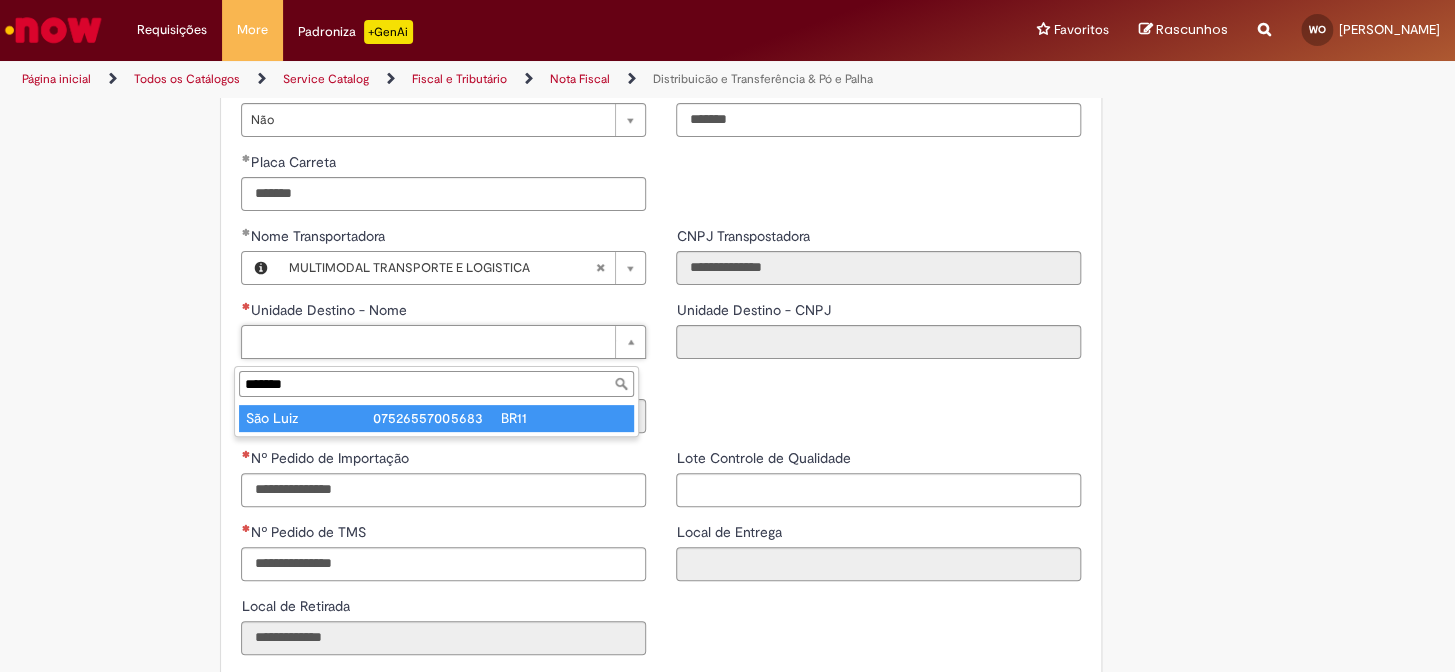 type on "*******" 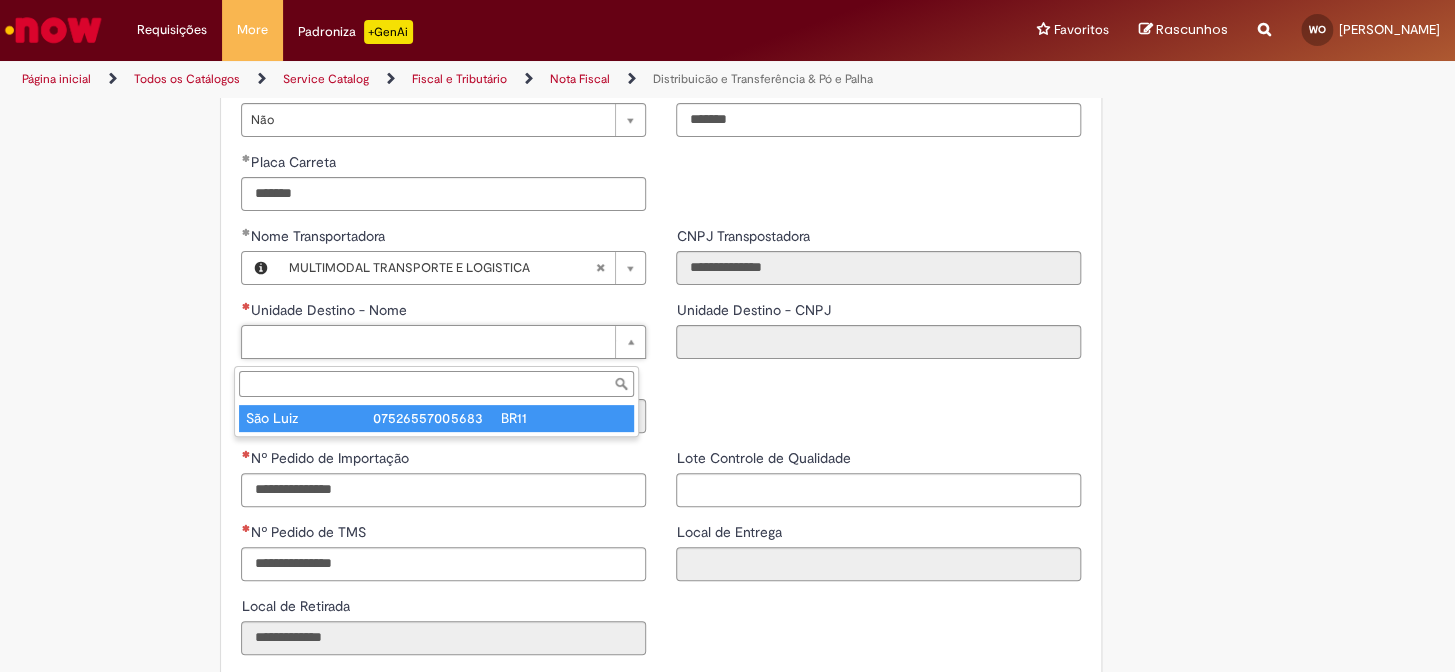 type on "**********" 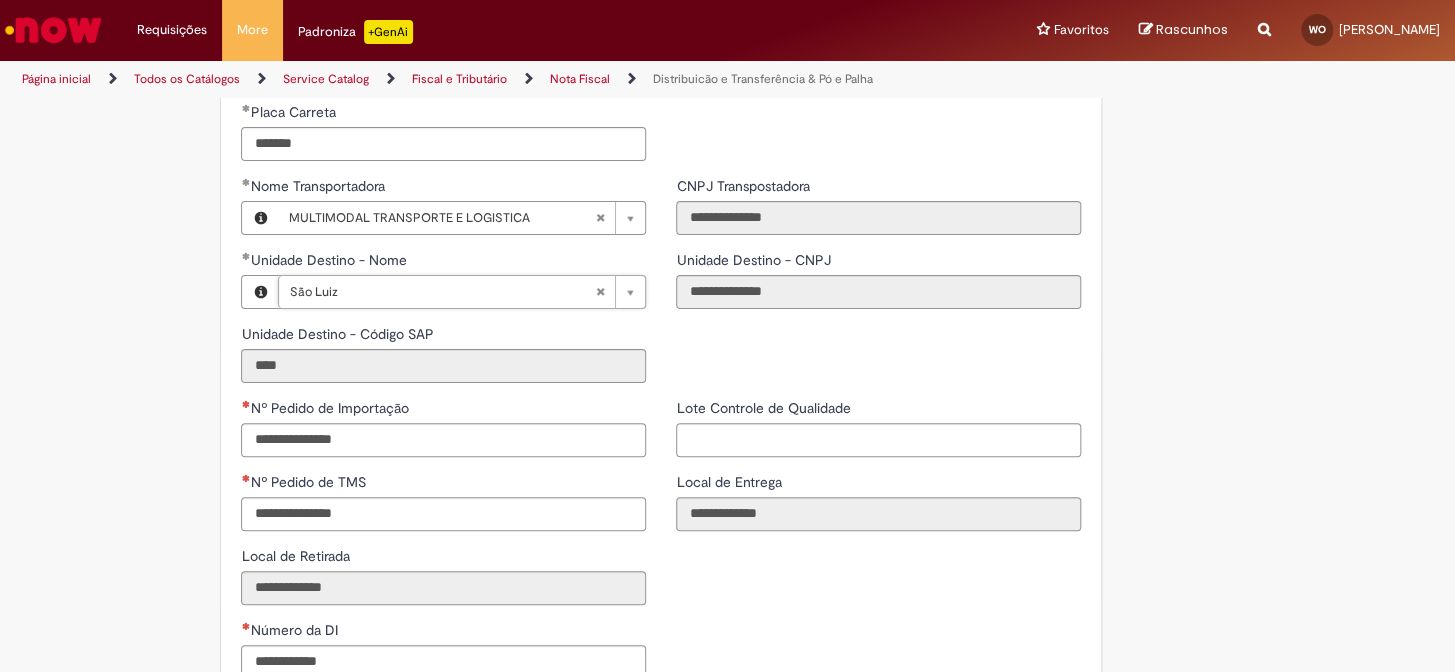 scroll, scrollTop: 2545, scrollLeft: 0, axis: vertical 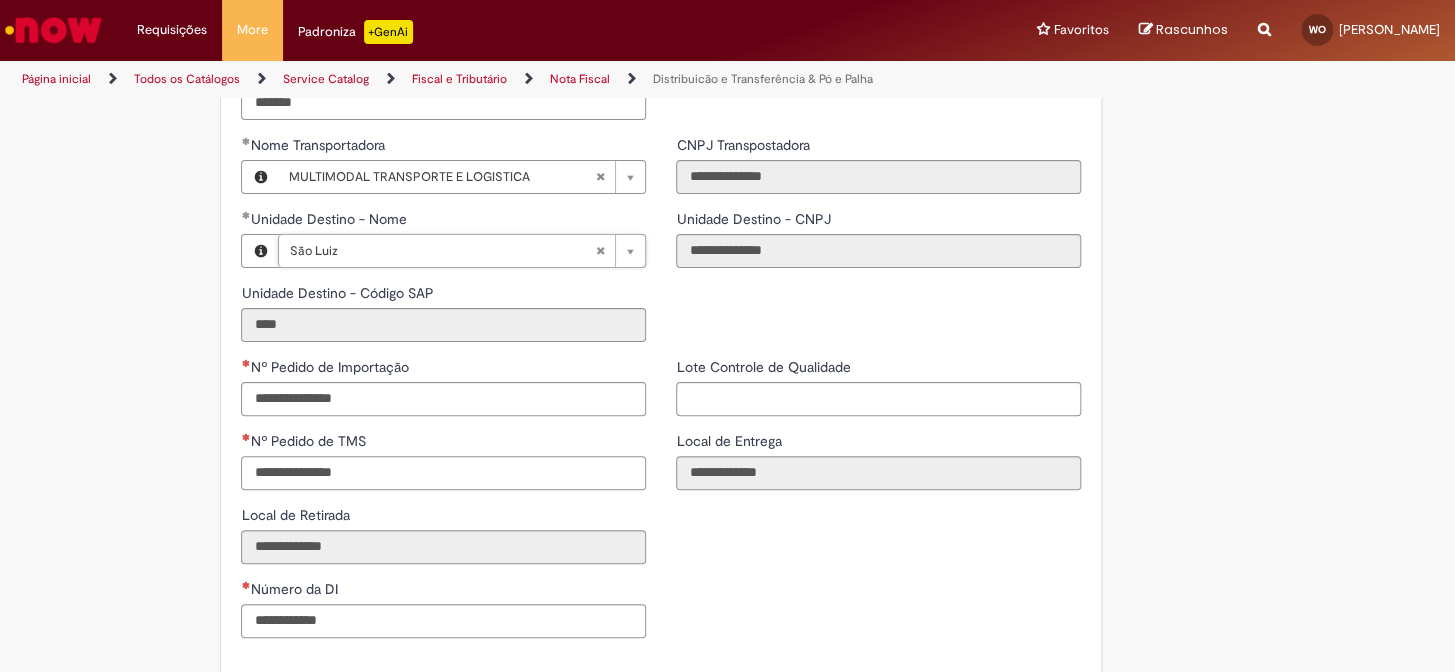 click on "Nº Pedido de TMS" at bounding box center [443, 473] 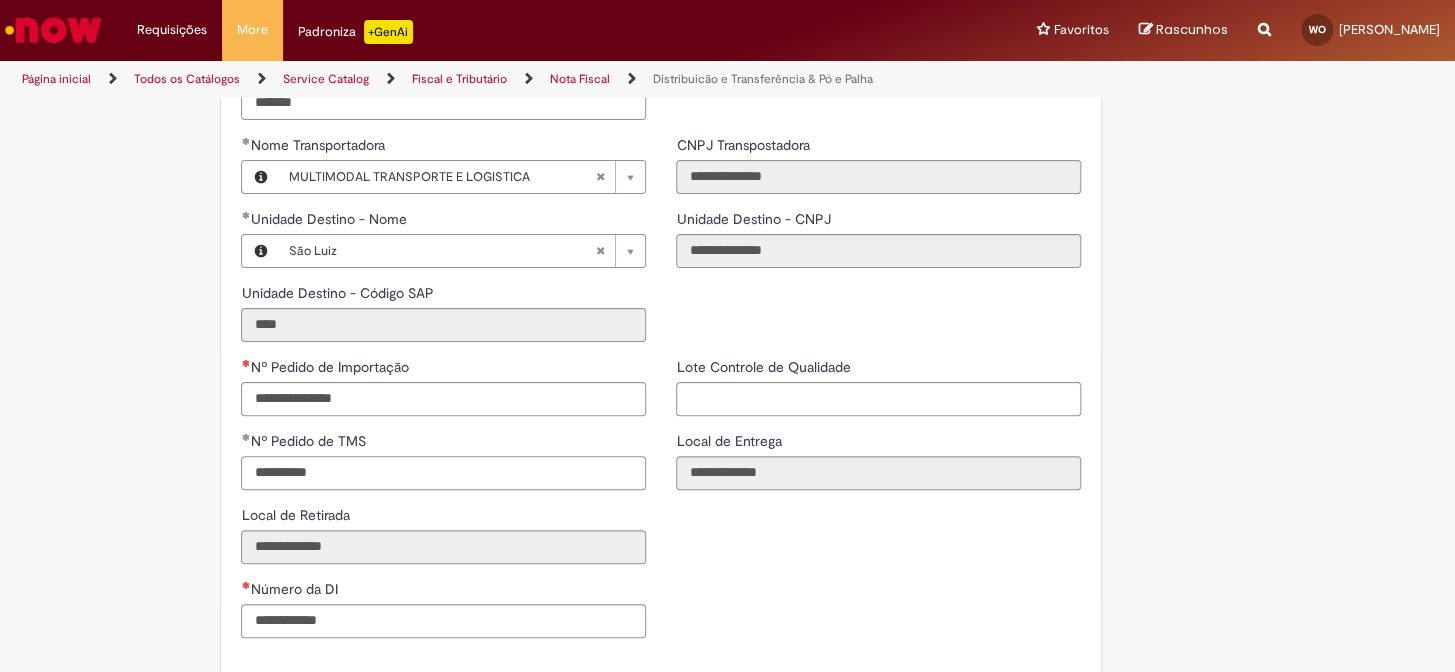 type on "**********" 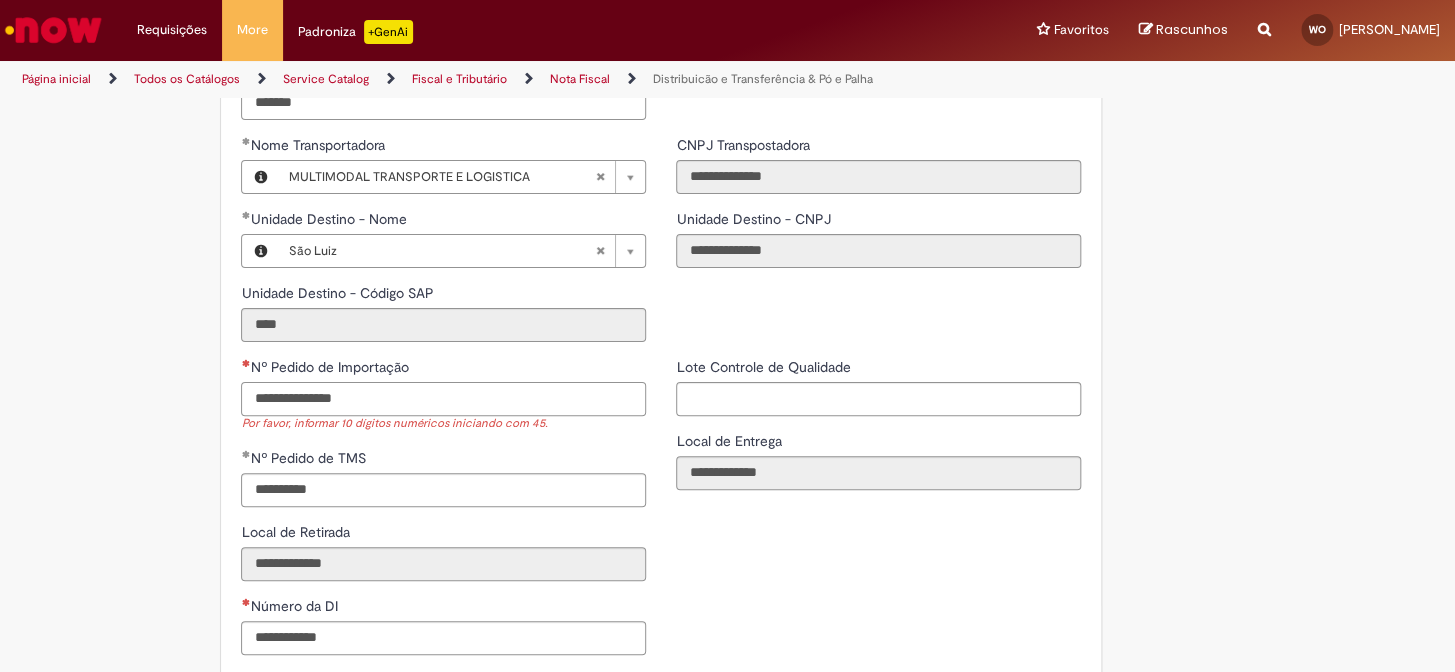 click on "Nº Pedido de Importação" at bounding box center (443, 399) 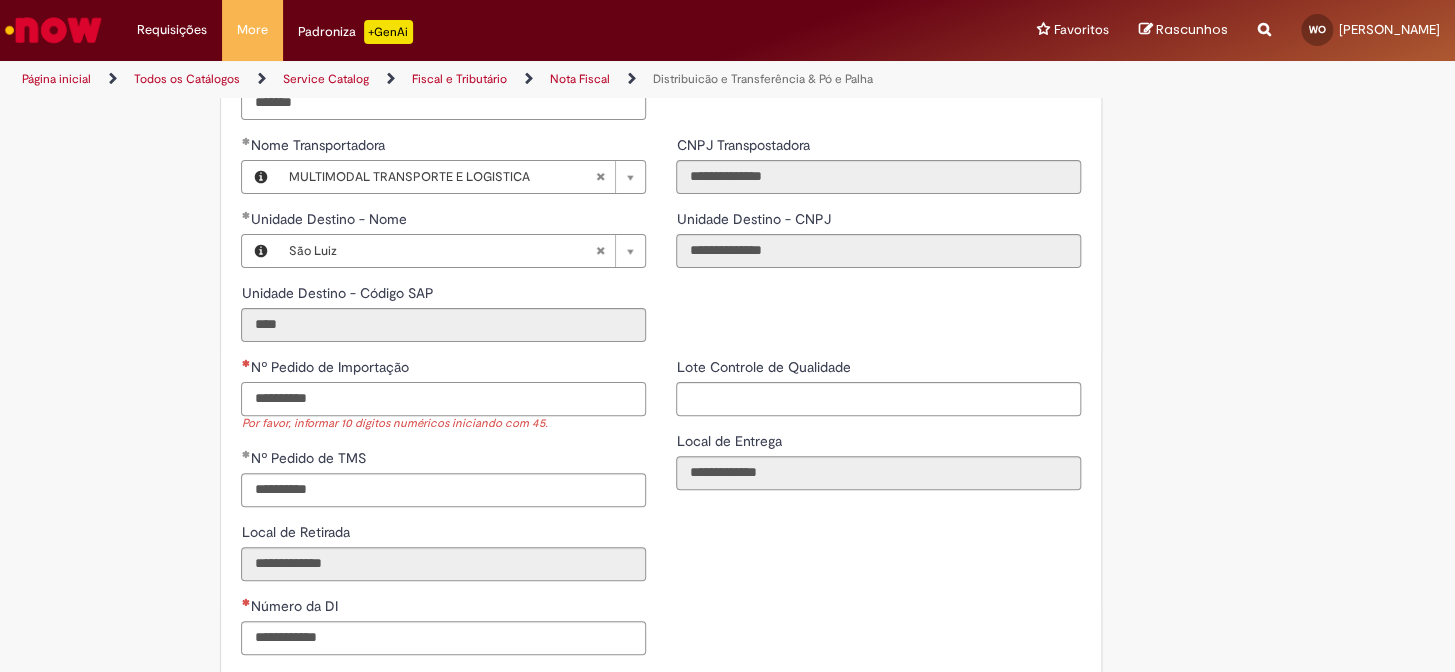 type on "**********" 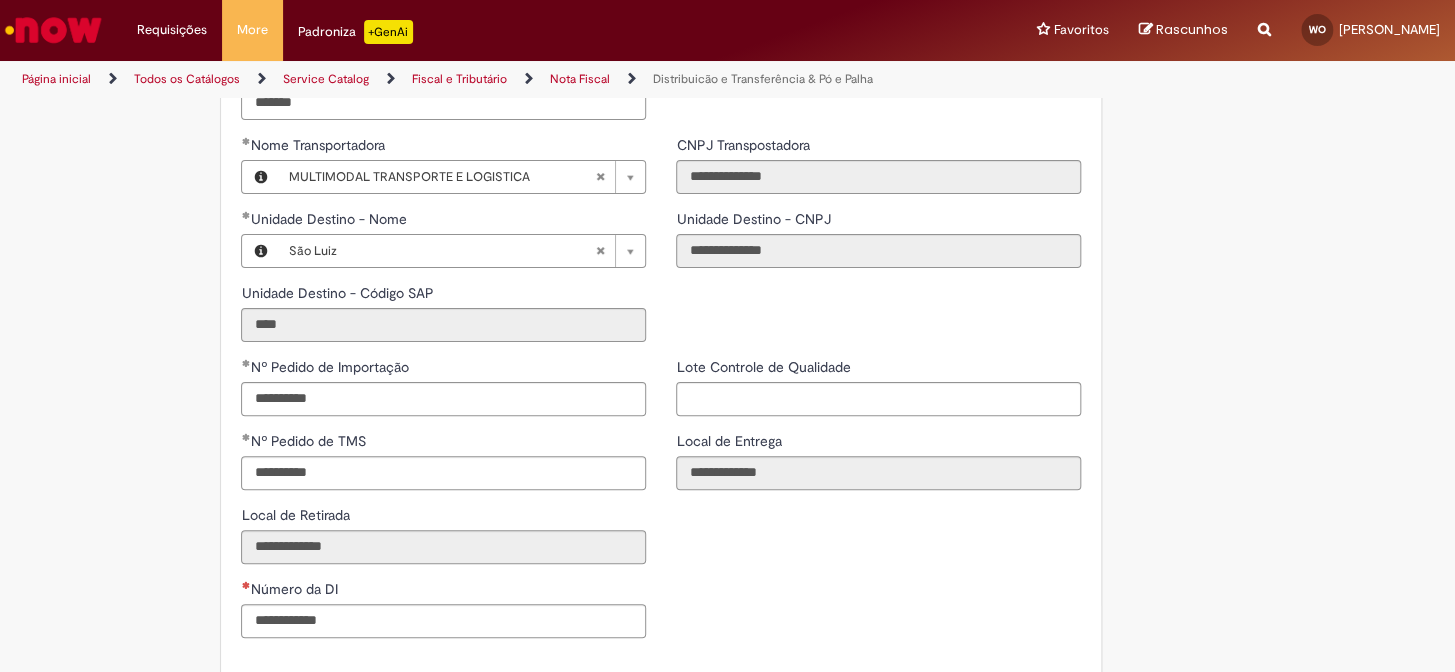 click on "**********" at bounding box center [727, -768] 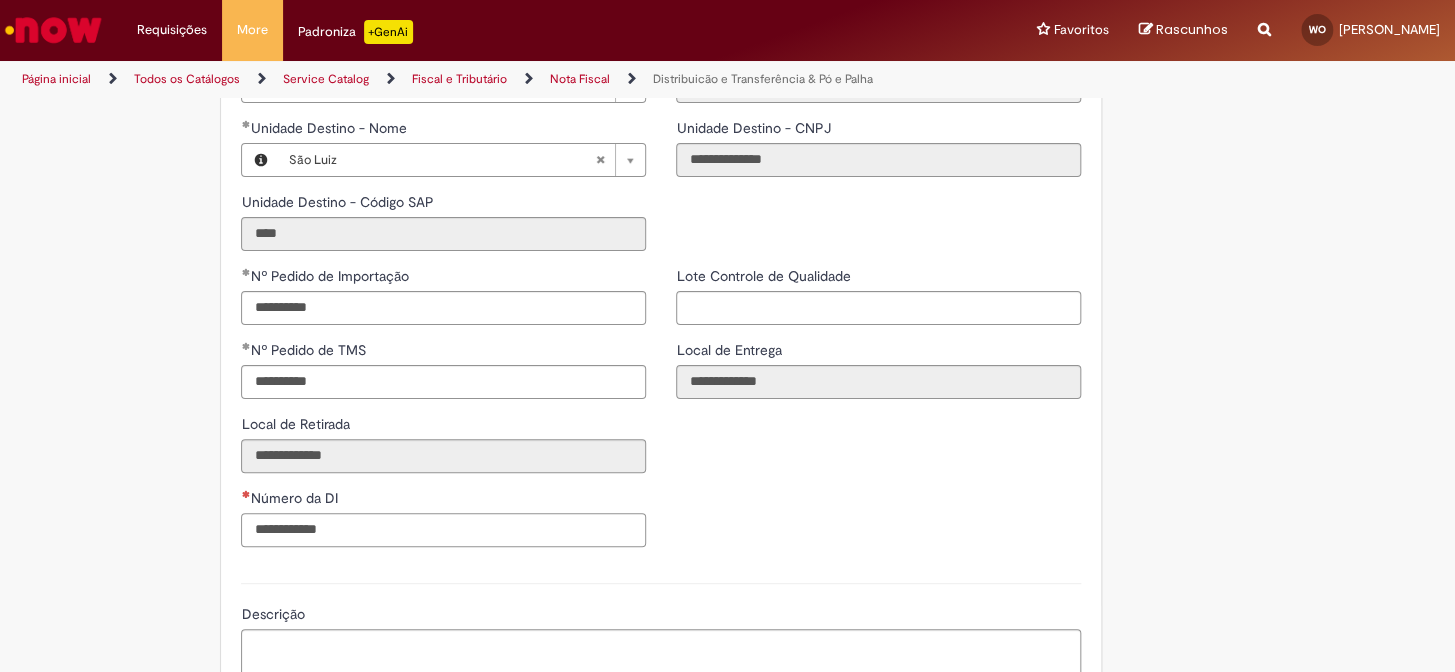 click on "Número da DI" at bounding box center [443, 530] 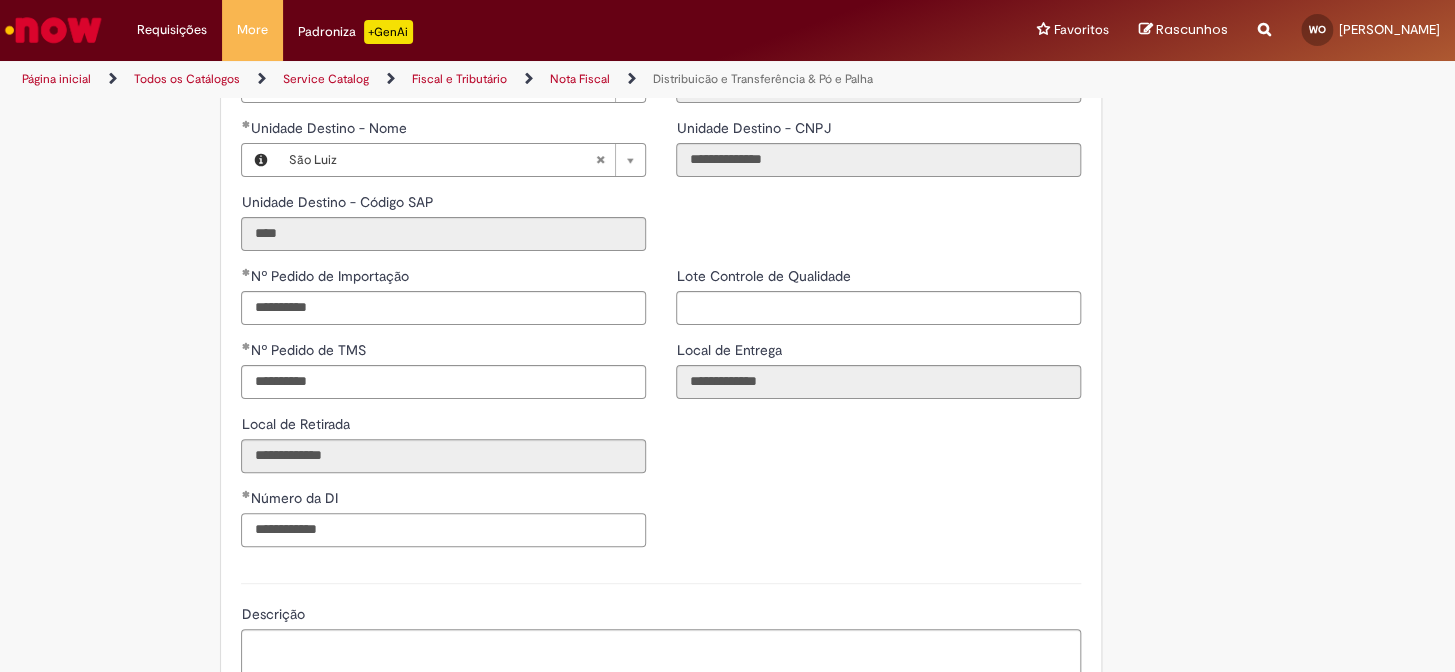 type on "**********" 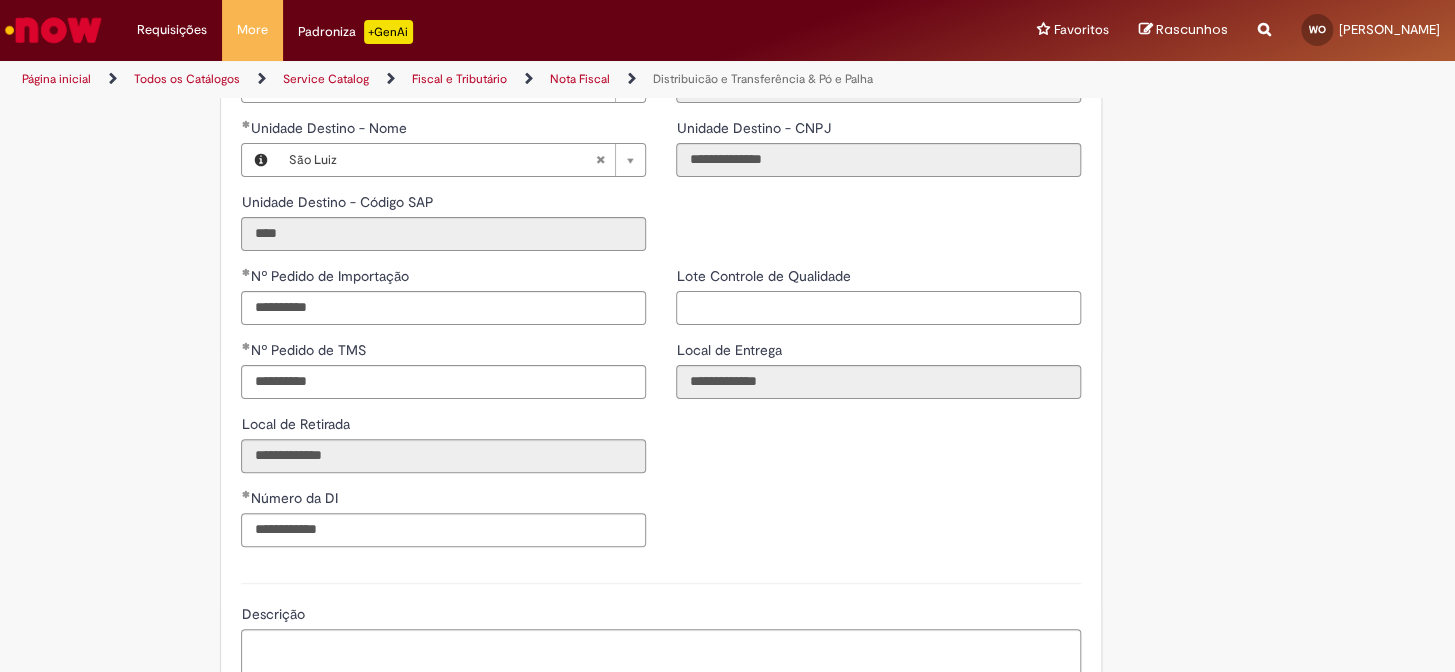 click on "Lote Controle de Qualidade" at bounding box center [878, 308] 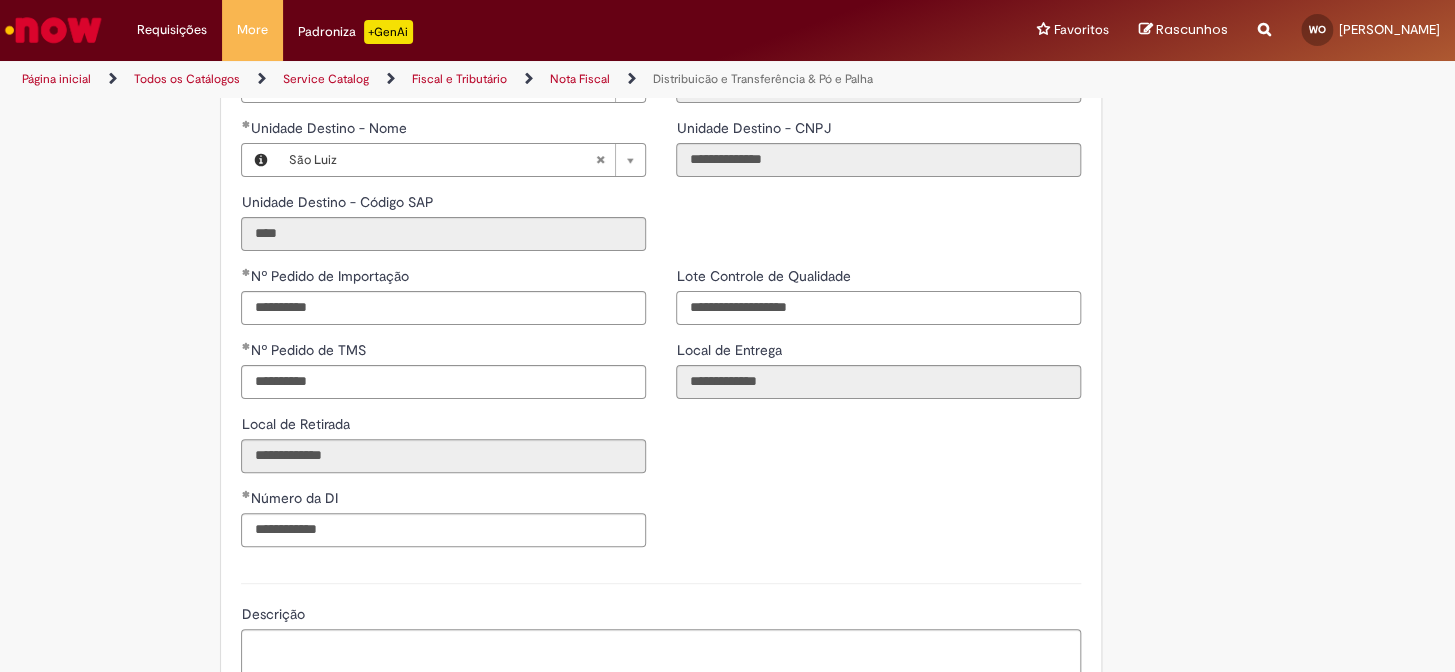type on "**********" 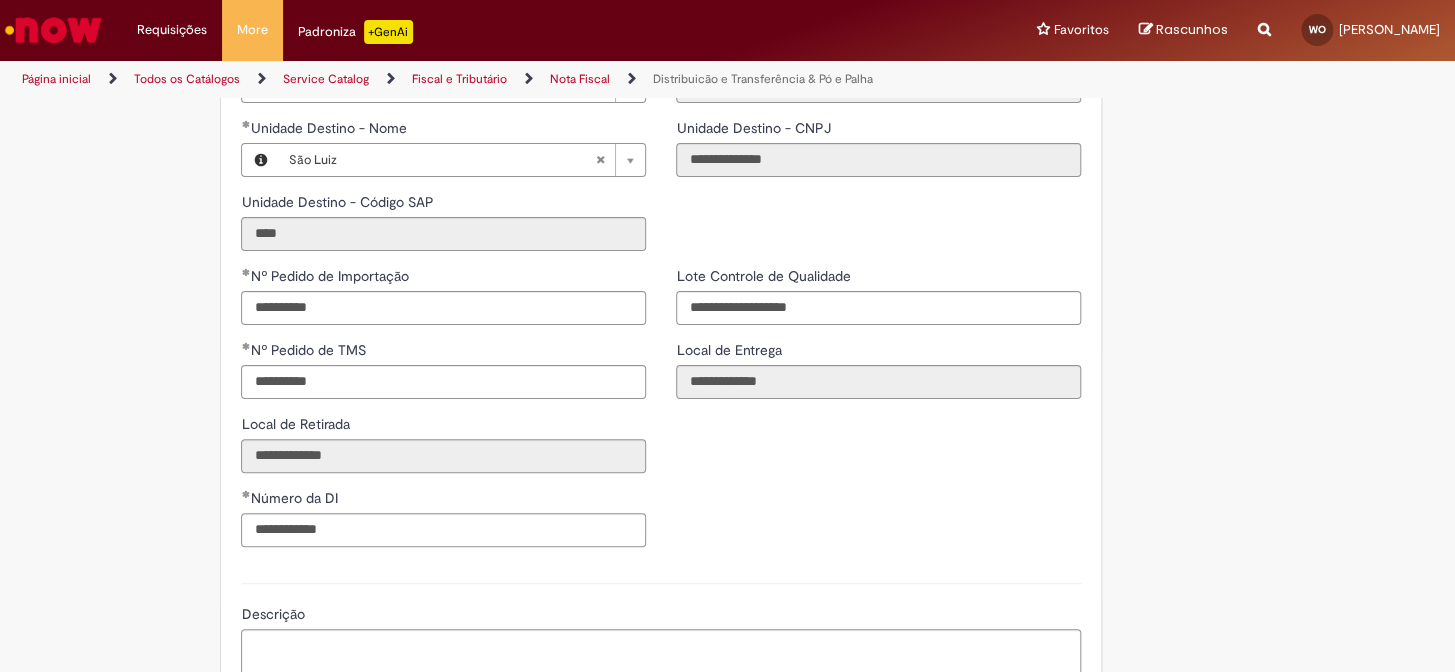click on "**********" at bounding box center (661, 414) 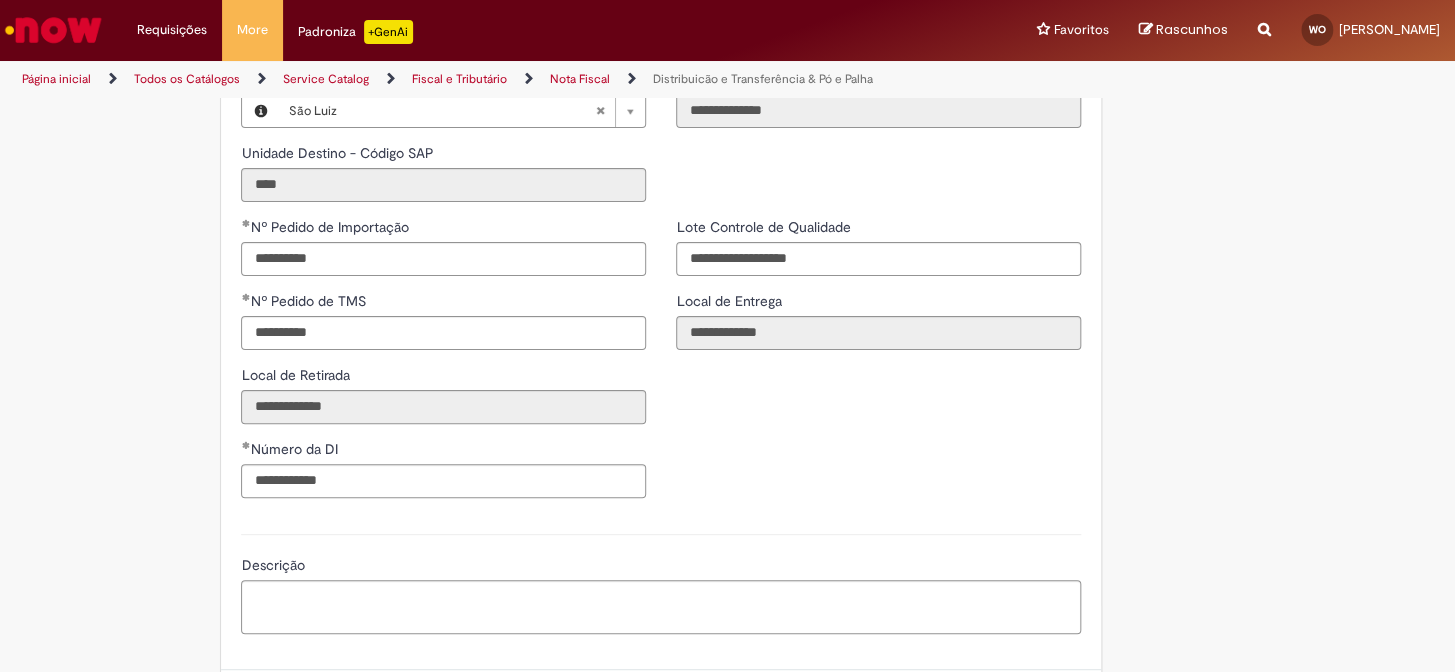scroll, scrollTop: 2727, scrollLeft: 0, axis: vertical 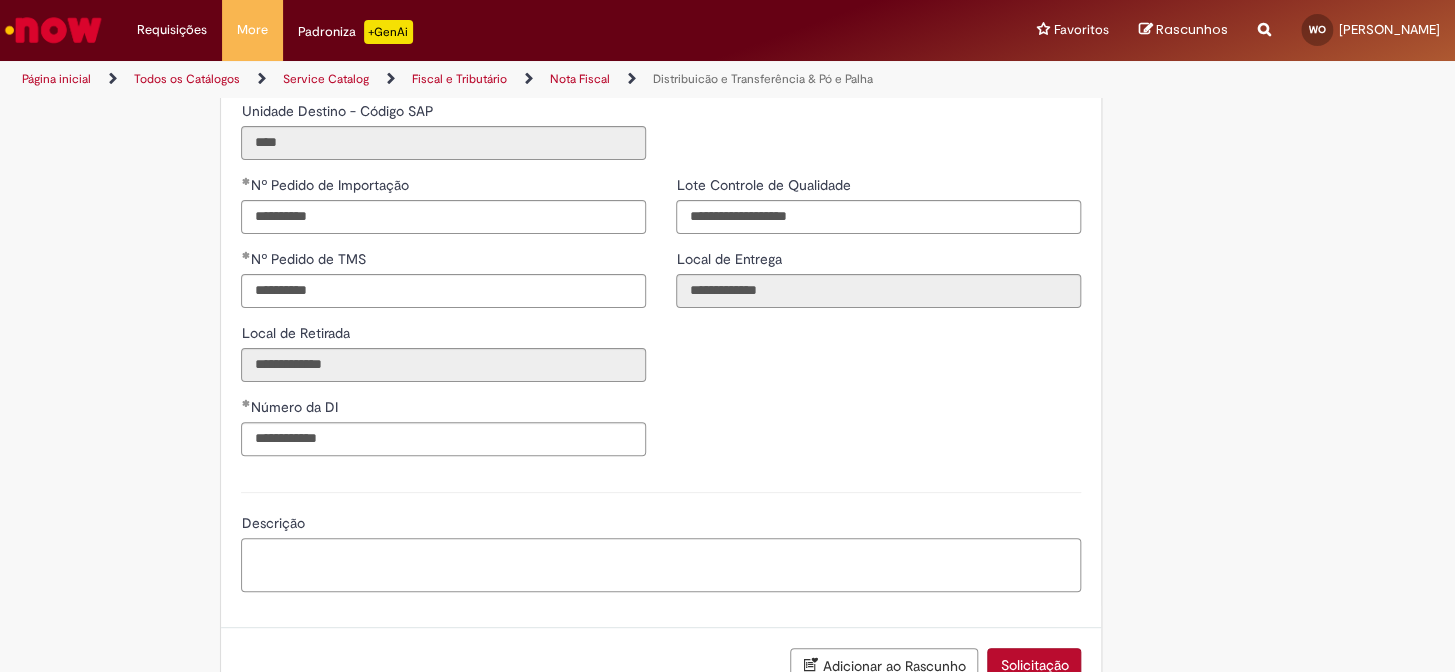 click on "Descrição" at bounding box center (661, 565) 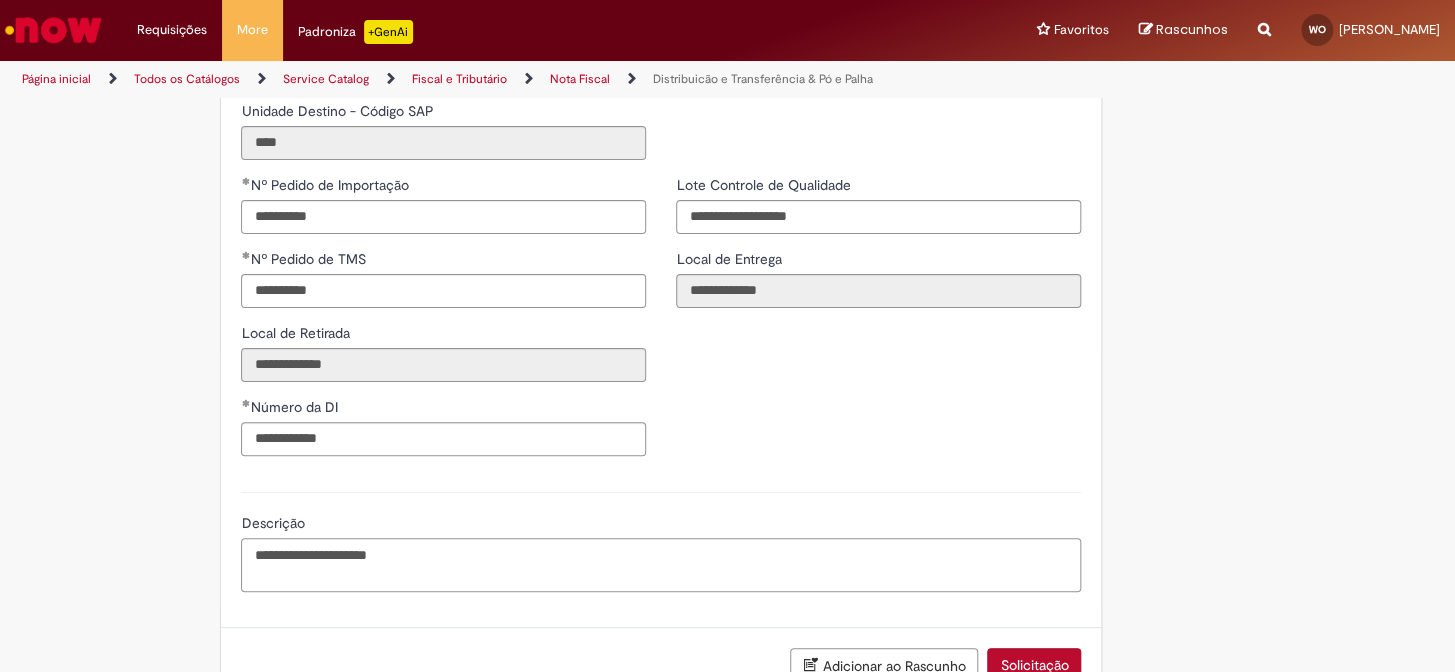 type on "**********" 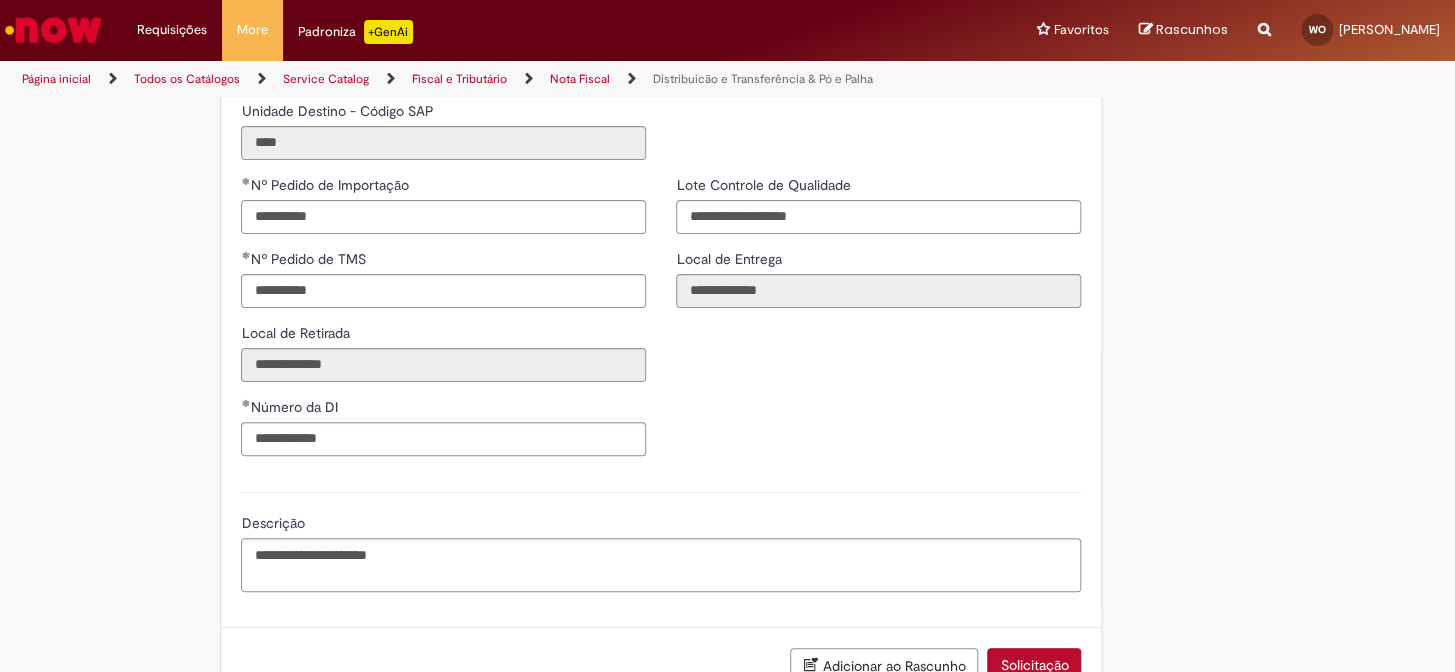 click on "**********" at bounding box center [443, 323] 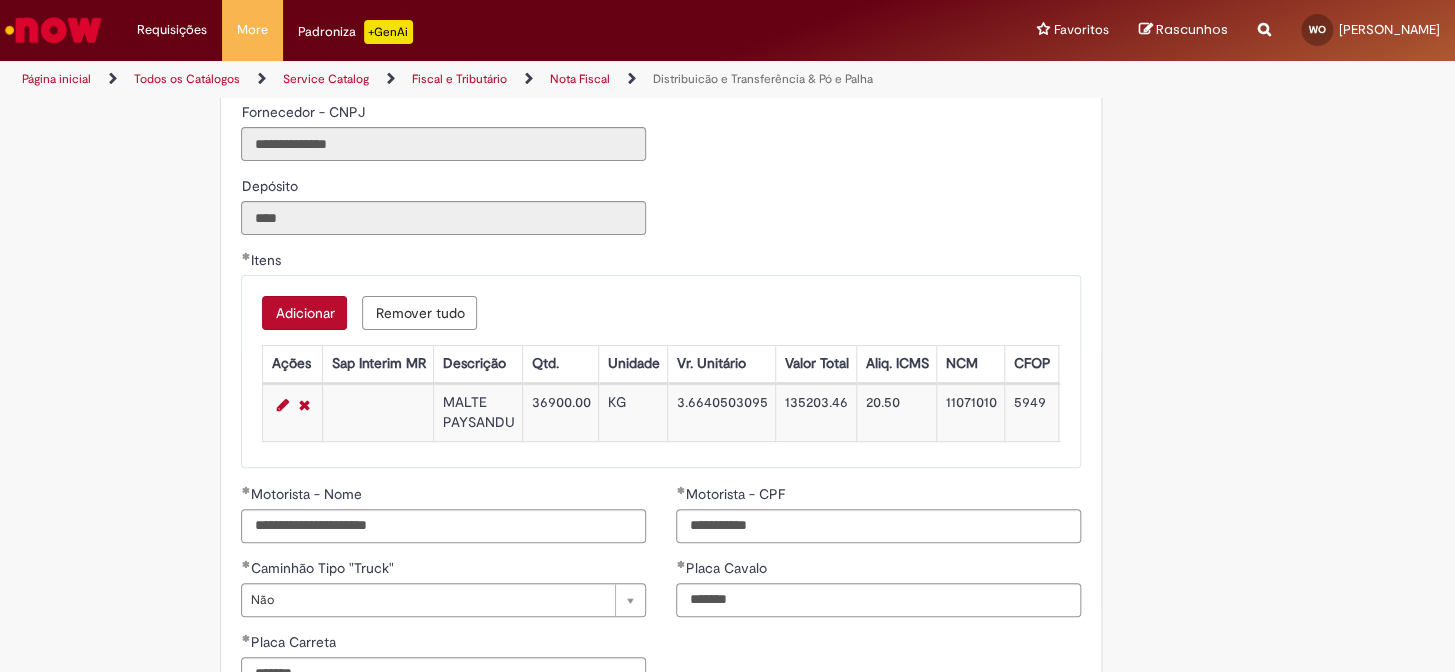 scroll, scrollTop: 2000, scrollLeft: 0, axis: vertical 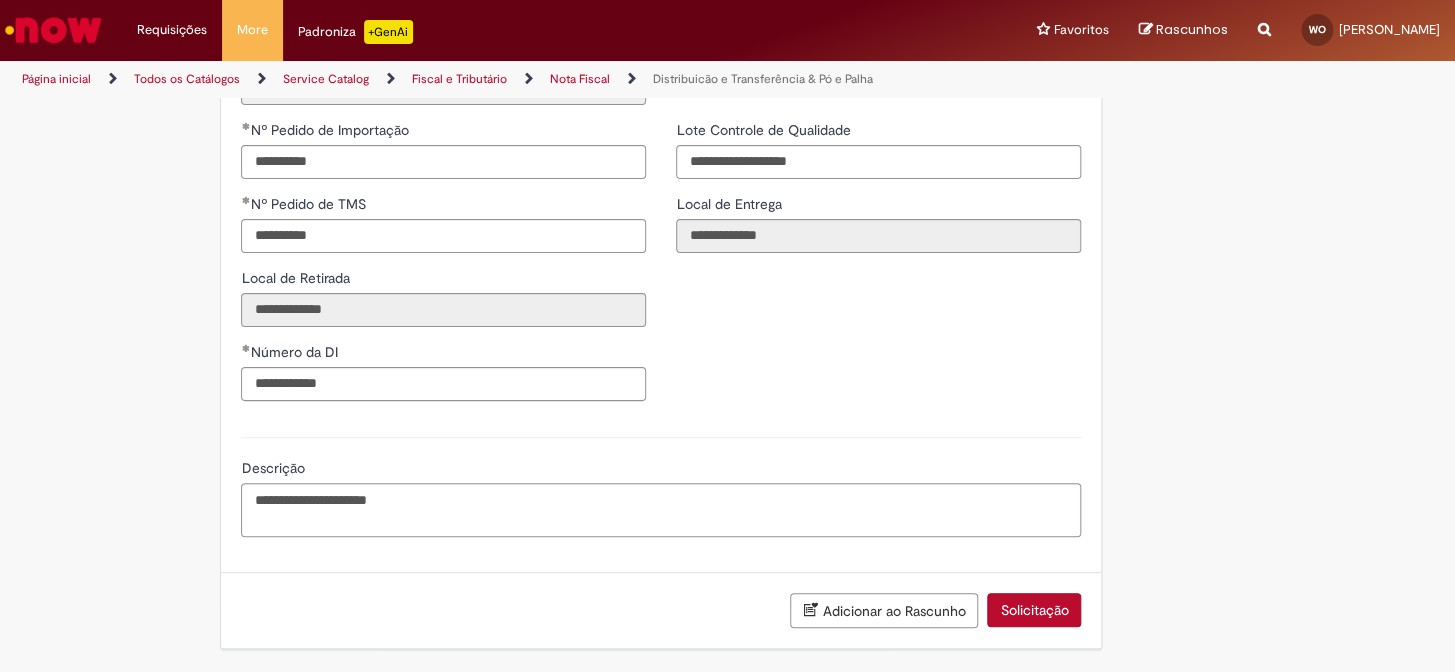 click on "Solicitação" at bounding box center (1034, 610) 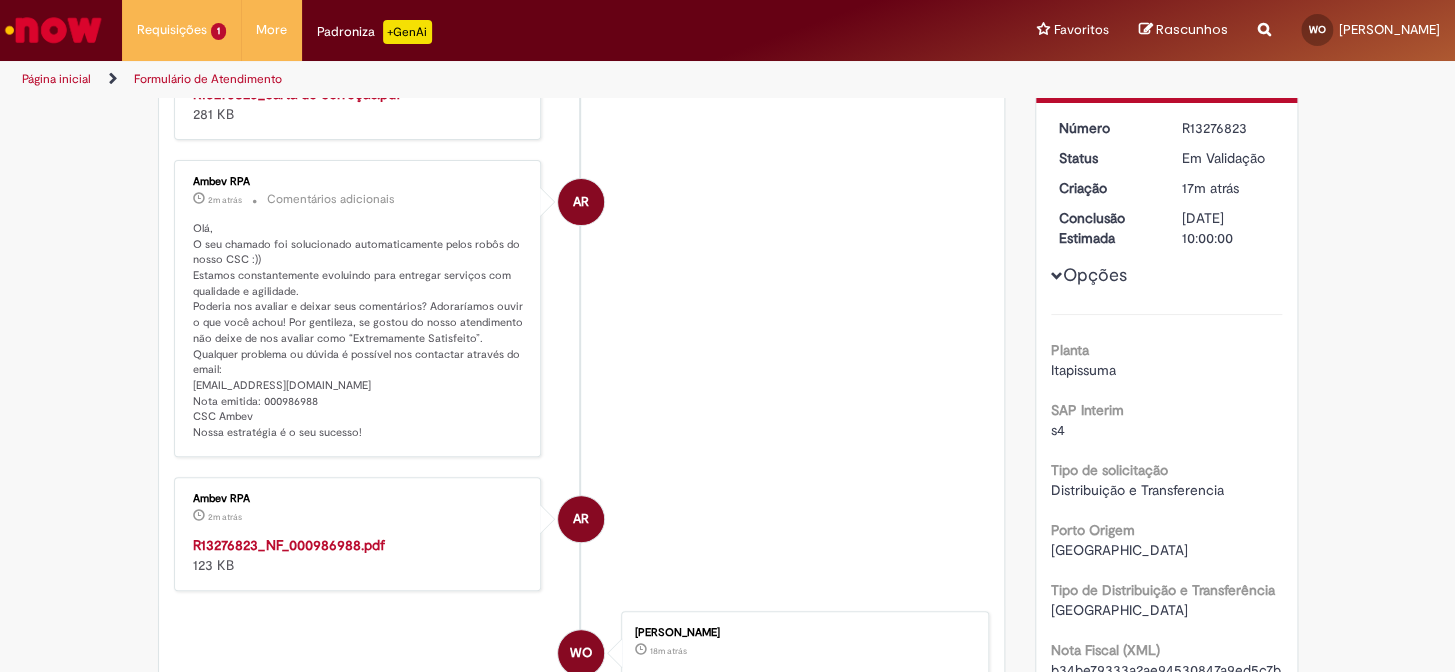 scroll, scrollTop: 545, scrollLeft: 0, axis: vertical 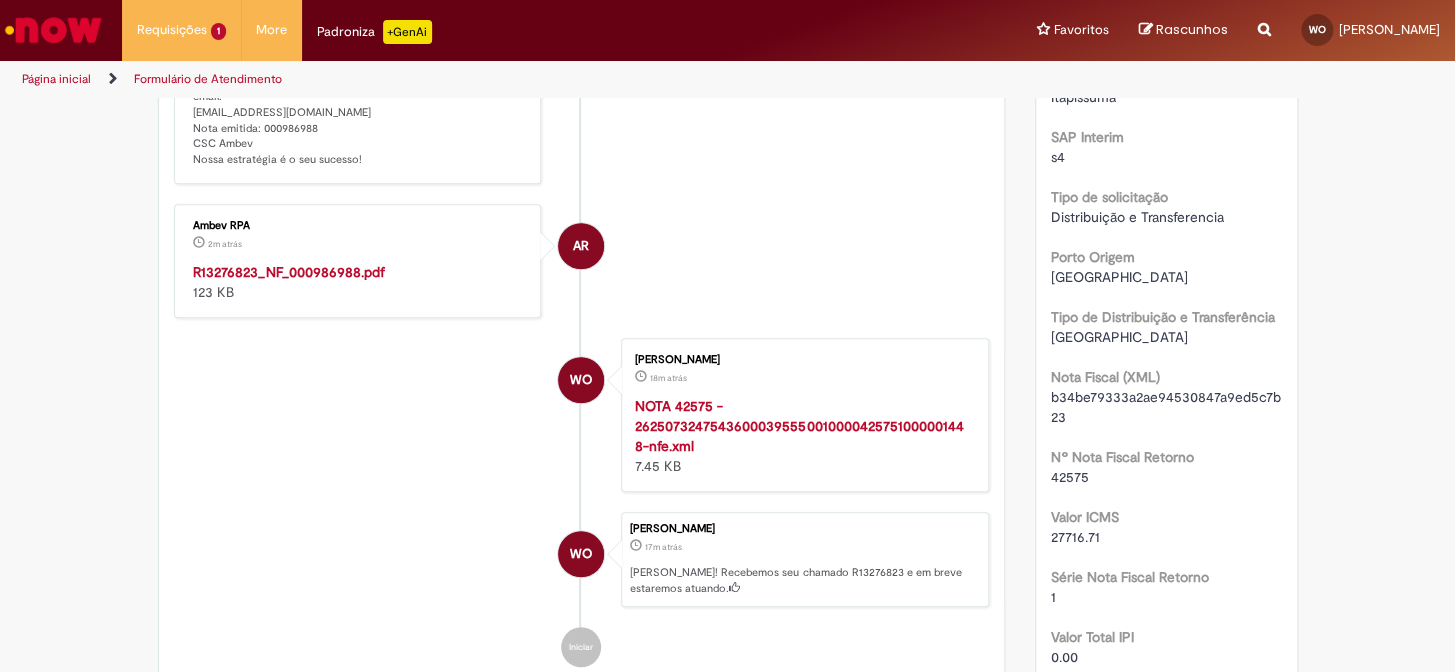click on "R13276823_NF_000986988.pdf" at bounding box center (289, 272) 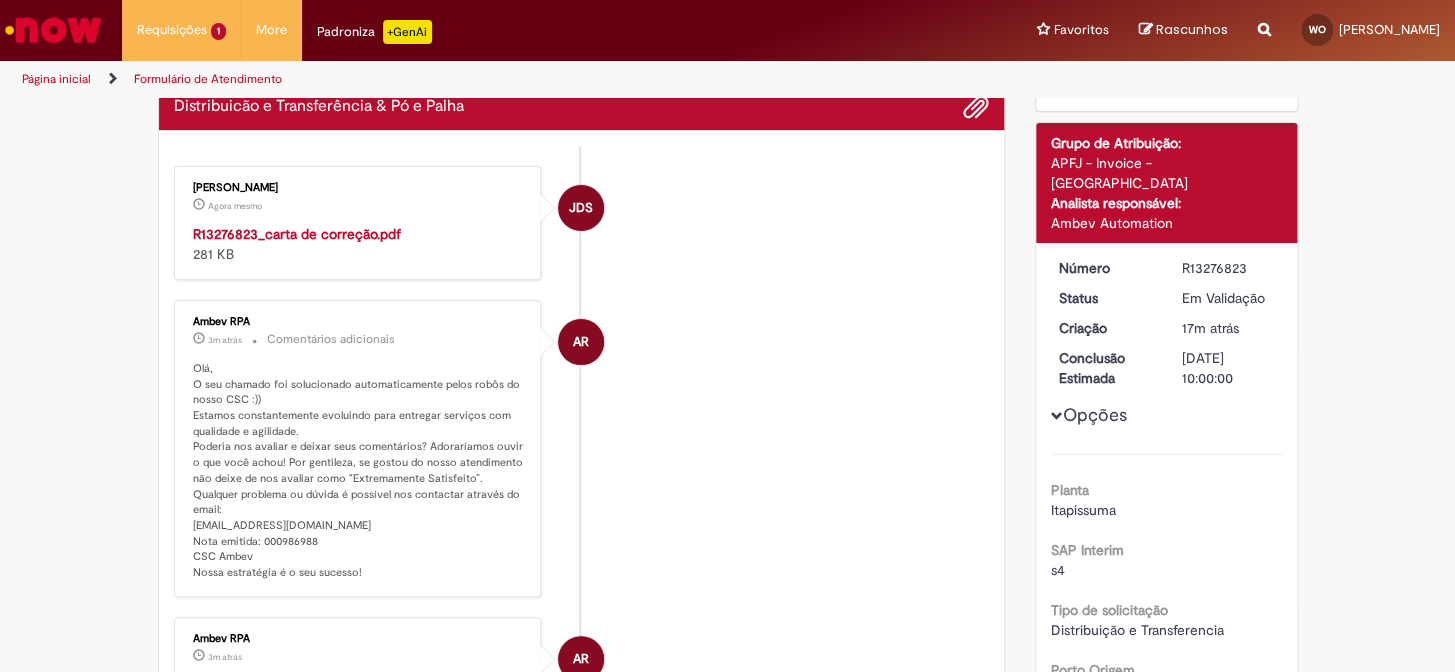 scroll, scrollTop: 90, scrollLeft: 0, axis: vertical 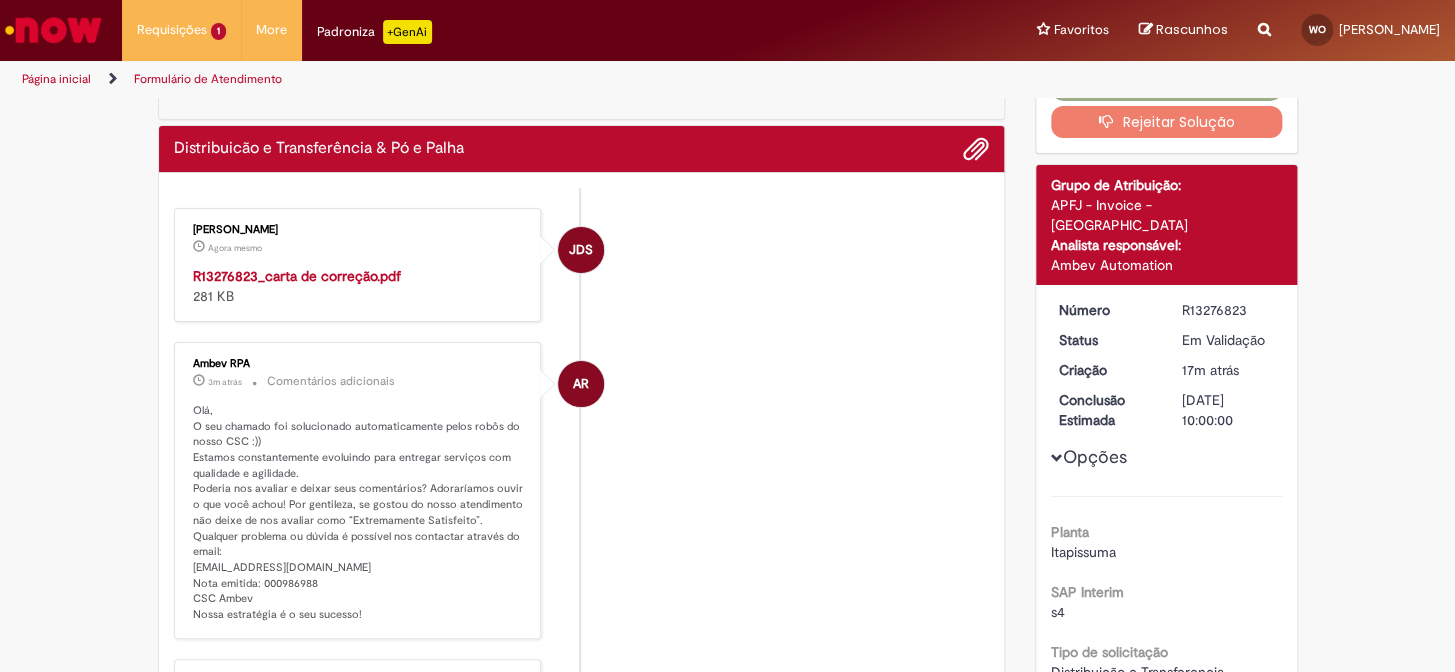 click on "R13276823_carta de correção.pdf  281 KB" at bounding box center [359, 286] 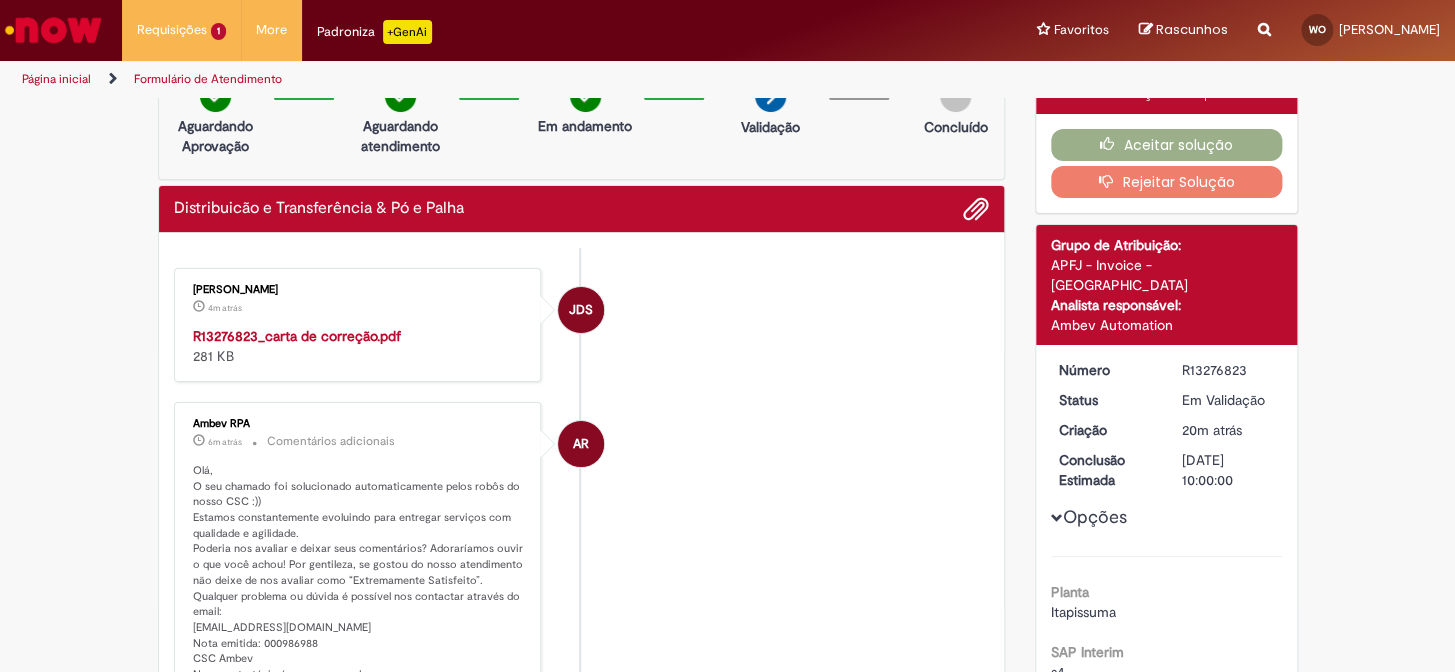 scroll, scrollTop: 0, scrollLeft: 0, axis: both 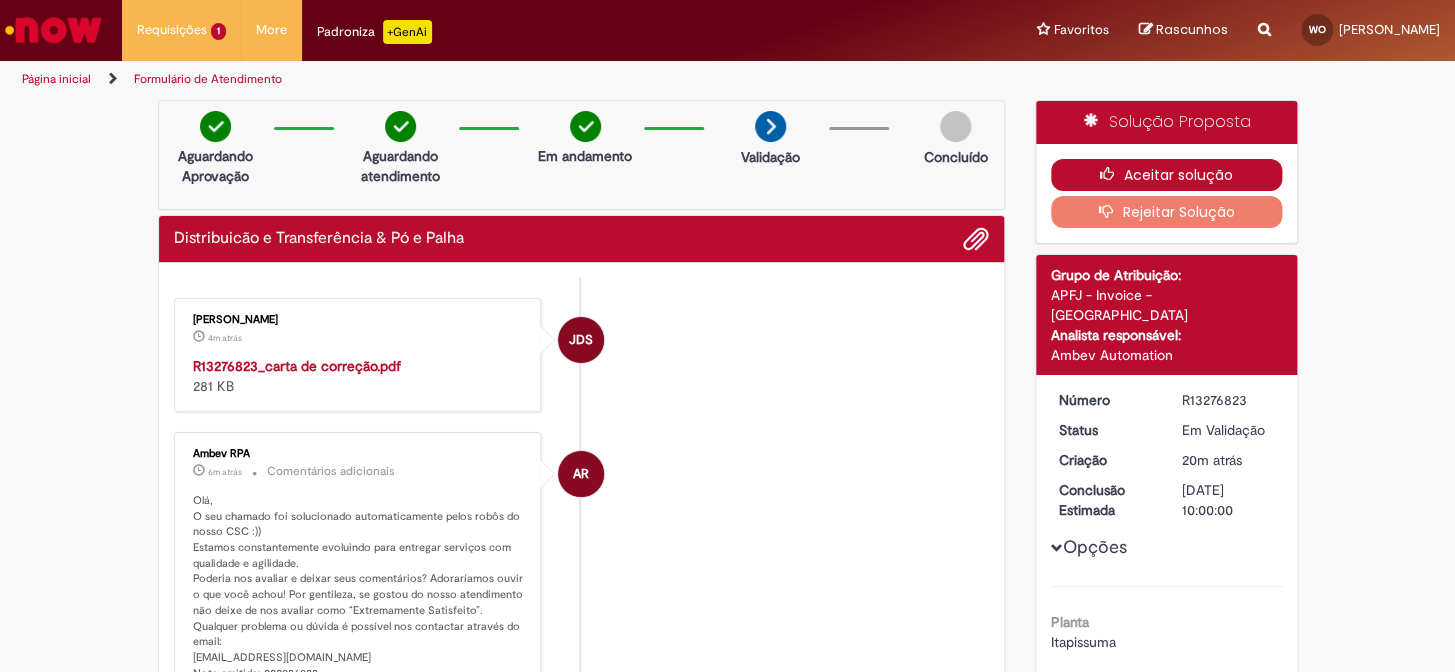 click on "Aceitar solução" at bounding box center (1166, 175) 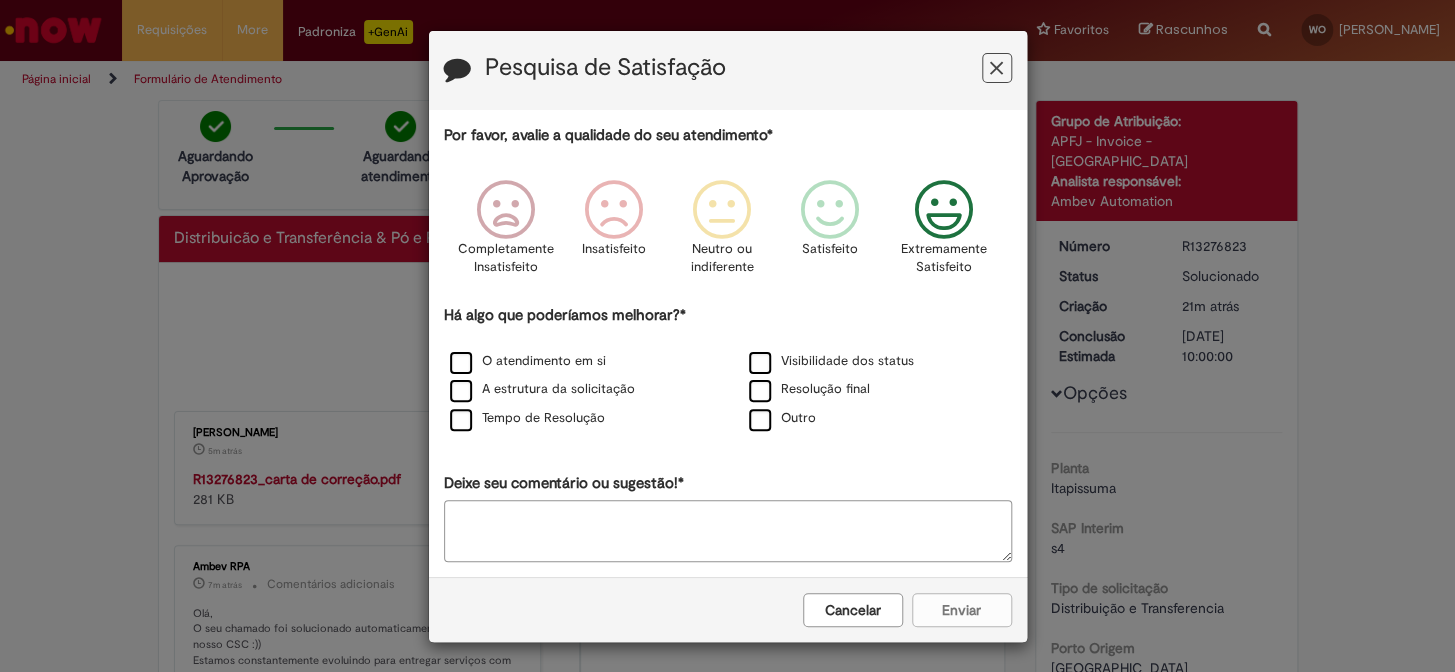 click at bounding box center [943, 210] 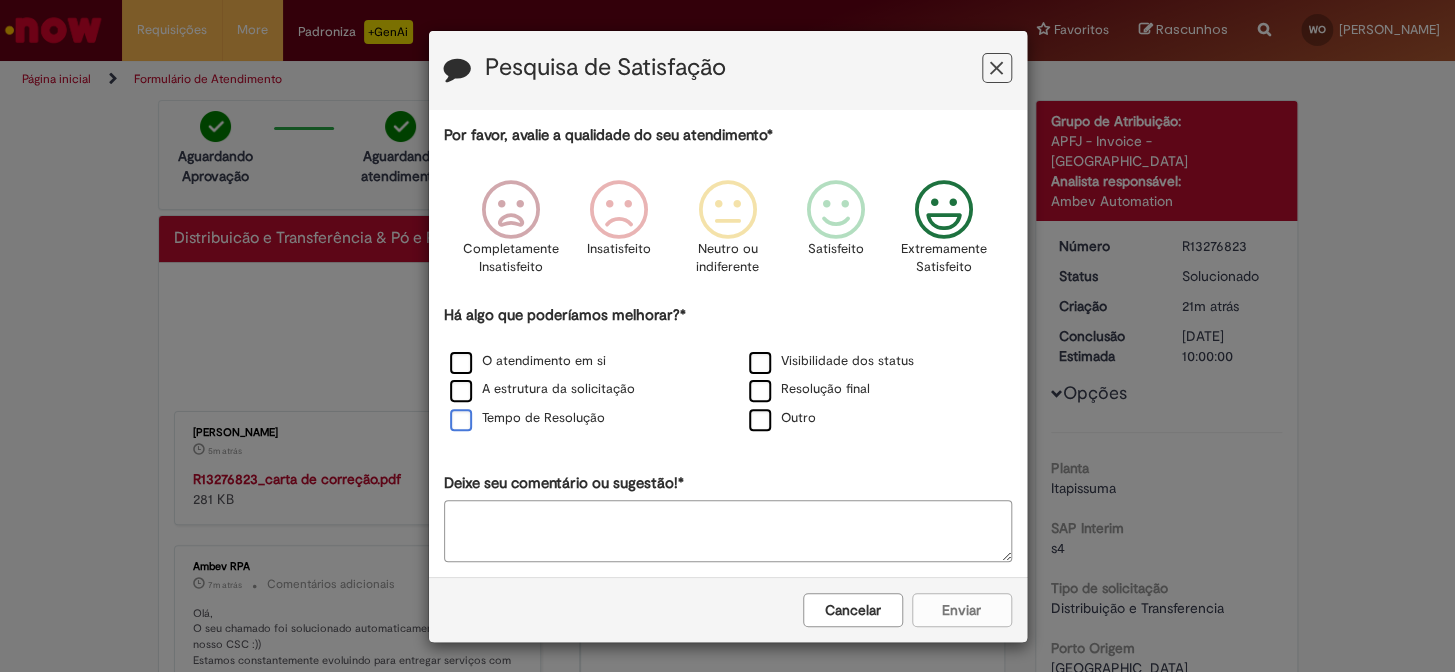 click on "Tempo de Resolução" at bounding box center (527, 418) 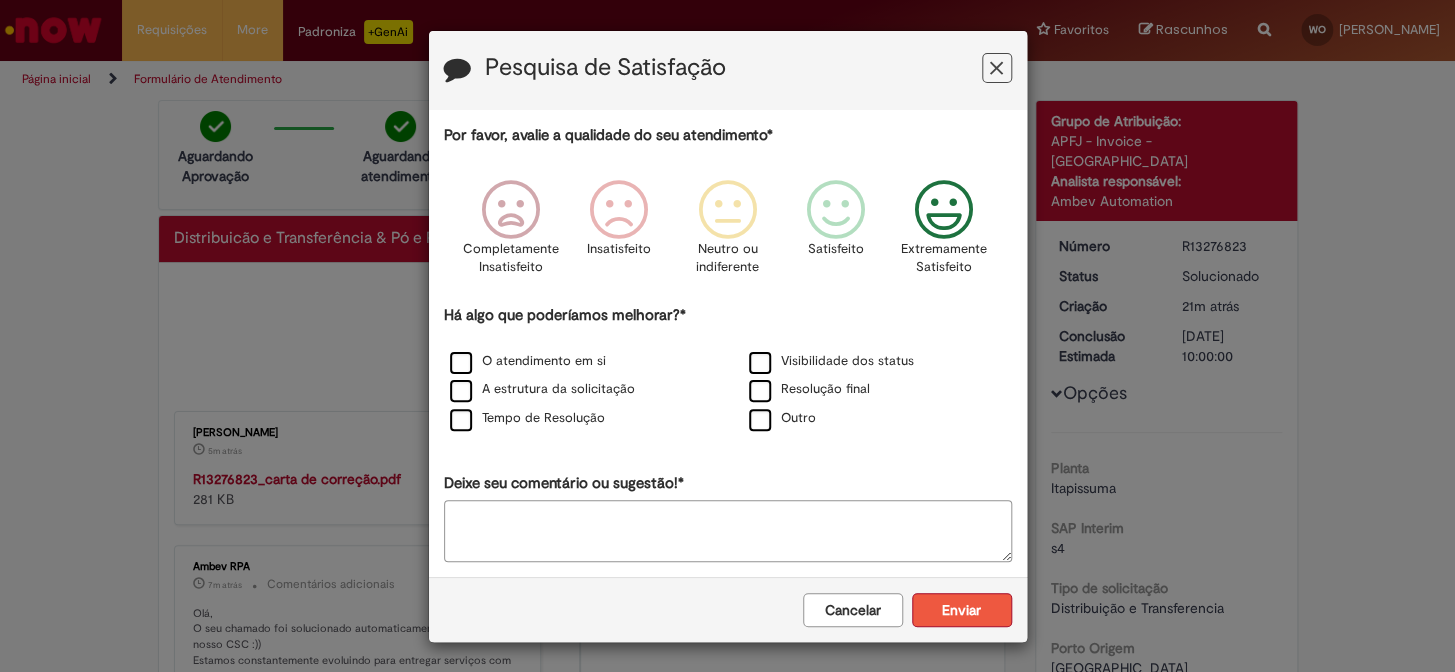 click on "Enviar" at bounding box center (962, 610) 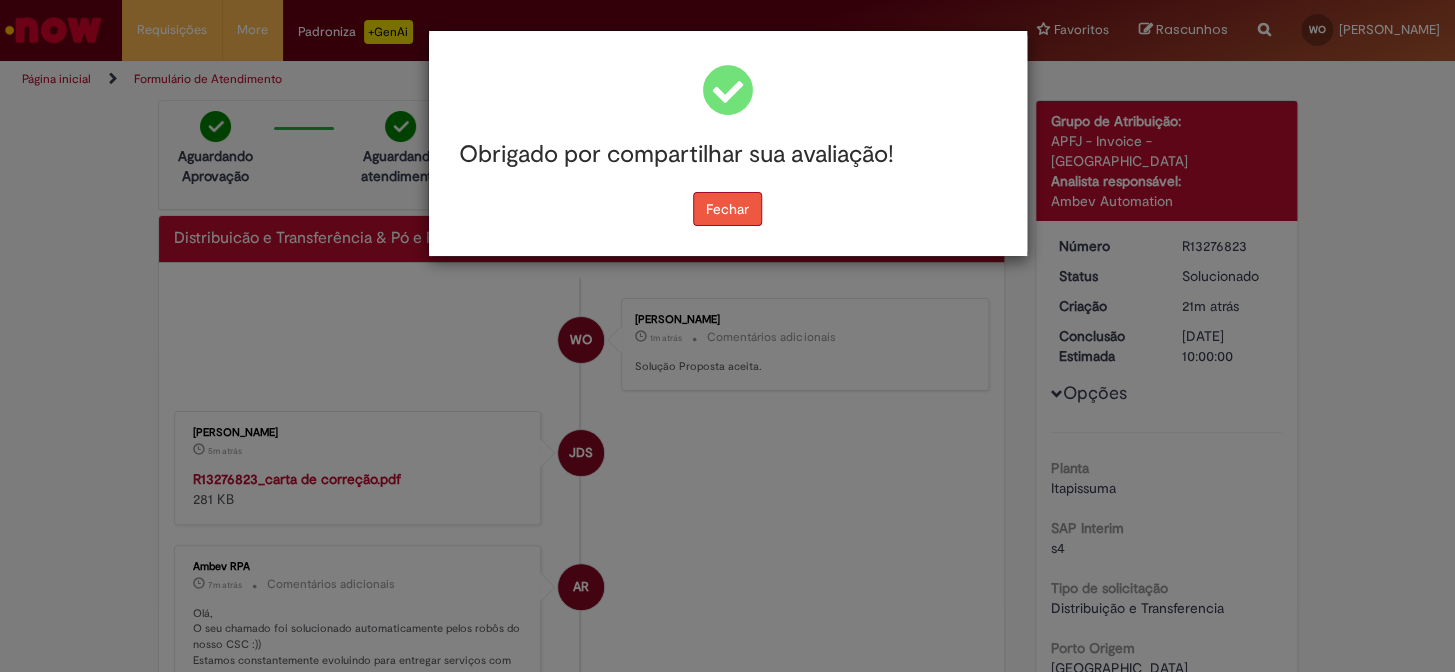 click on "Fechar" at bounding box center [727, 209] 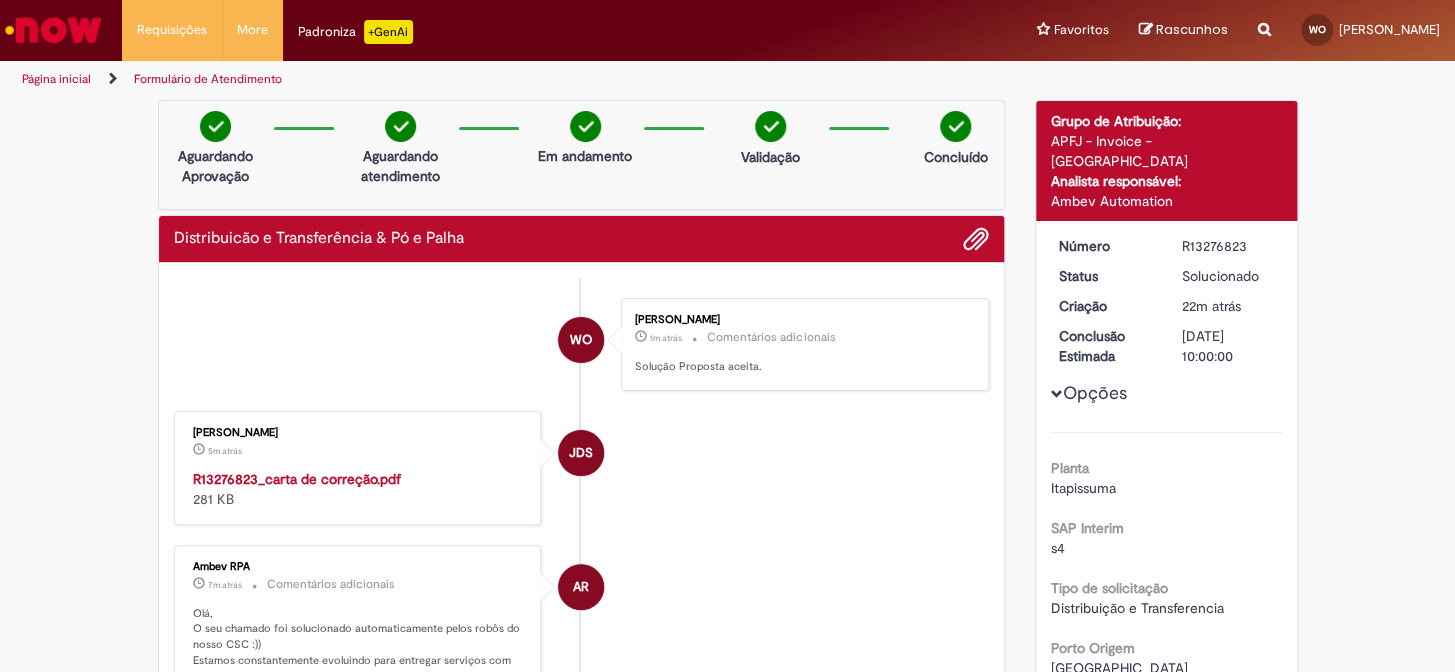 click at bounding box center [53, 30] 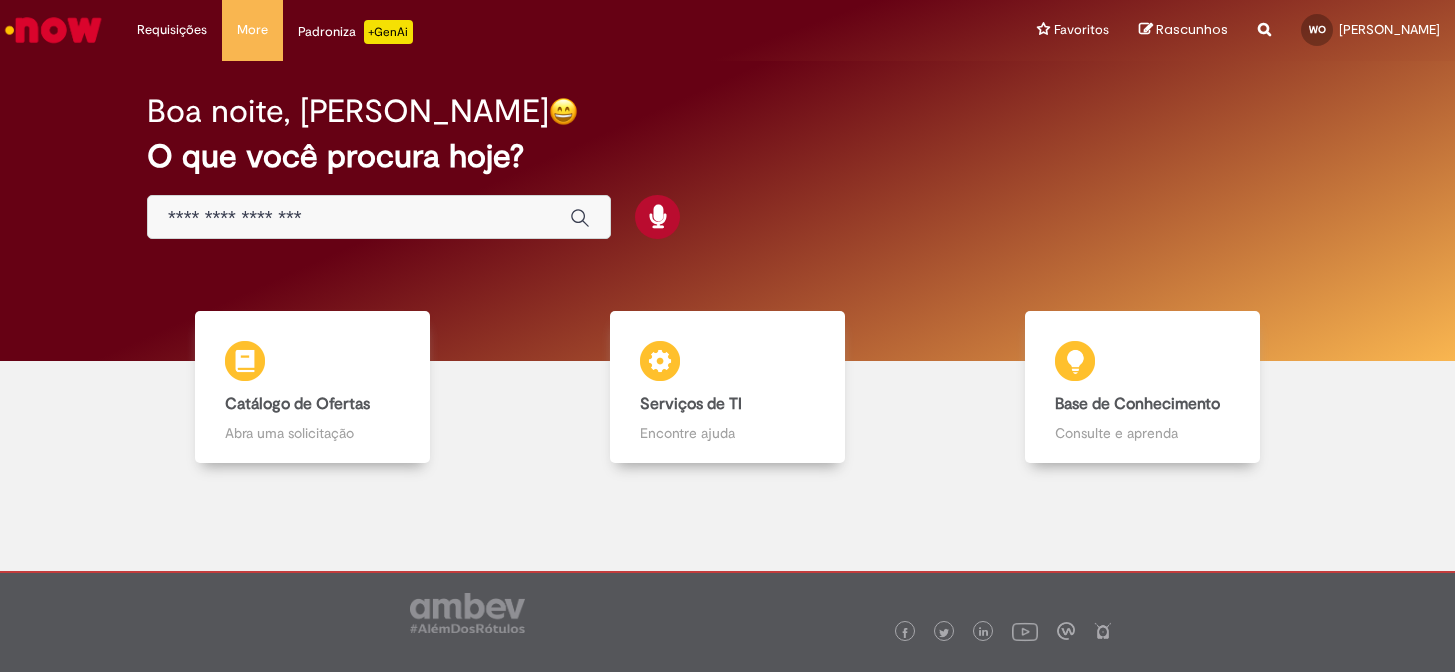scroll, scrollTop: 0, scrollLeft: 0, axis: both 